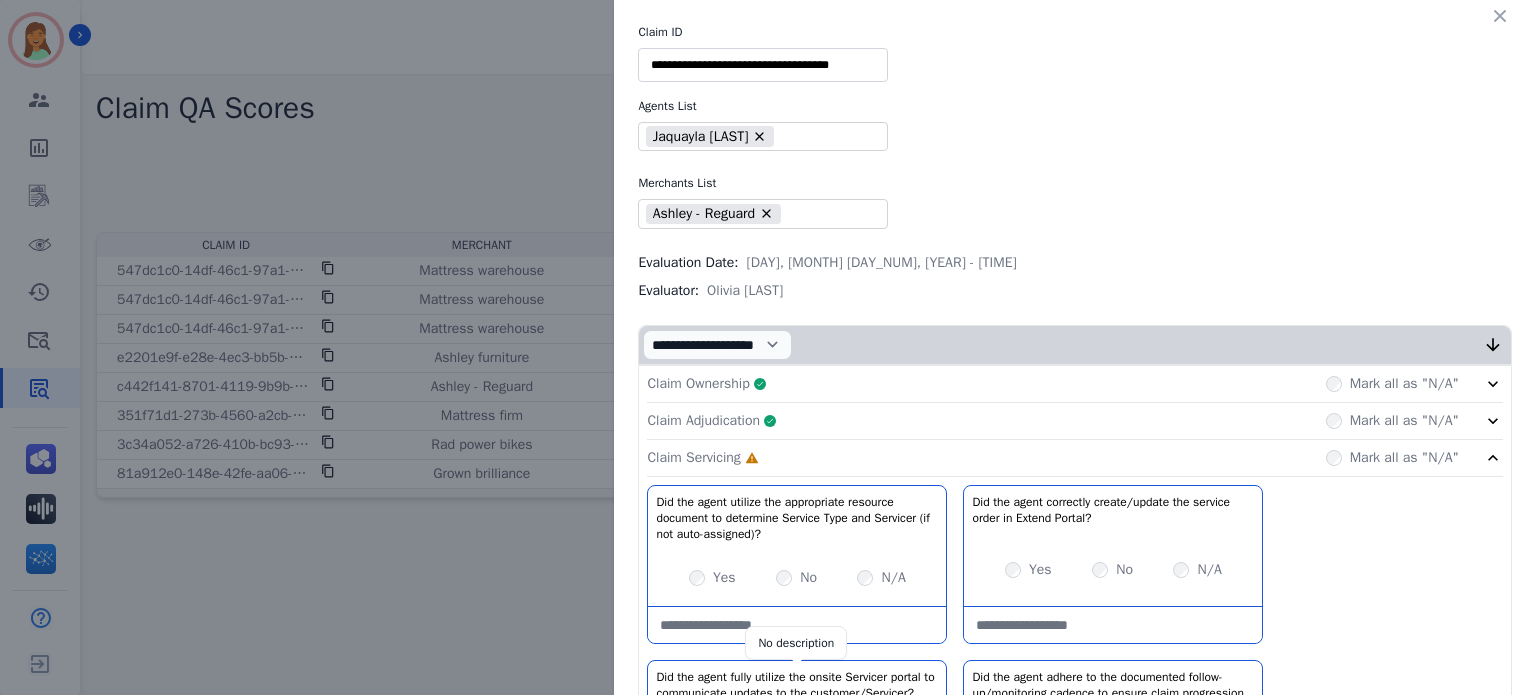 scroll, scrollTop: 0, scrollLeft: 0, axis: both 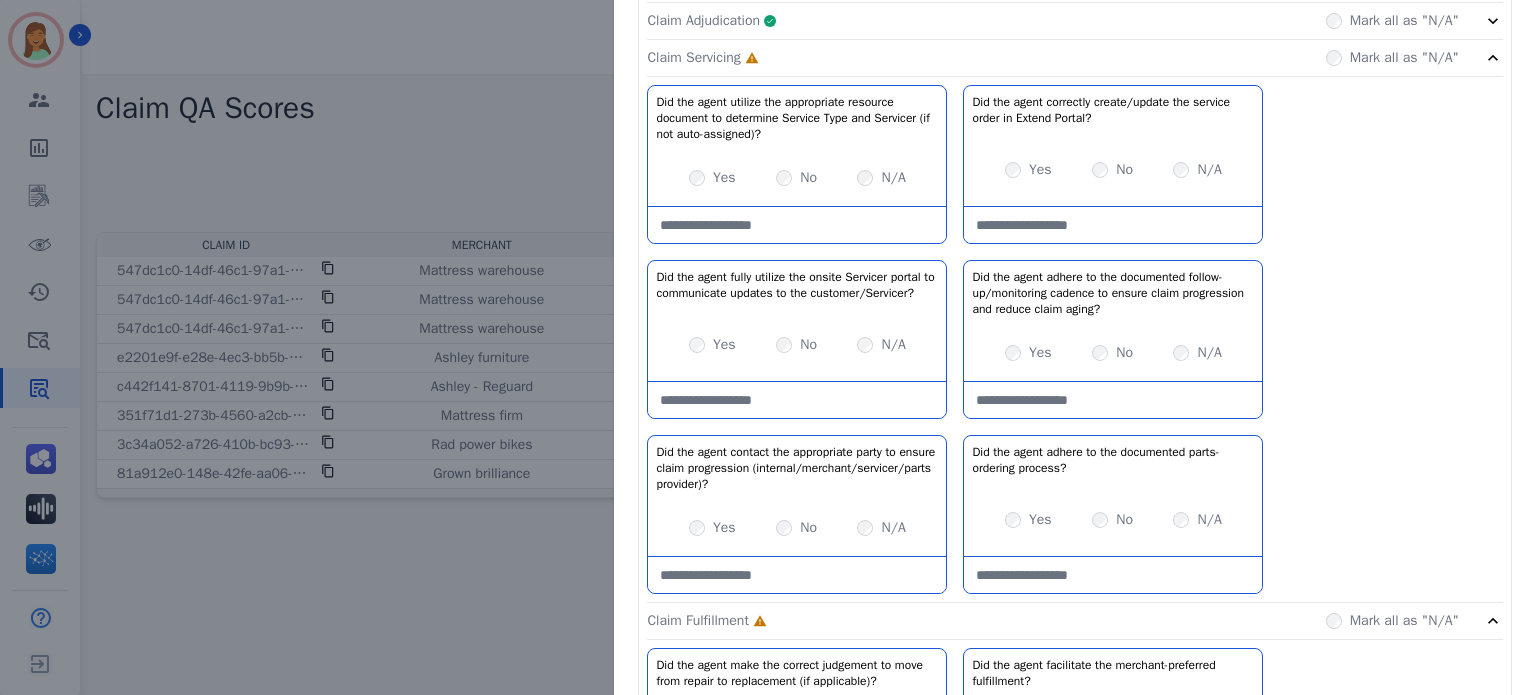 click at bounding box center (797, 225) 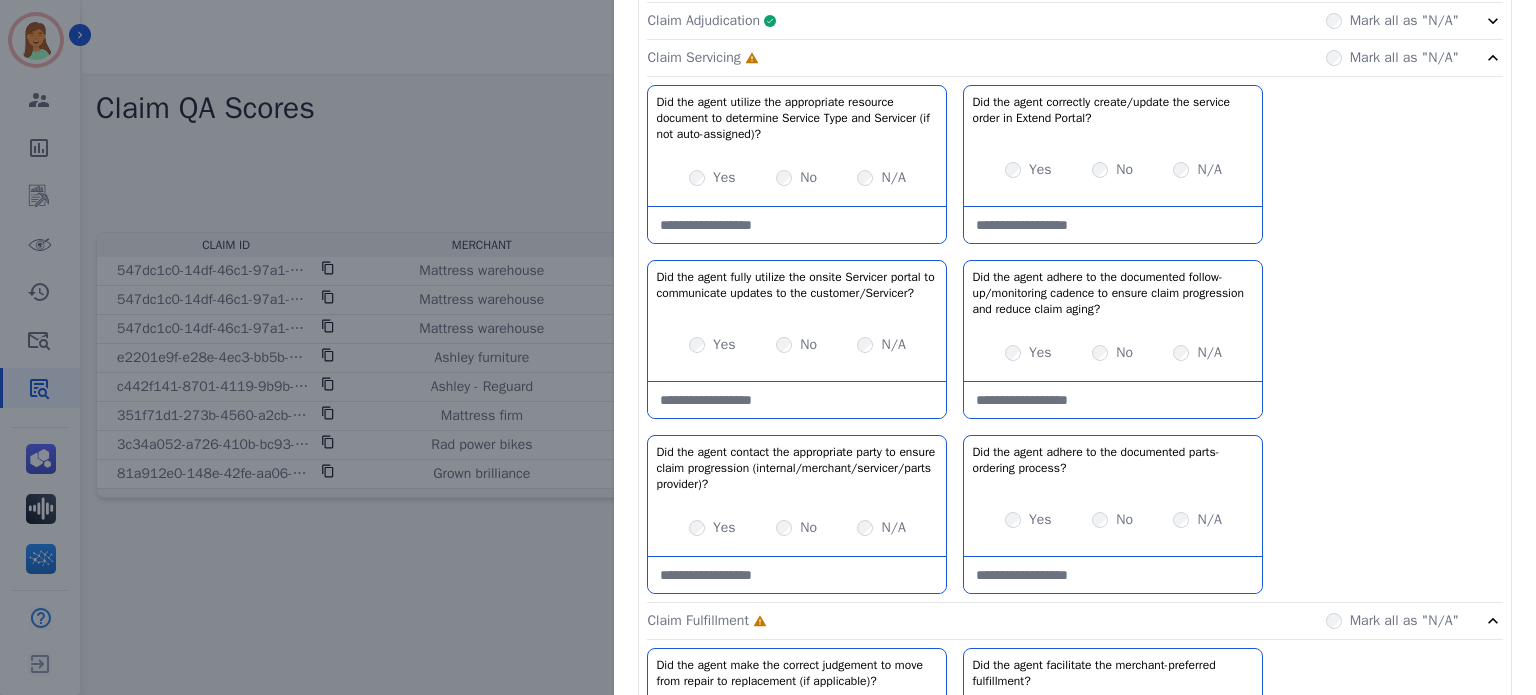 drag, startPoint x: 790, startPoint y: 209, endPoint x: 804, endPoint y: 188, distance: 25.23886 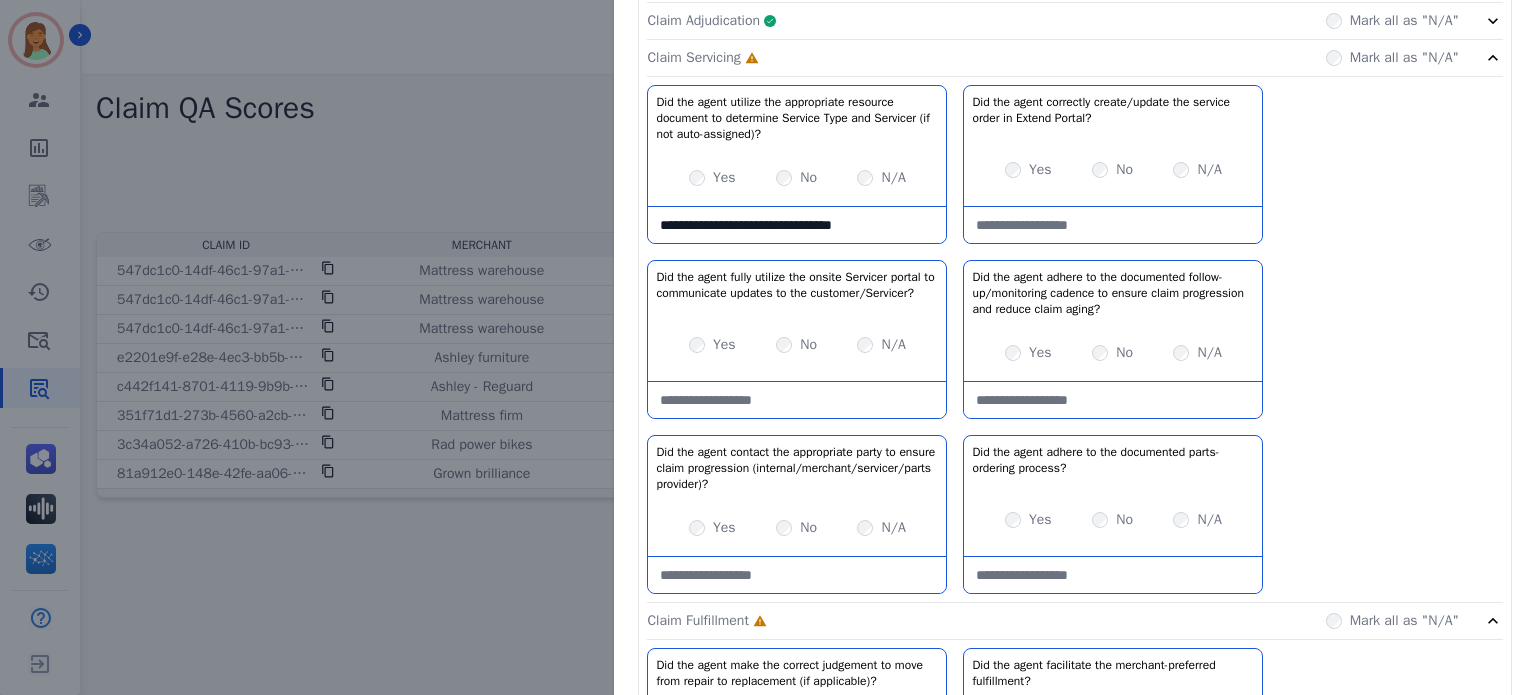 click on "**********" at bounding box center [797, 225] 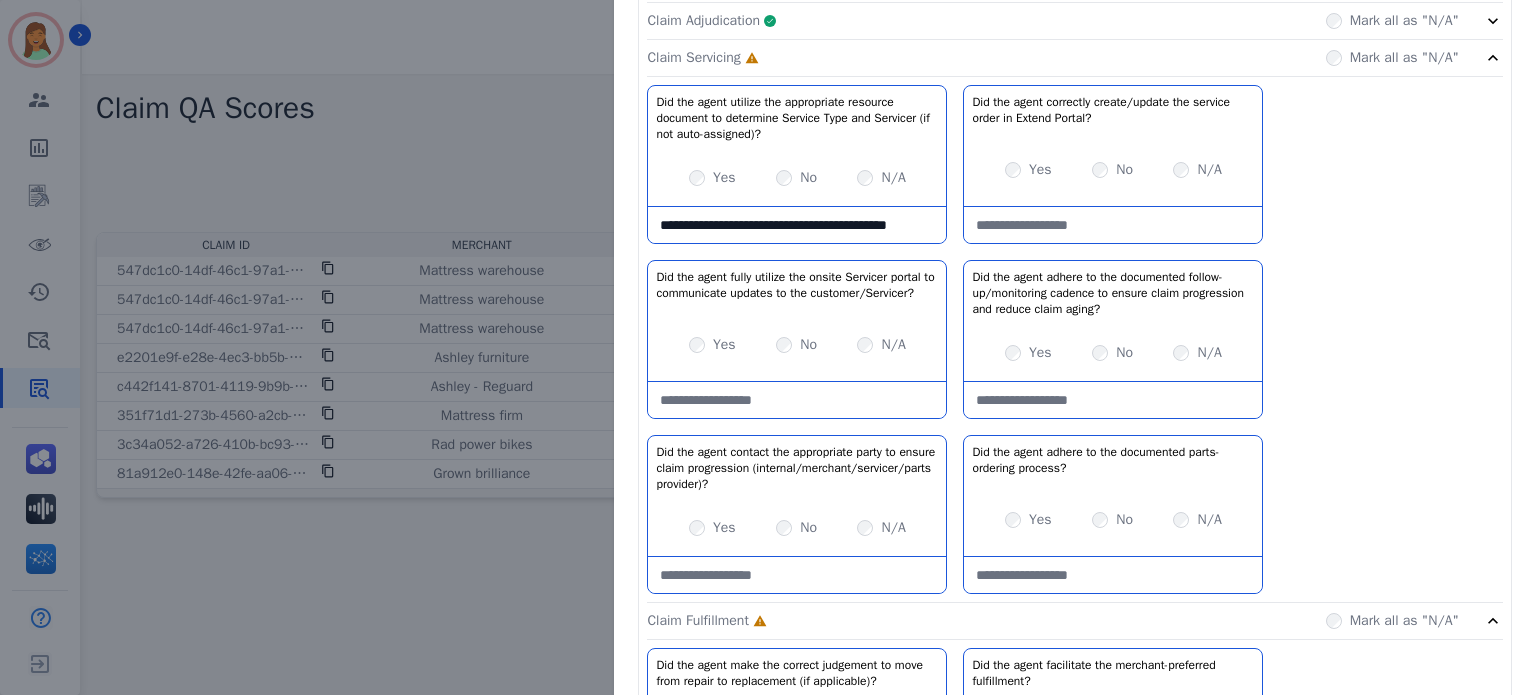 scroll, scrollTop: 11, scrollLeft: 0, axis: vertical 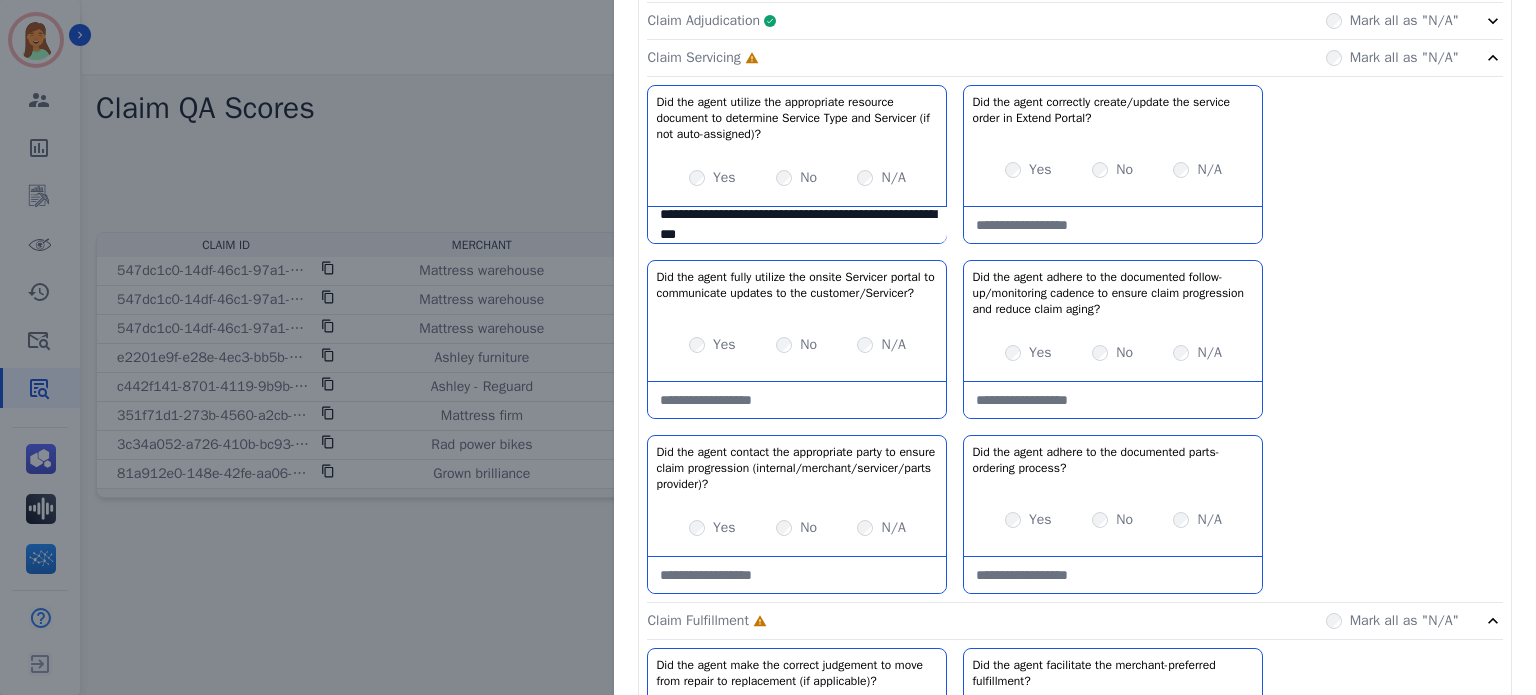 type on "**********" 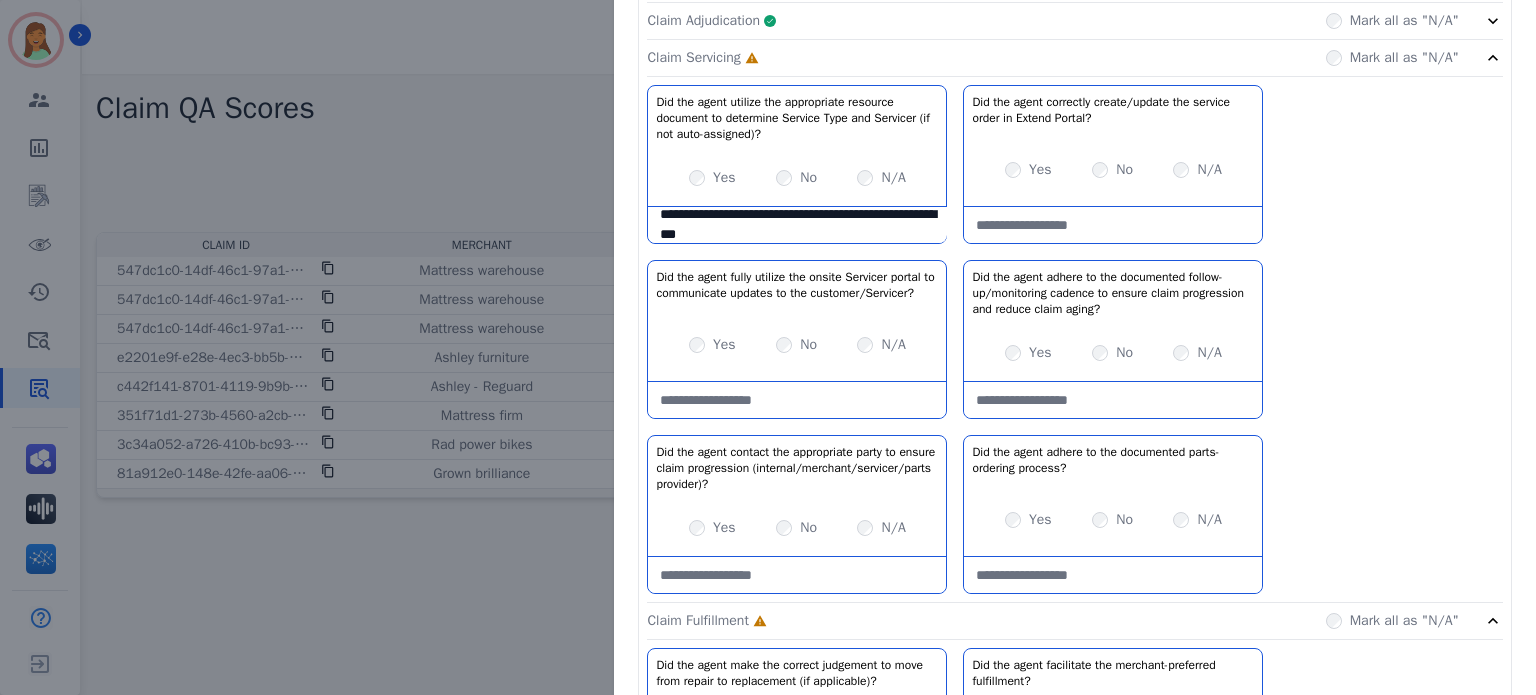click at bounding box center [1113, 225] 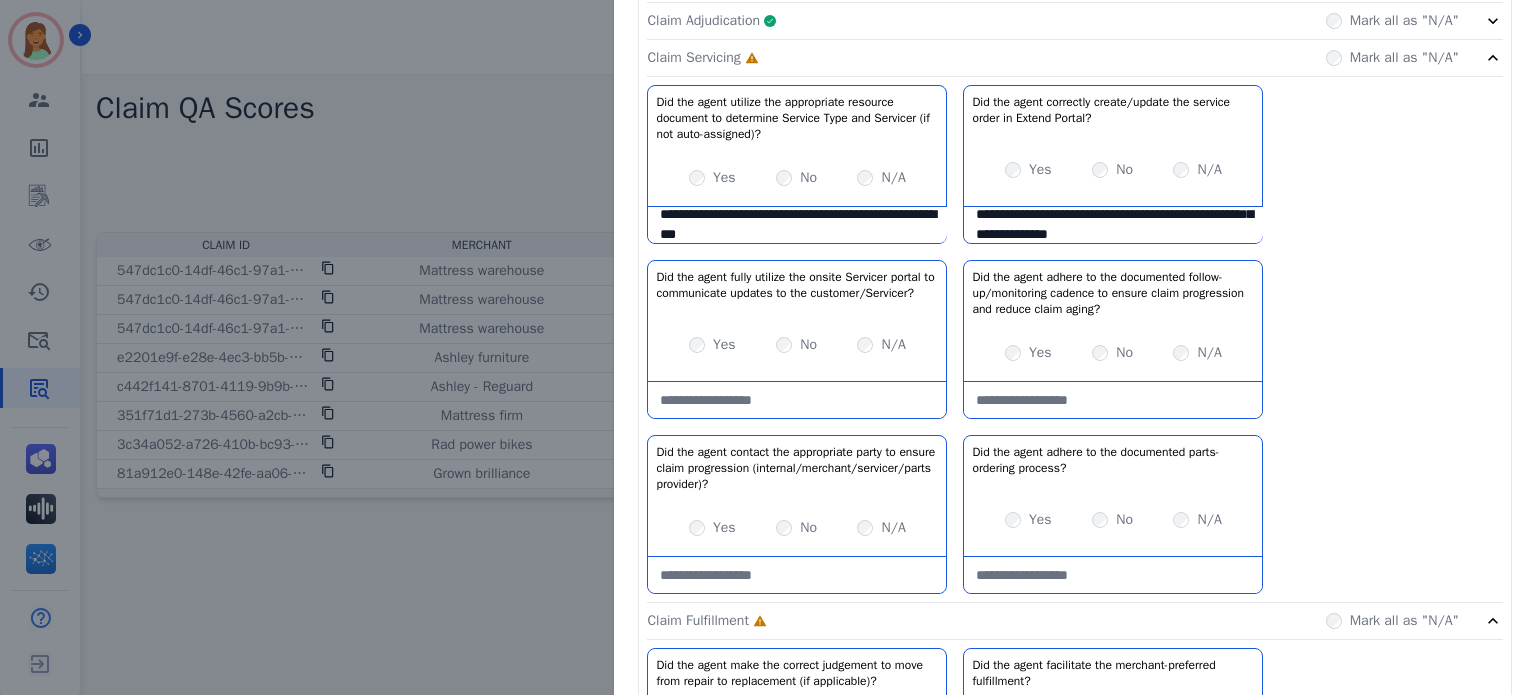 scroll, scrollTop: 51, scrollLeft: 0, axis: vertical 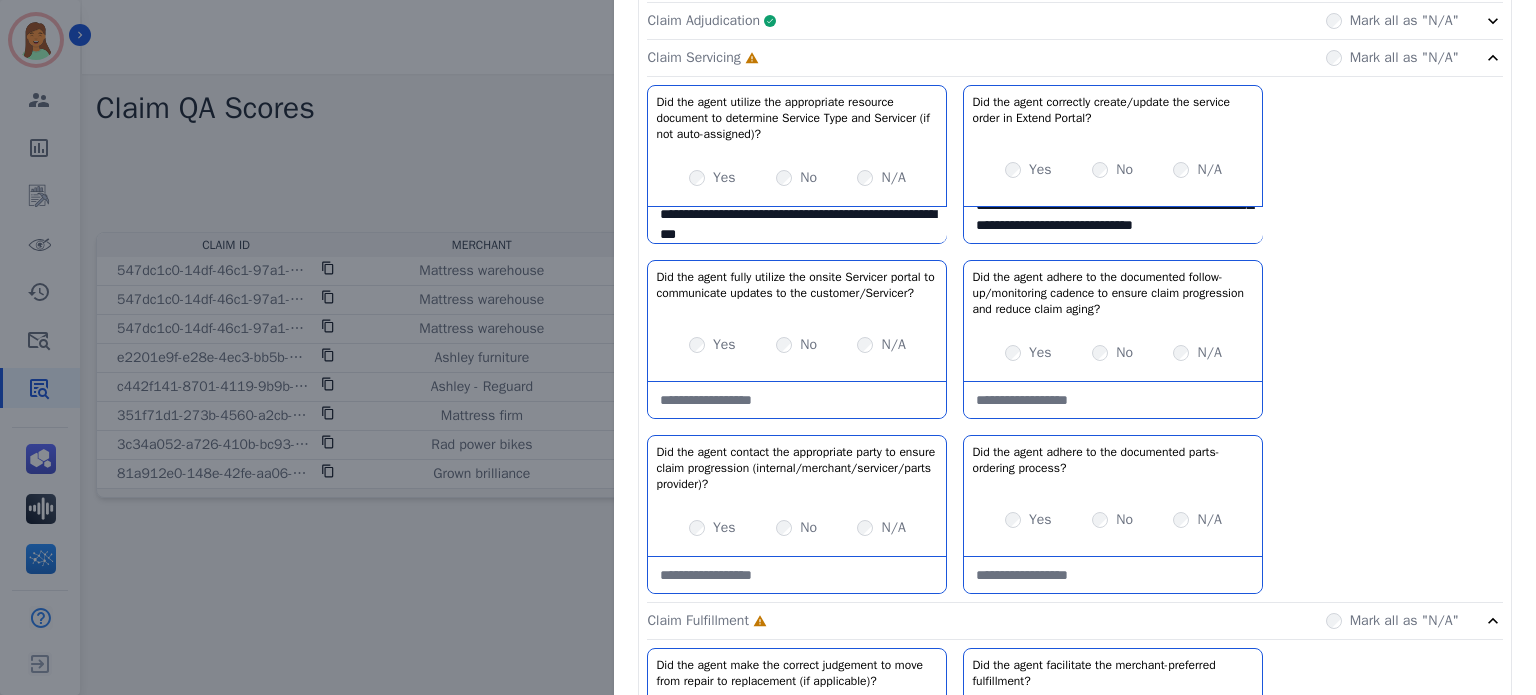 type on "**********" 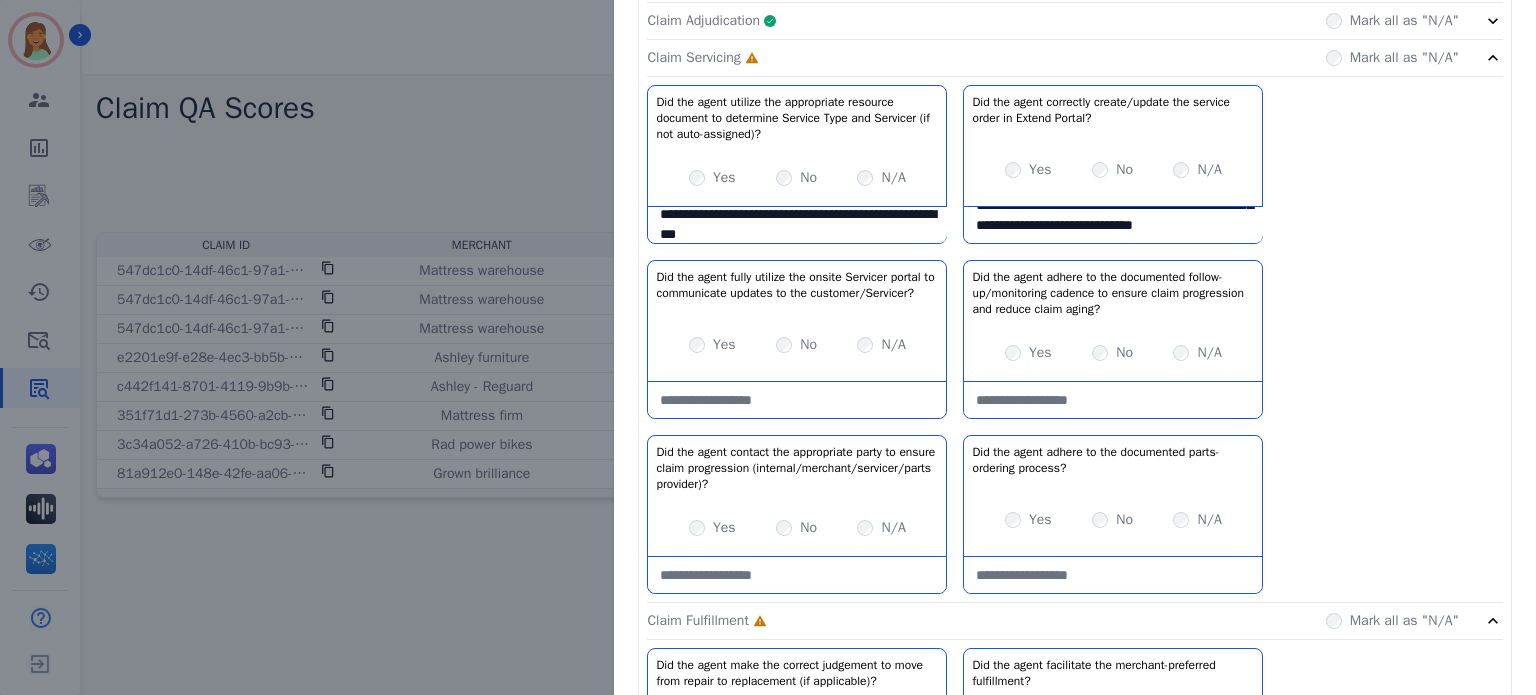 click at bounding box center (1113, 400) 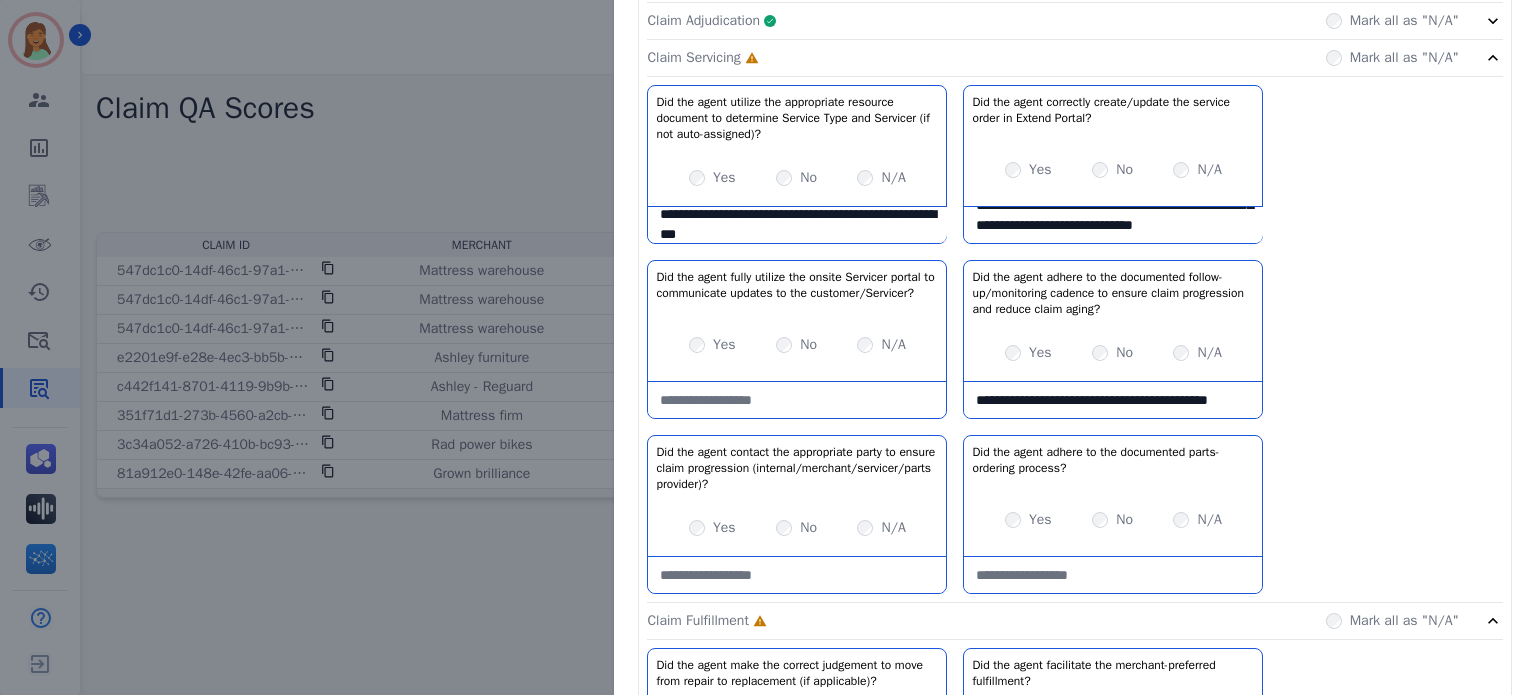 scroll, scrollTop: 11, scrollLeft: 0, axis: vertical 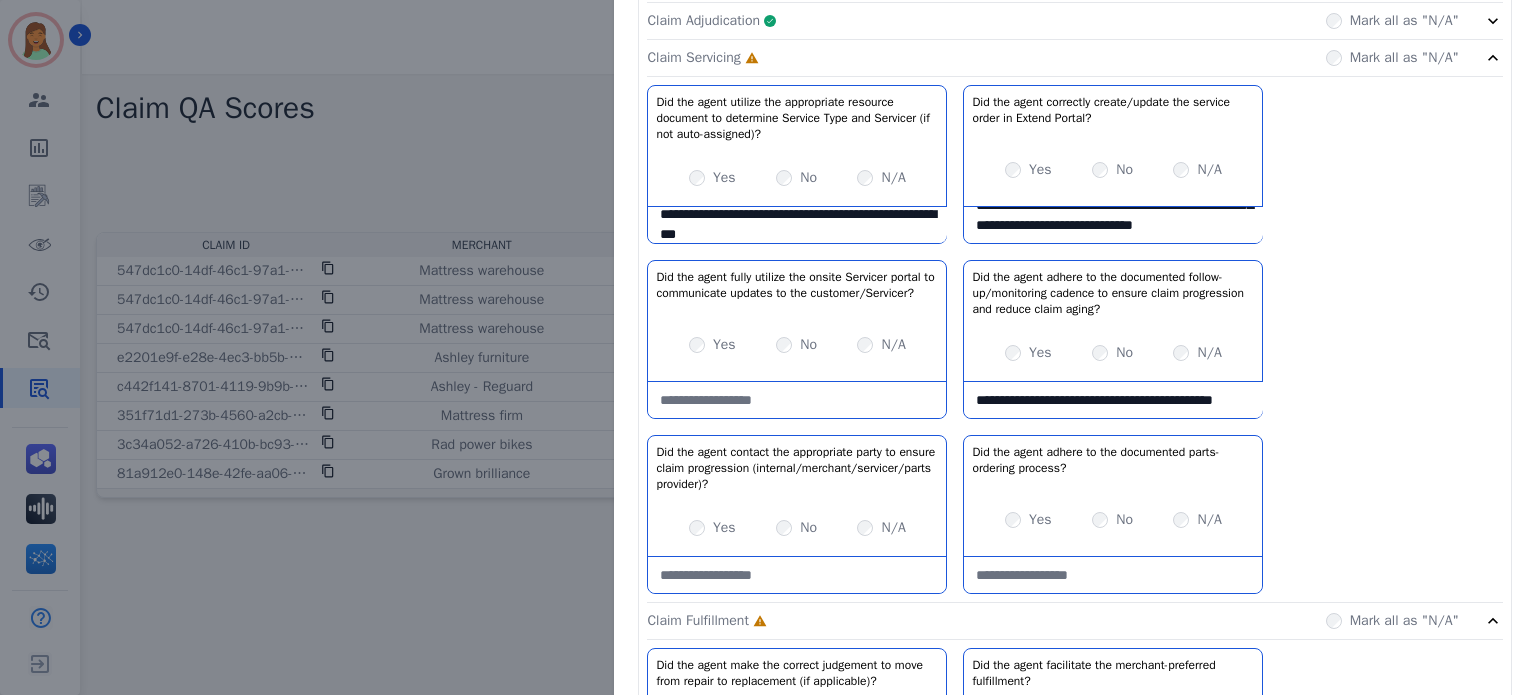 type on "**********" 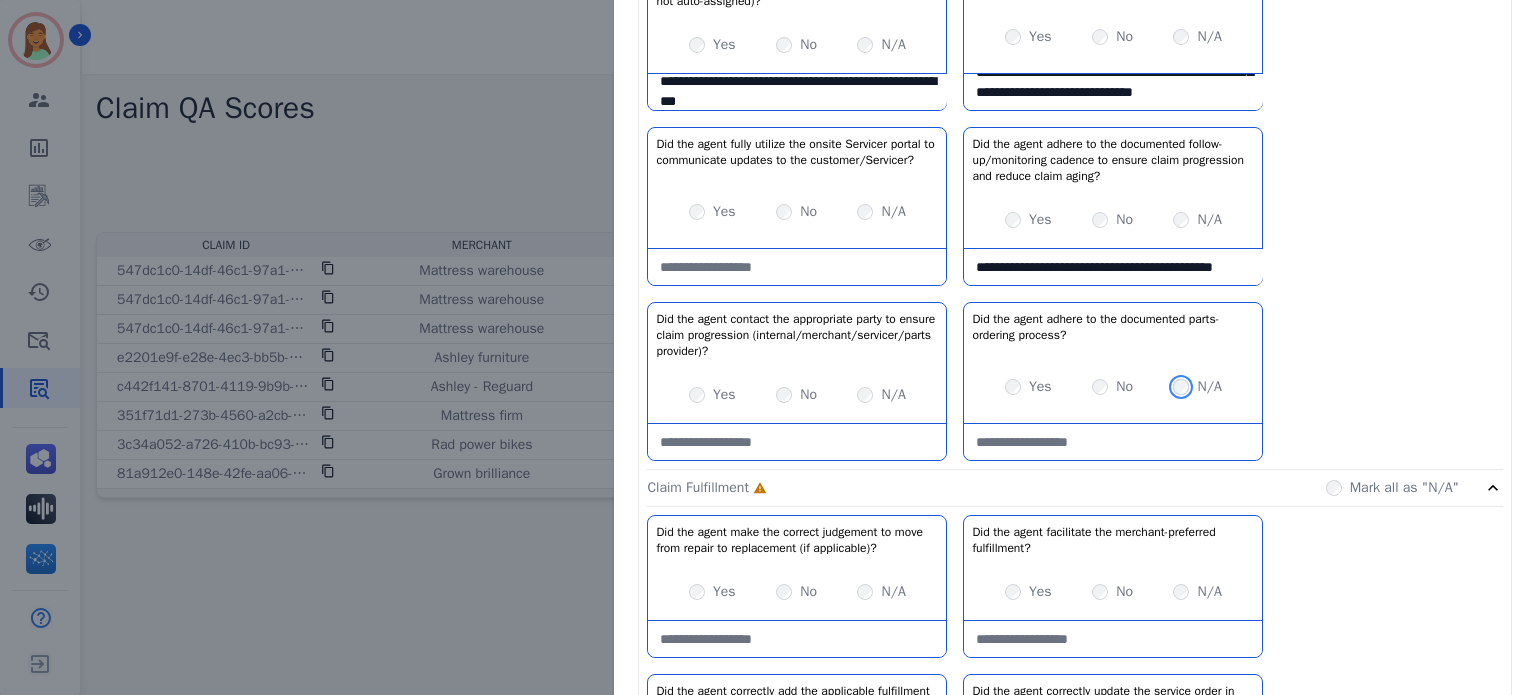 scroll, scrollTop: 666, scrollLeft: 0, axis: vertical 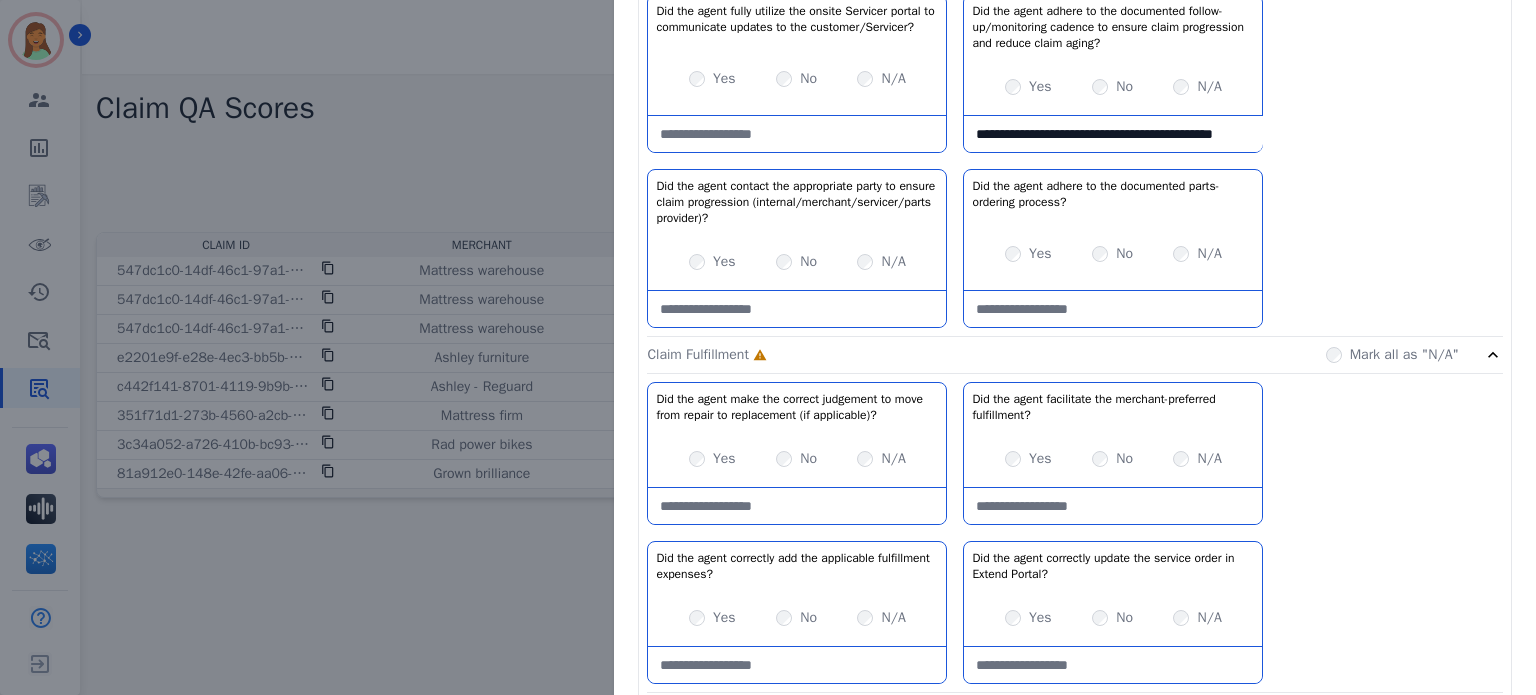 click at bounding box center [1113, 309] 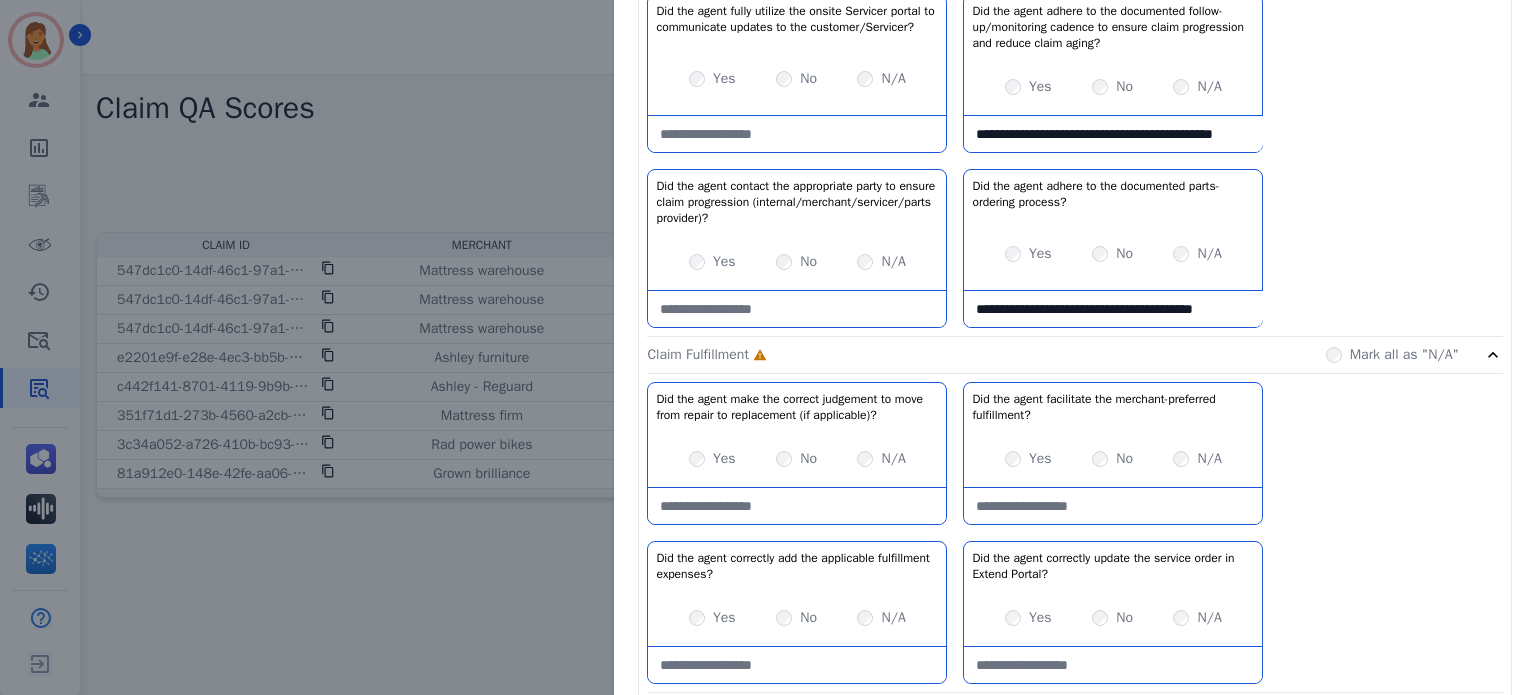 scroll, scrollTop: 11, scrollLeft: 0, axis: vertical 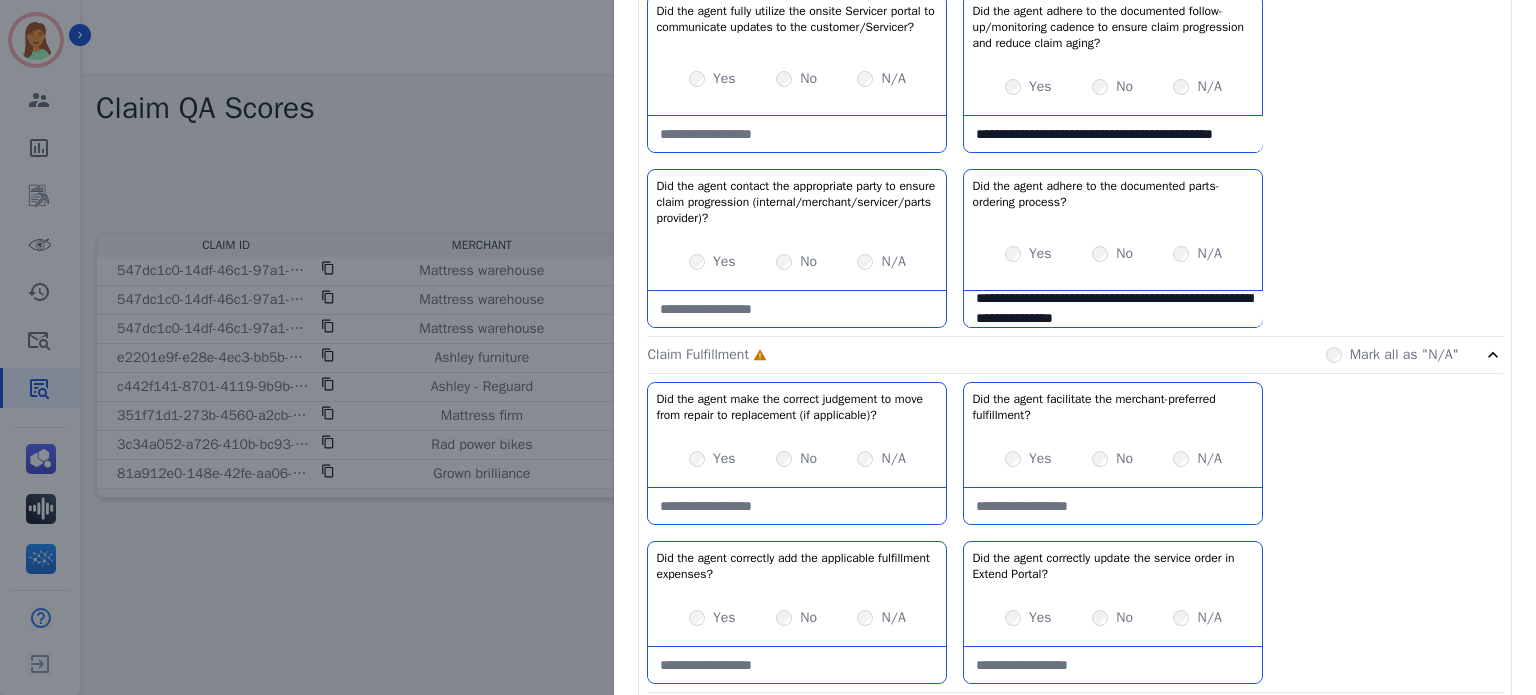click on "**********" at bounding box center (1113, 309) 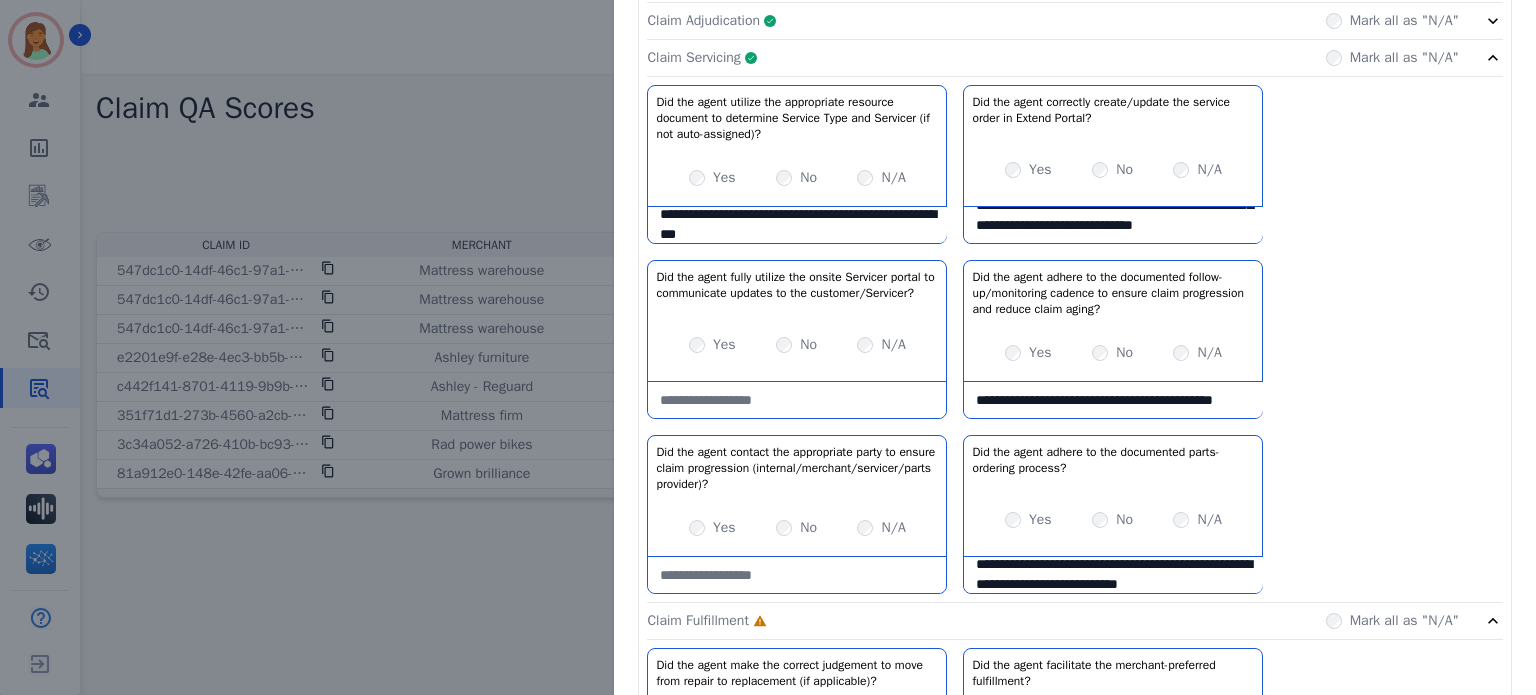 scroll, scrollTop: 133, scrollLeft: 0, axis: vertical 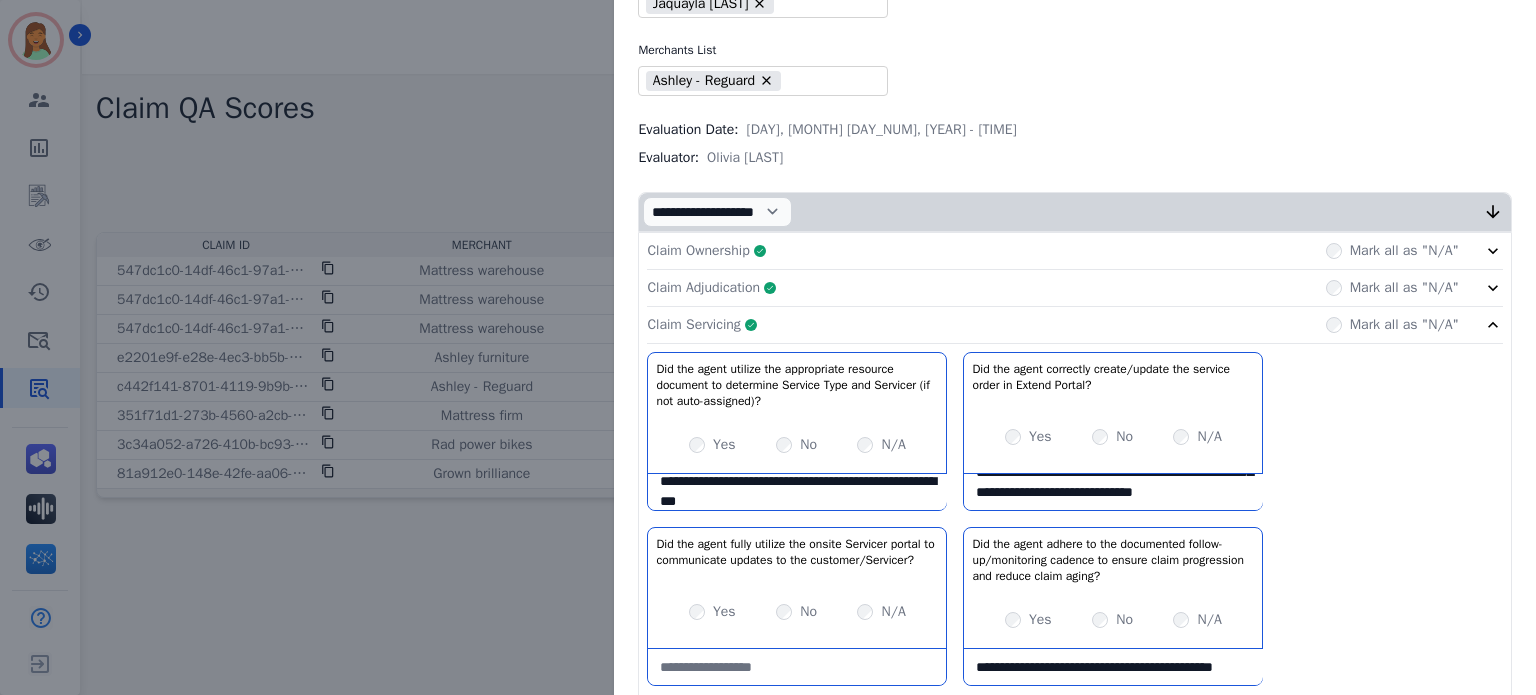 type on "**********" 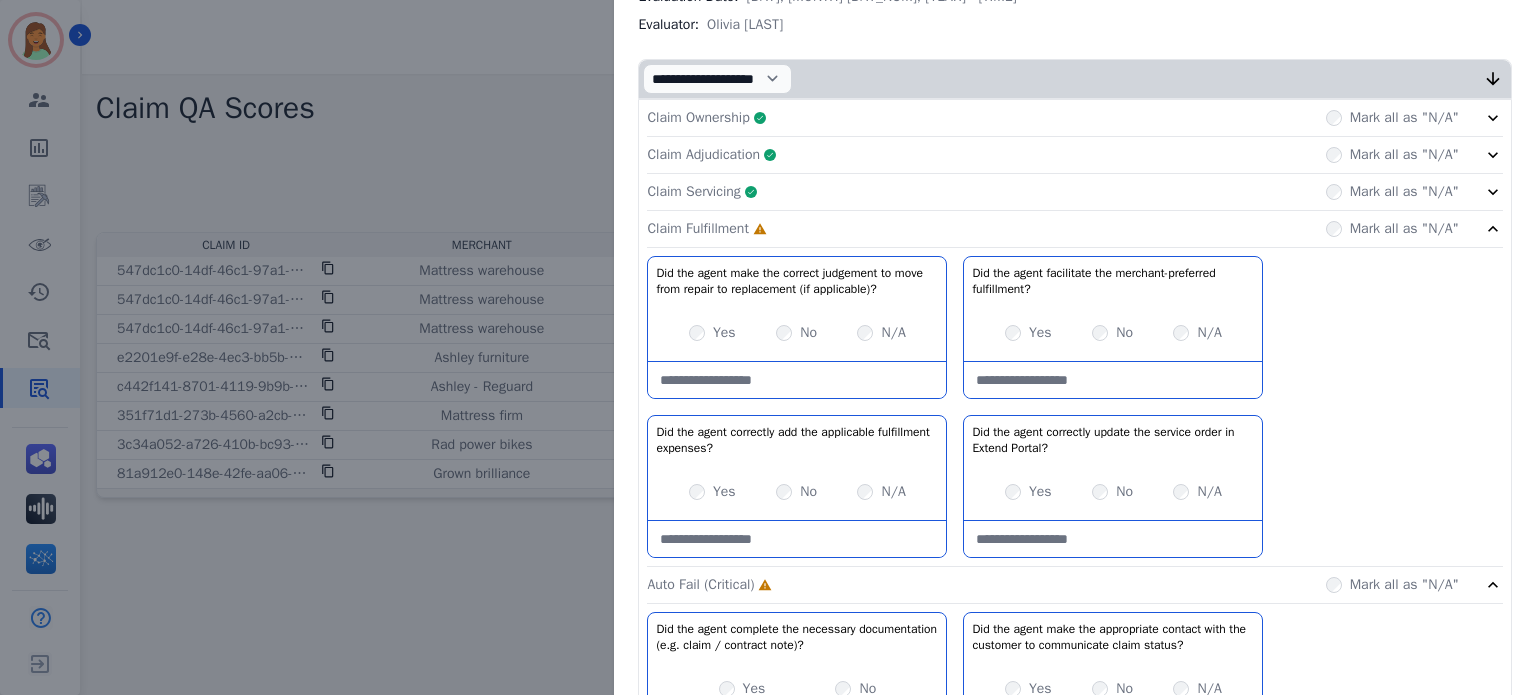 scroll, scrollTop: 400, scrollLeft: 0, axis: vertical 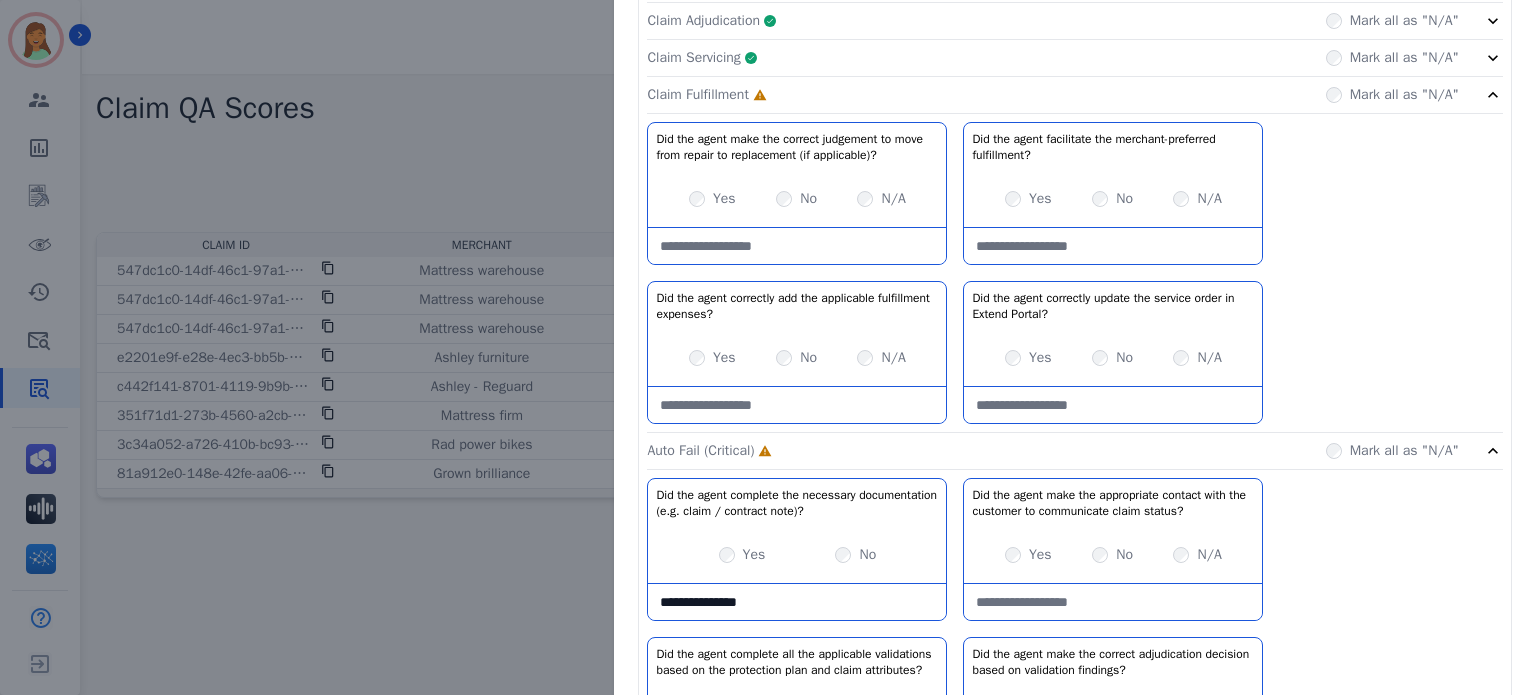 click on "Yes     No     N/A" at bounding box center [797, 199] 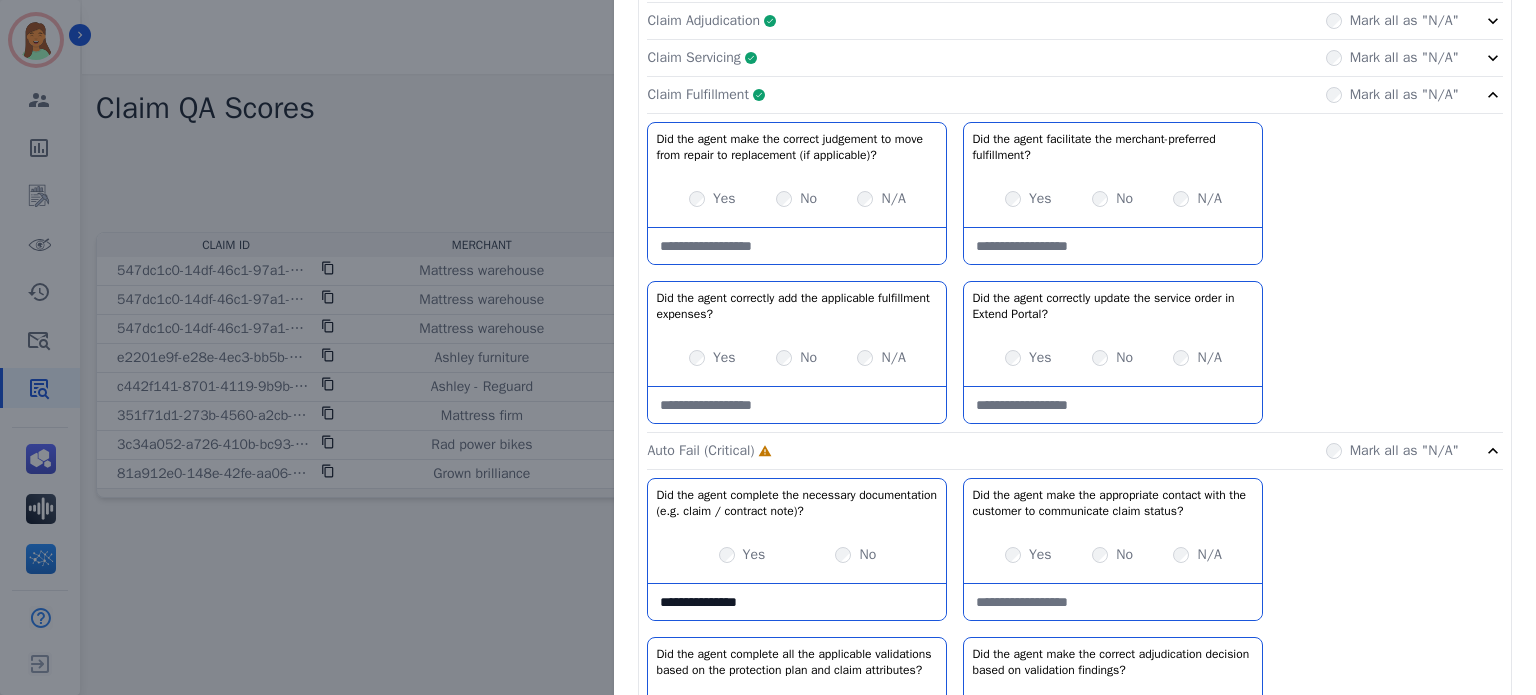 click on "Claim Fulfillment     Complete         Mark all as "N/A"" 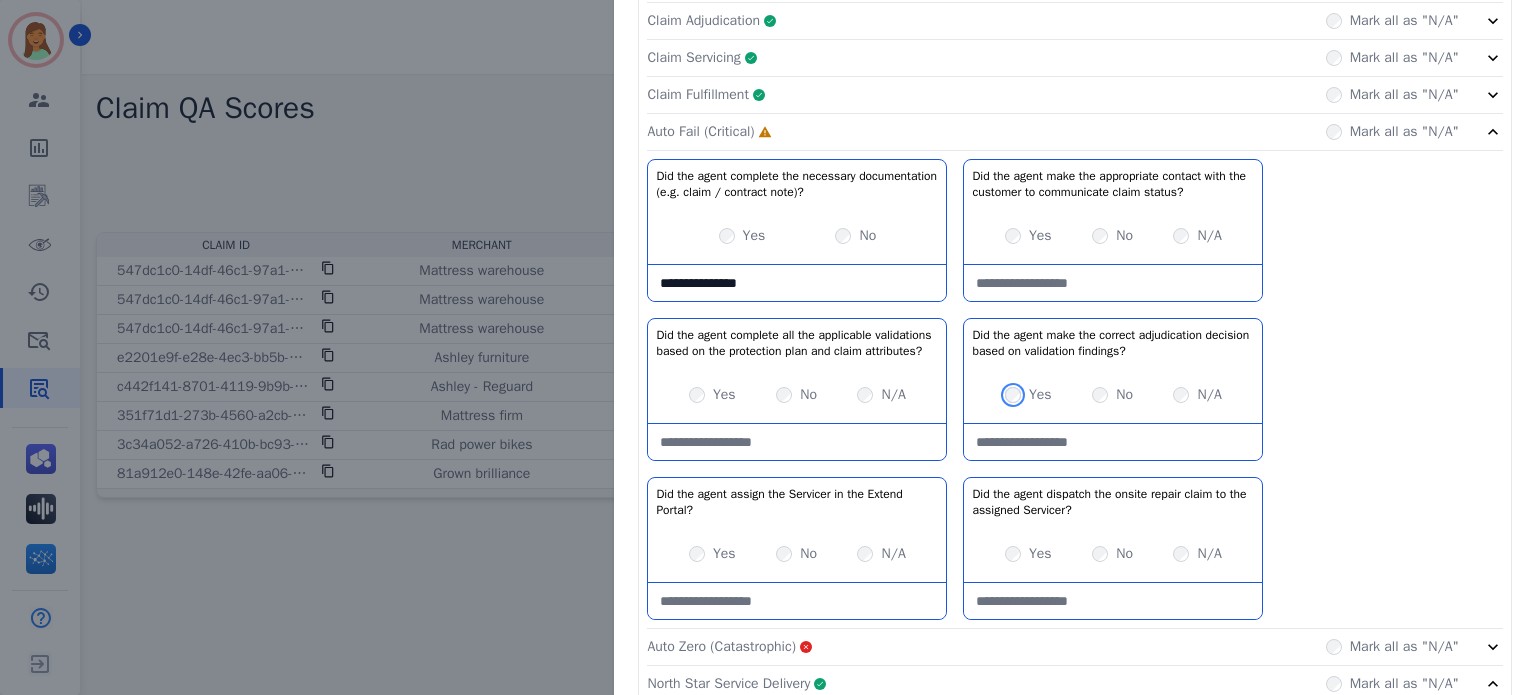 scroll, scrollTop: 533, scrollLeft: 0, axis: vertical 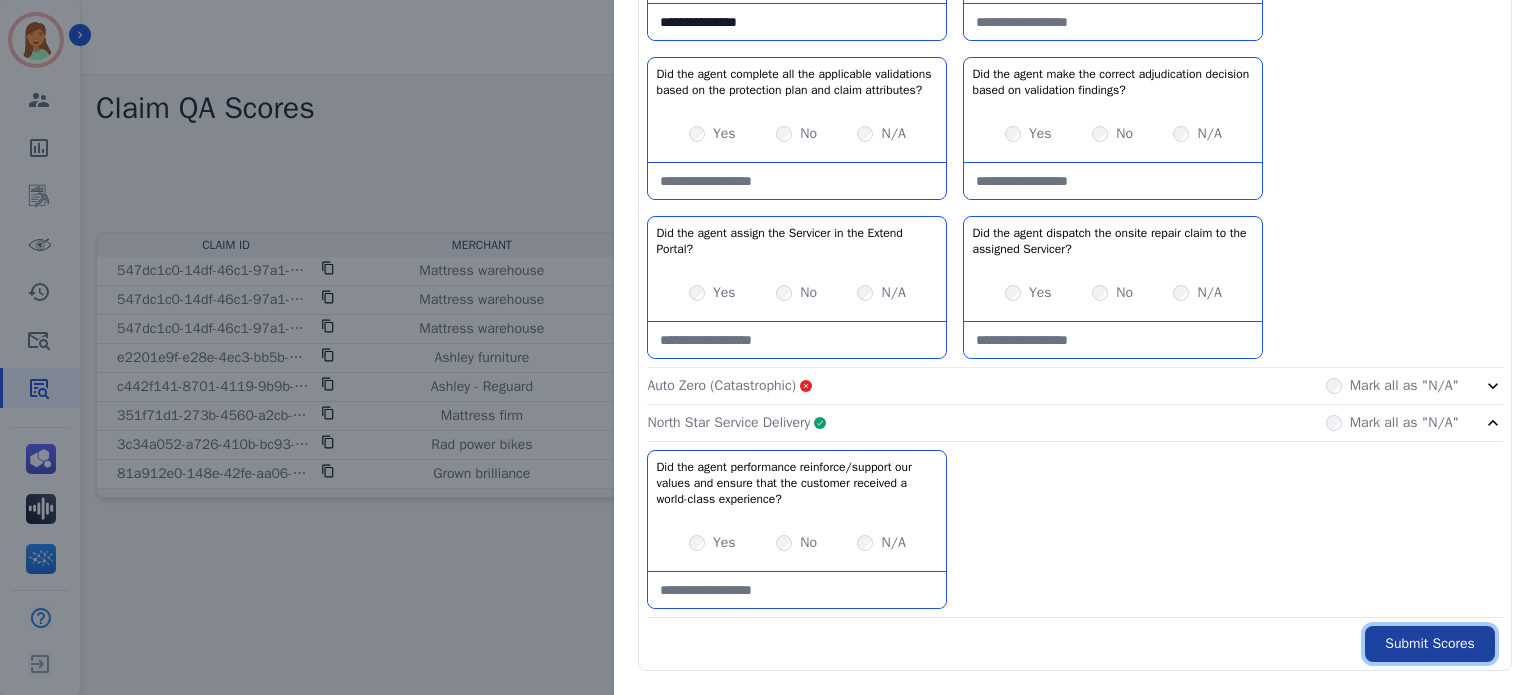 click on "Submit Scores" at bounding box center (1430, 644) 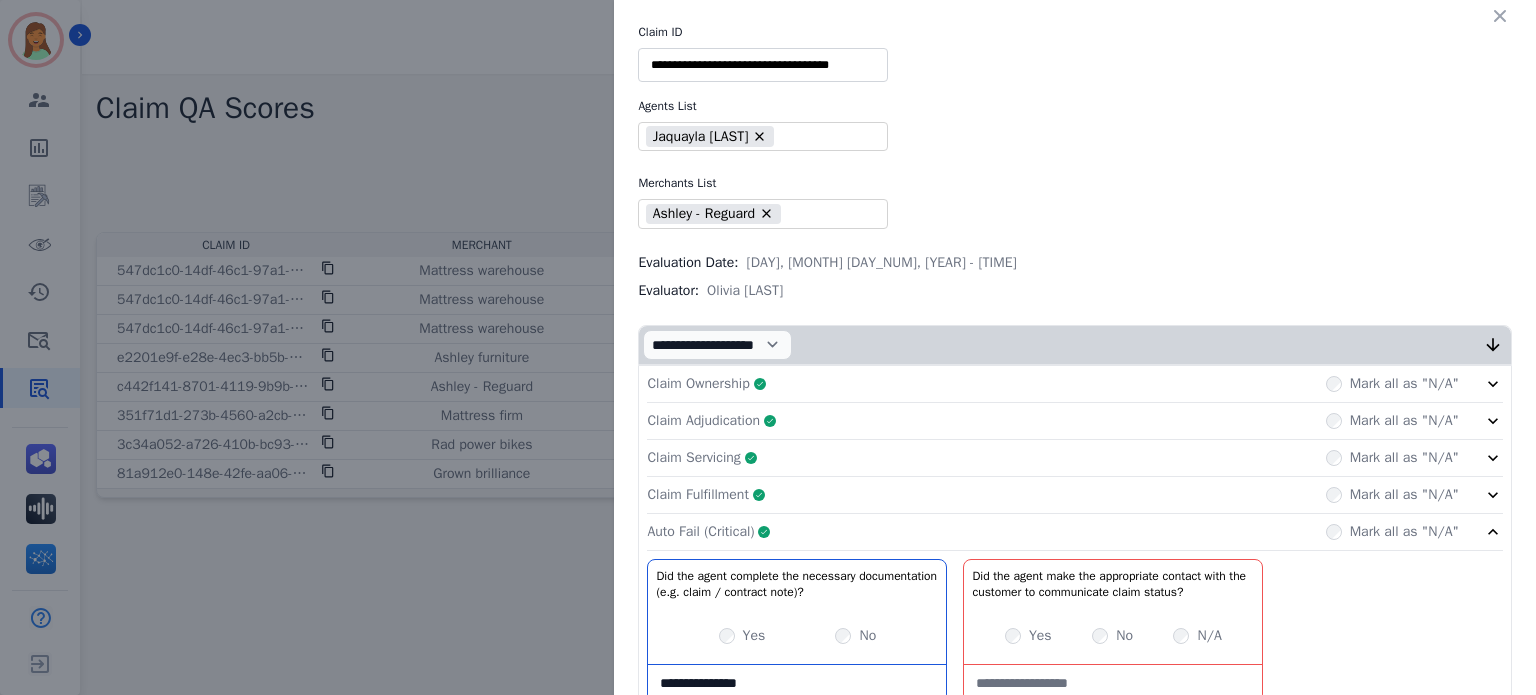 scroll, scrollTop: 133, scrollLeft: 0, axis: vertical 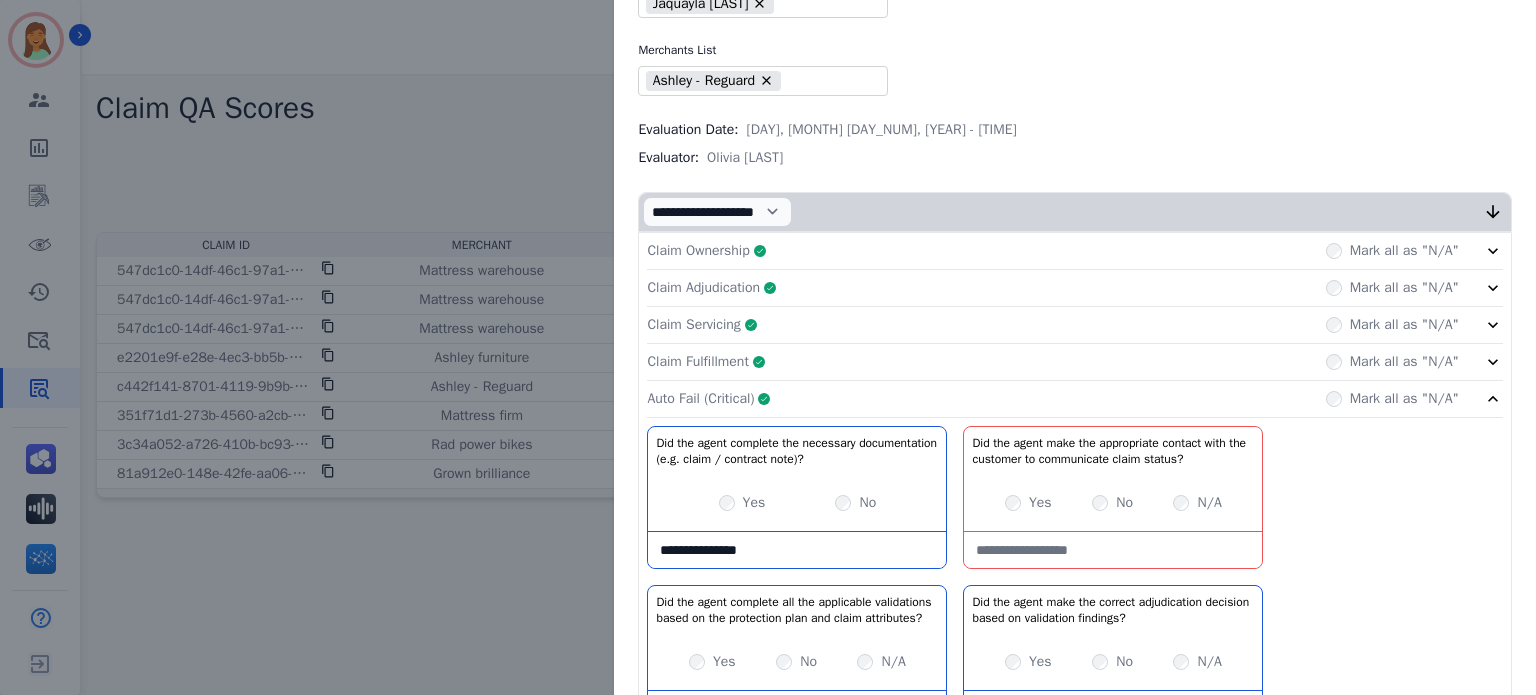 click at bounding box center (1113, 550) 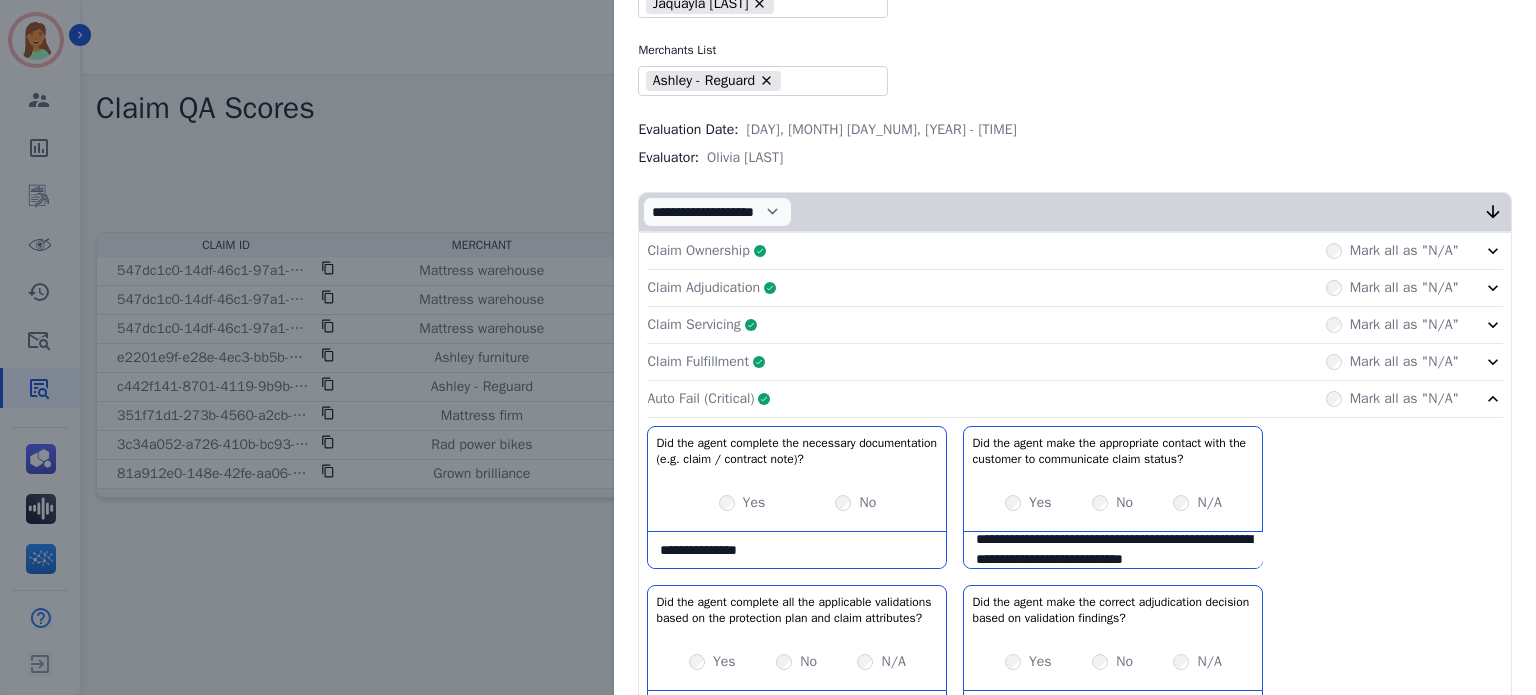 scroll, scrollTop: 31, scrollLeft: 0, axis: vertical 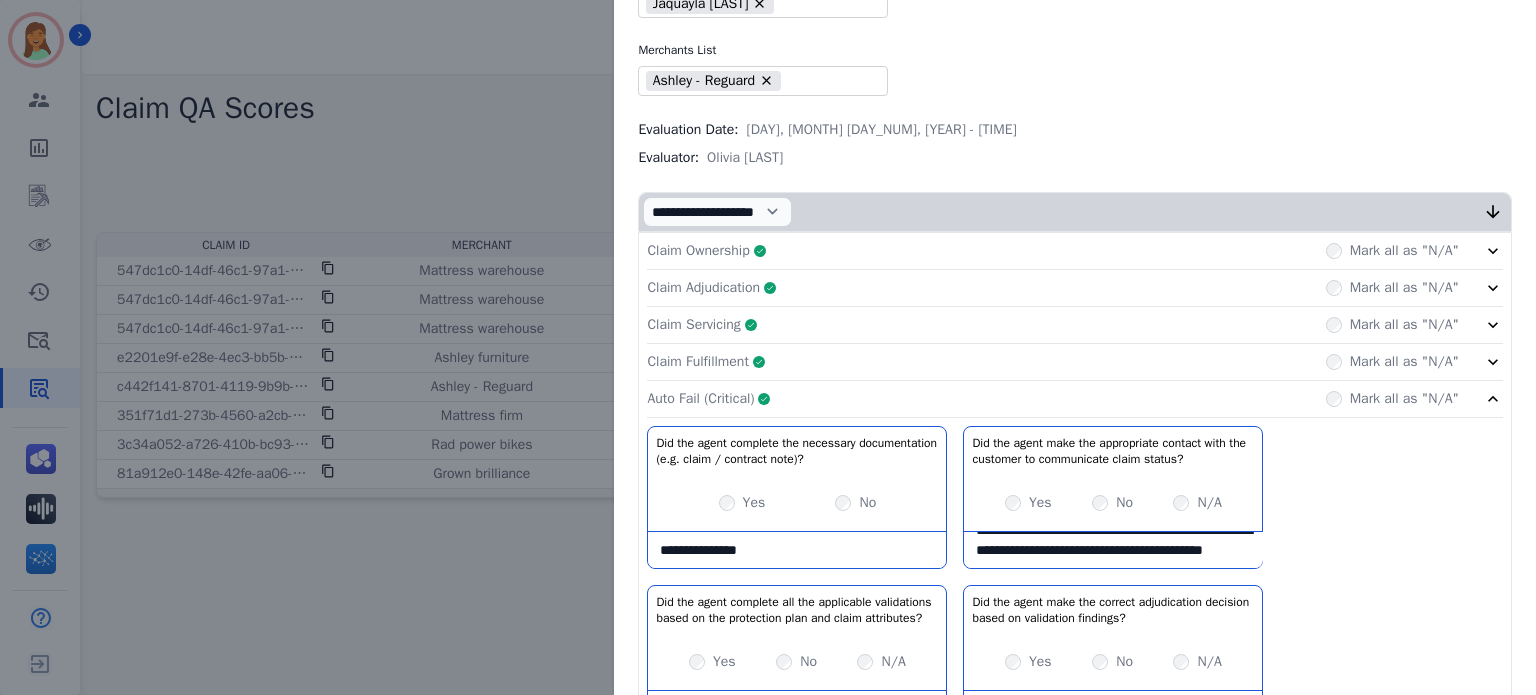 drag, startPoint x: 1138, startPoint y: 543, endPoint x: 1252, endPoint y: 109, distance: 448.72263 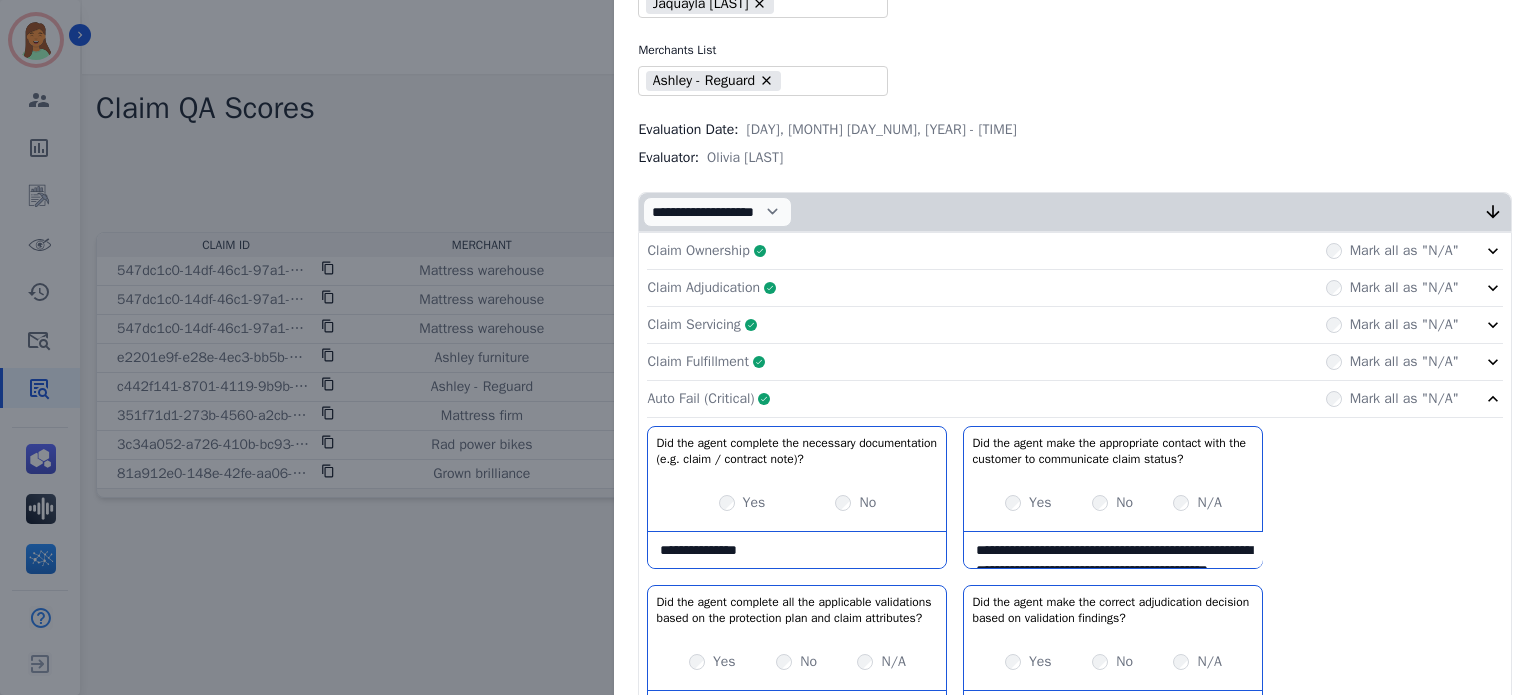 scroll, scrollTop: 39, scrollLeft: 0, axis: vertical 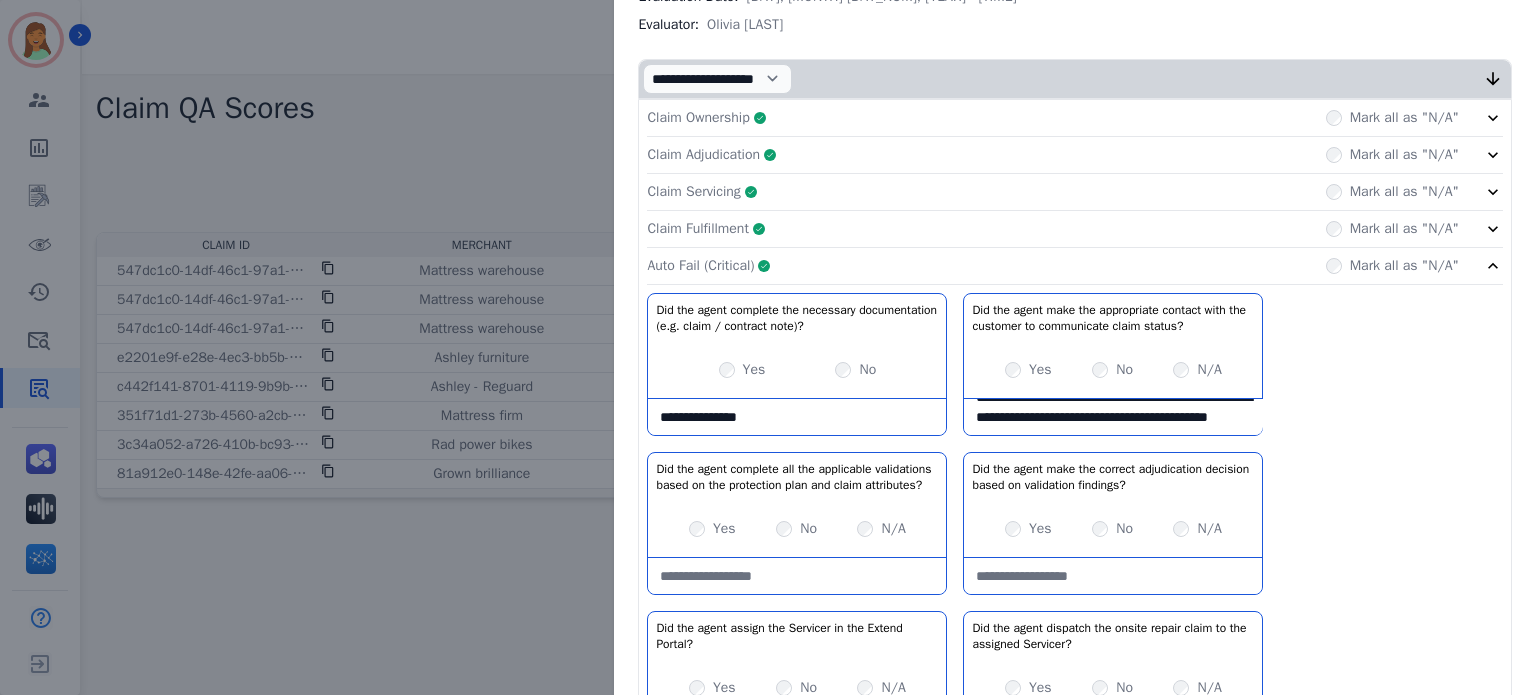type on "**********" 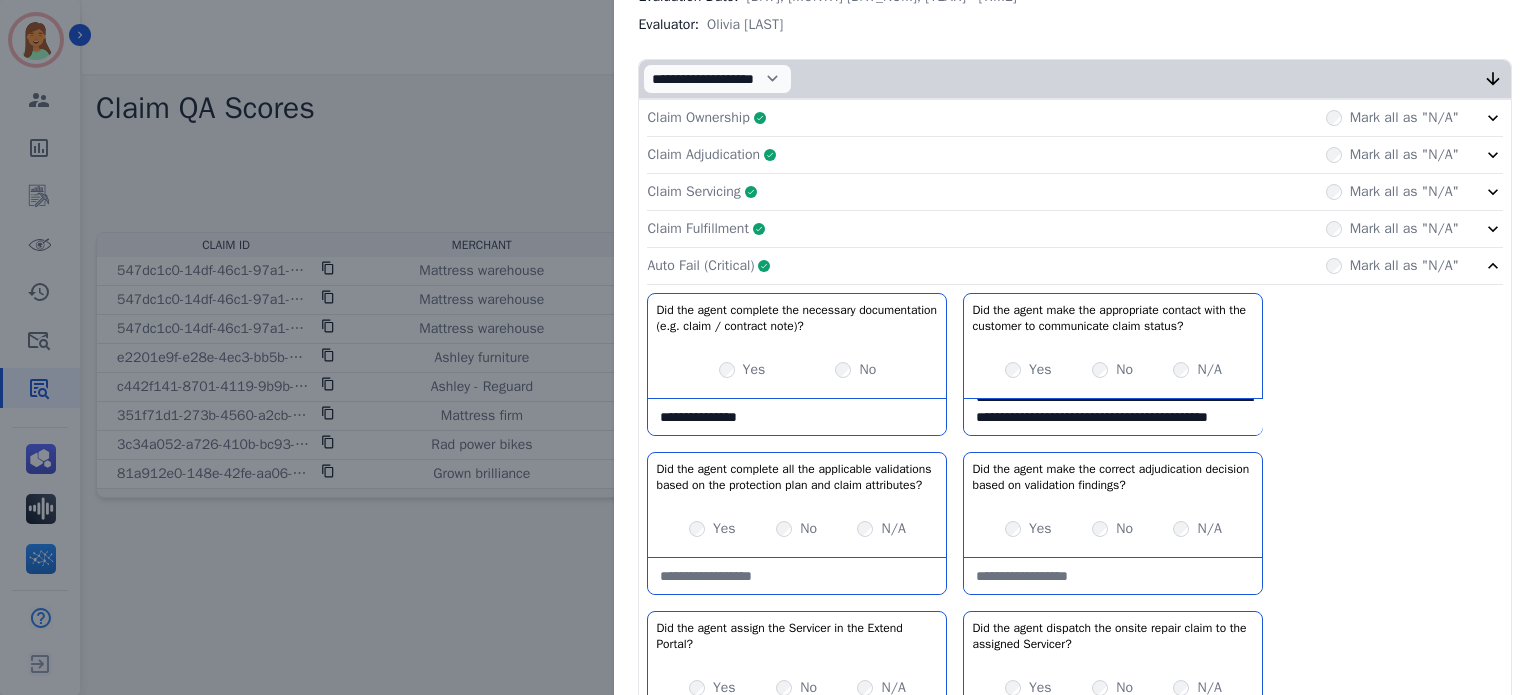 click on "Claim Fulfillment     Complete         Mark all as "N/A"" 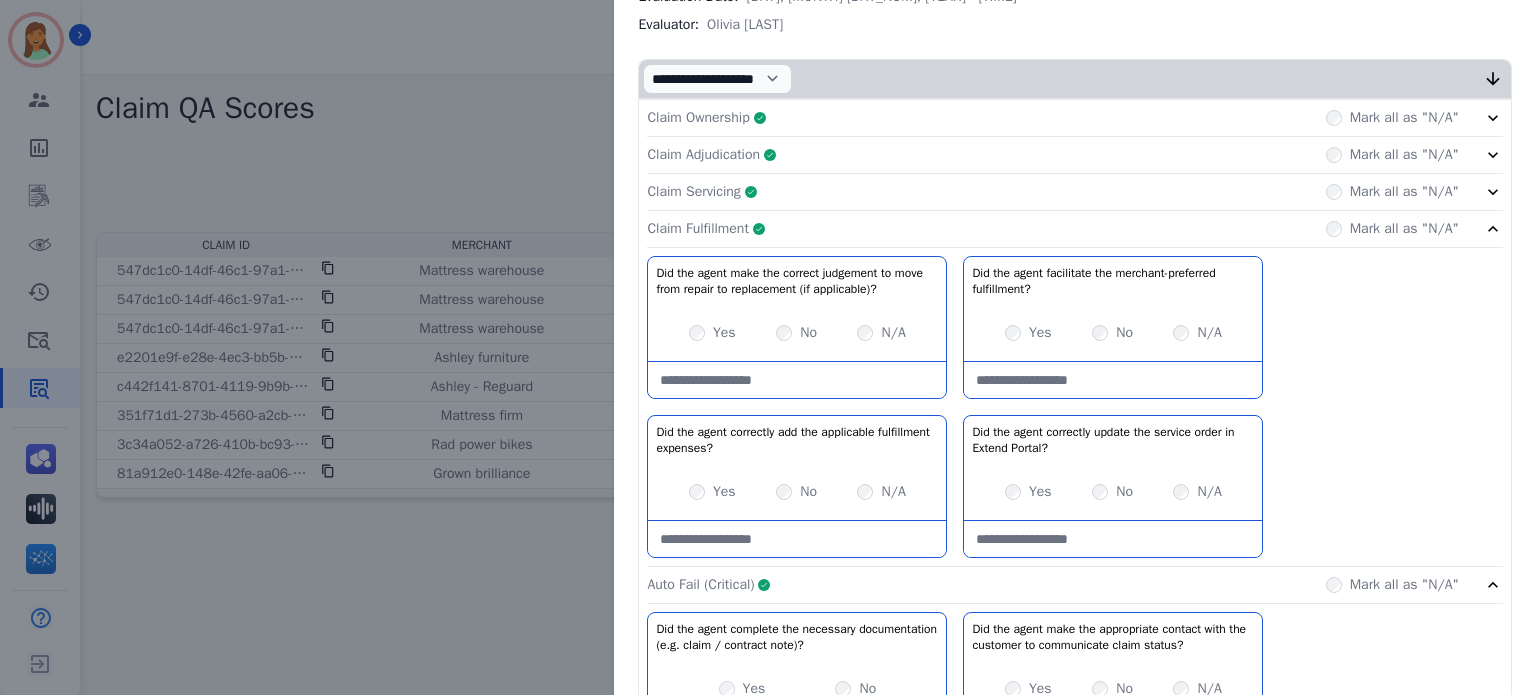 click on "Claim Fulfillment     Complete         Mark all as "N/A"" 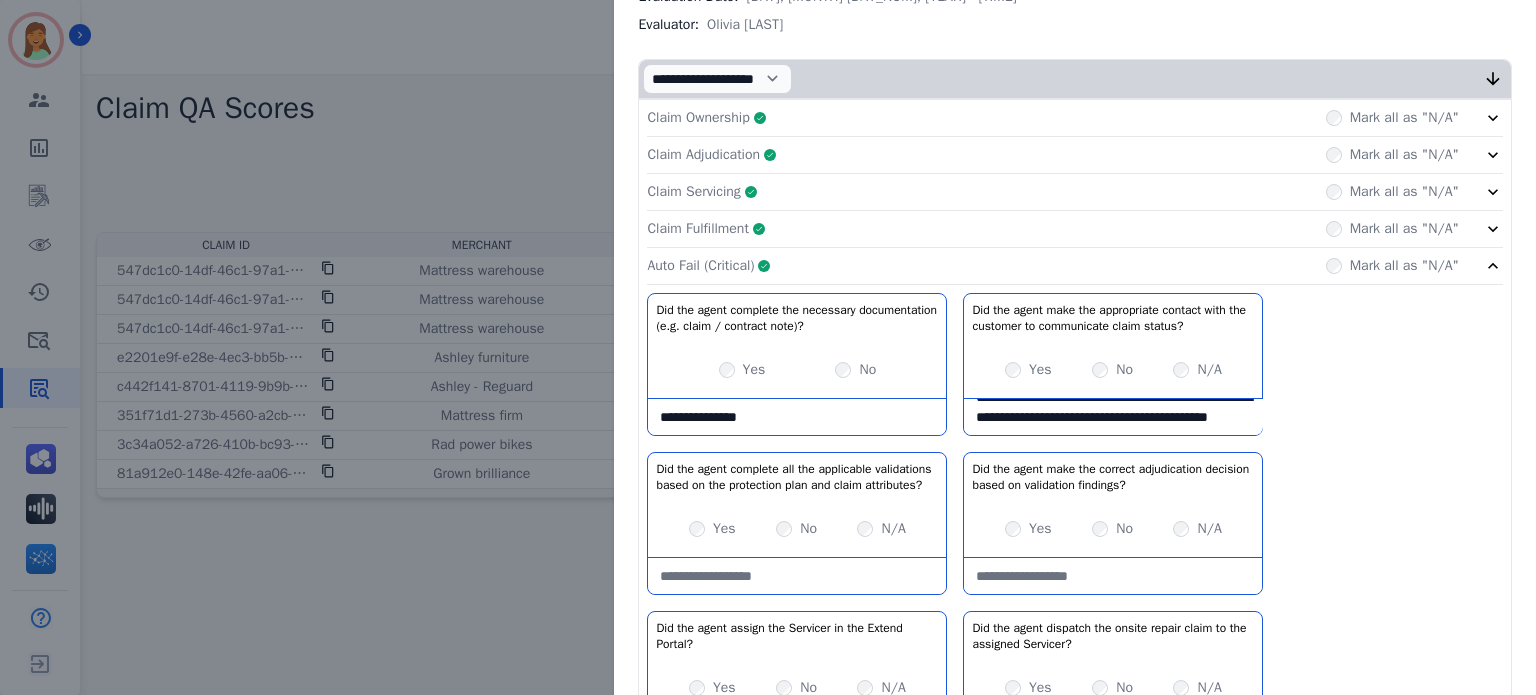 drag, startPoint x: 908, startPoint y: 267, endPoint x: 1077, endPoint y: 403, distance: 216.92625 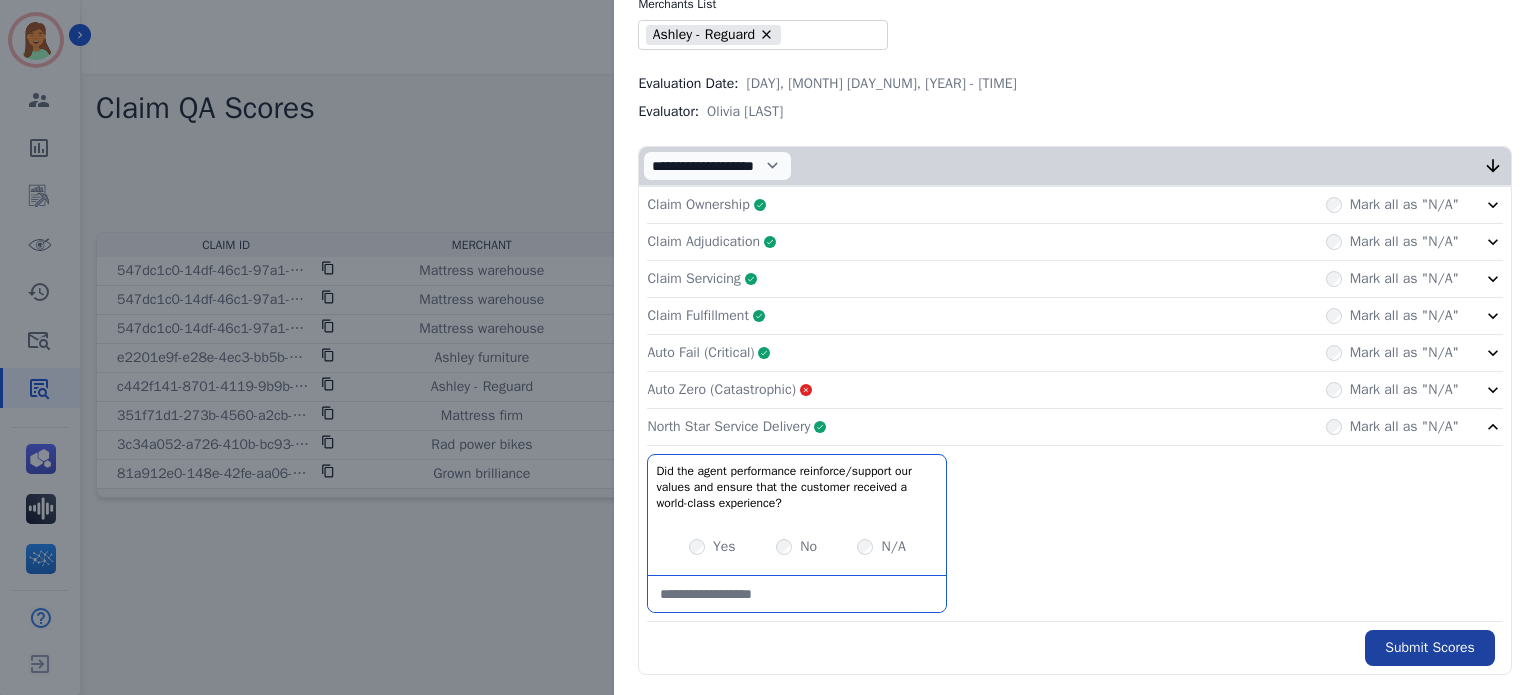 click on "Did the agent performance reinforce/support our values and ensure that the customer received a world-class experience?   No description         Yes     No     N/A     Submit Scores" at bounding box center (1075, 430) 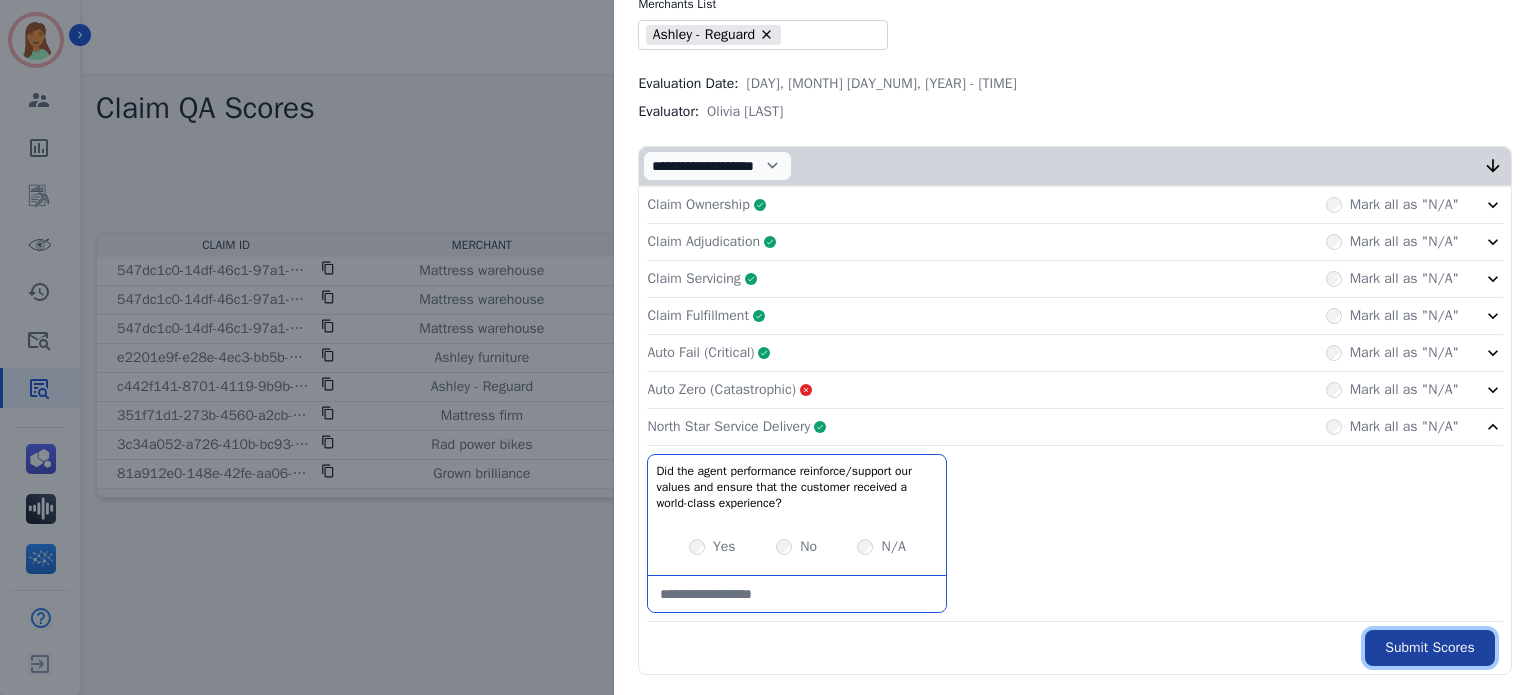 click on "Submit Scores" at bounding box center [1430, 648] 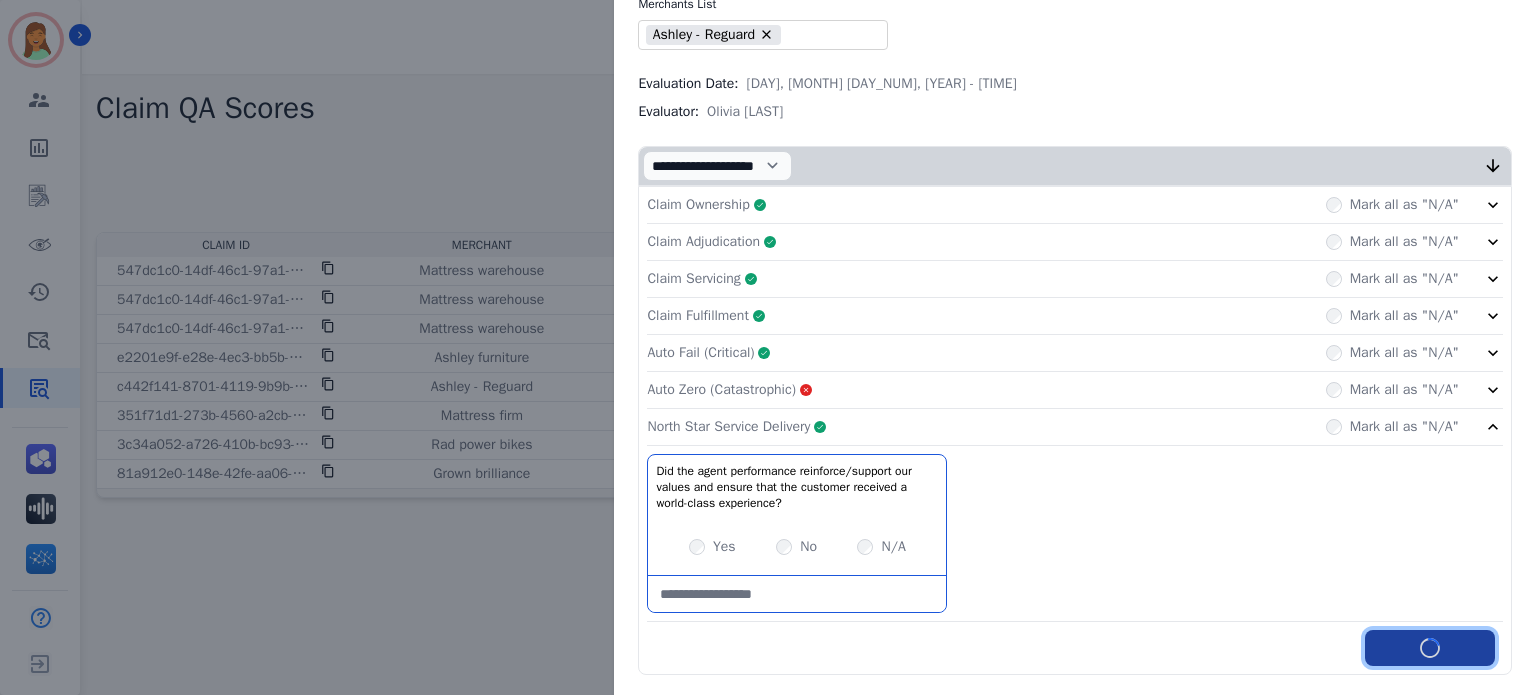 scroll, scrollTop: 291, scrollLeft: 0, axis: vertical 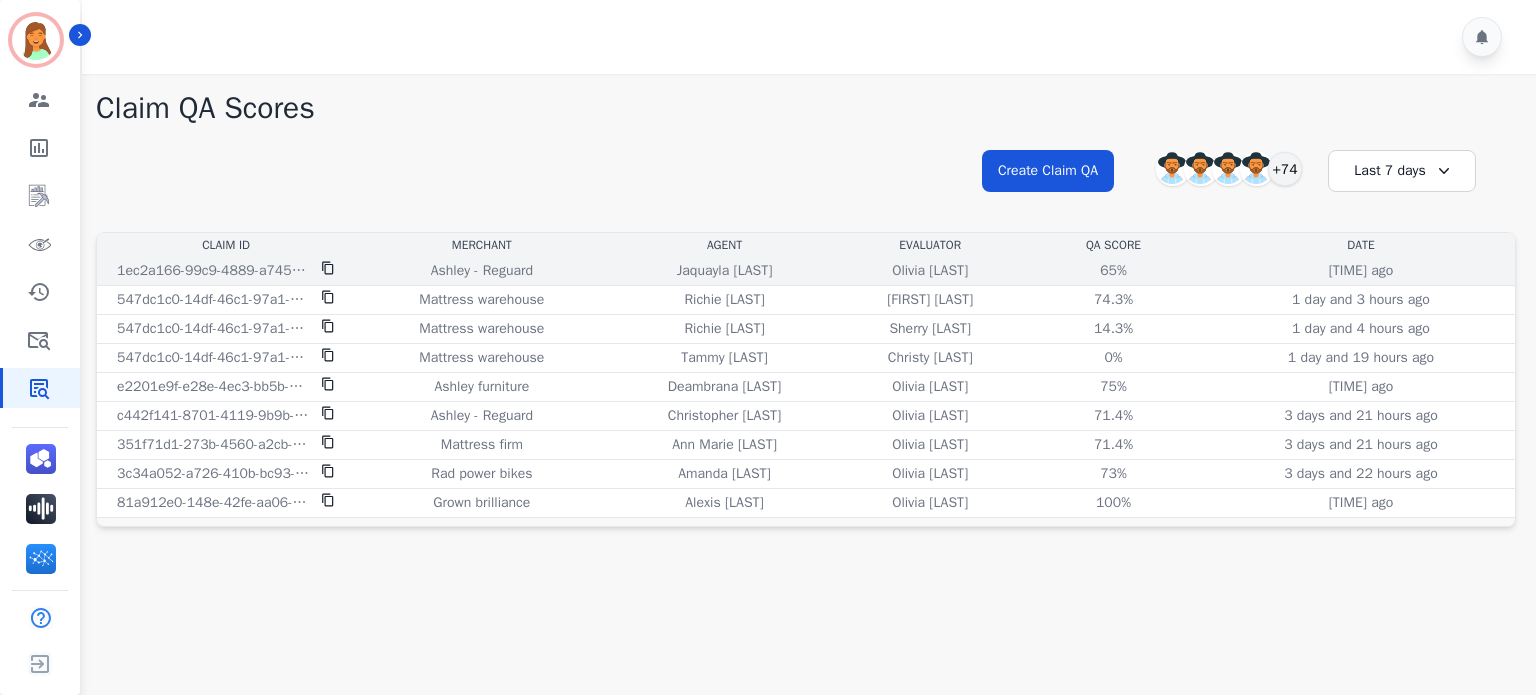 click 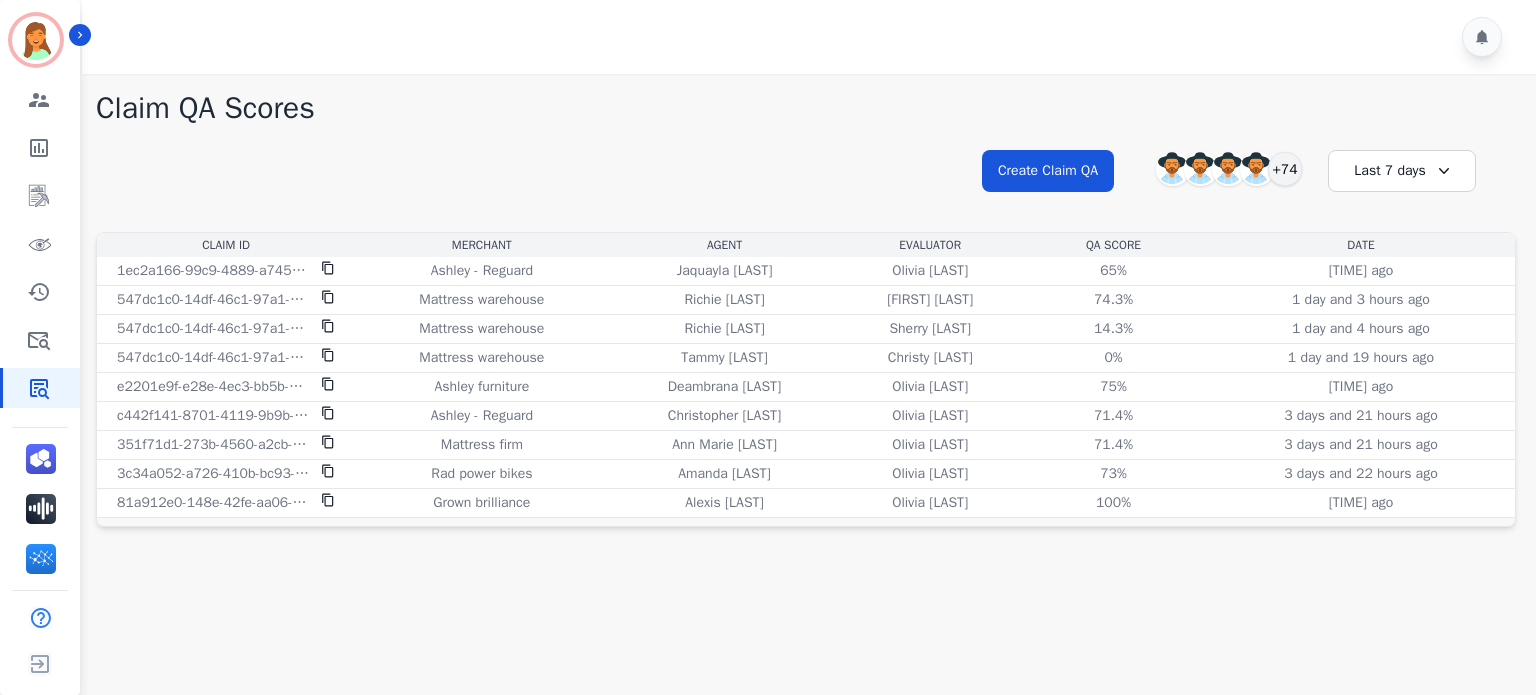 click on "**********" 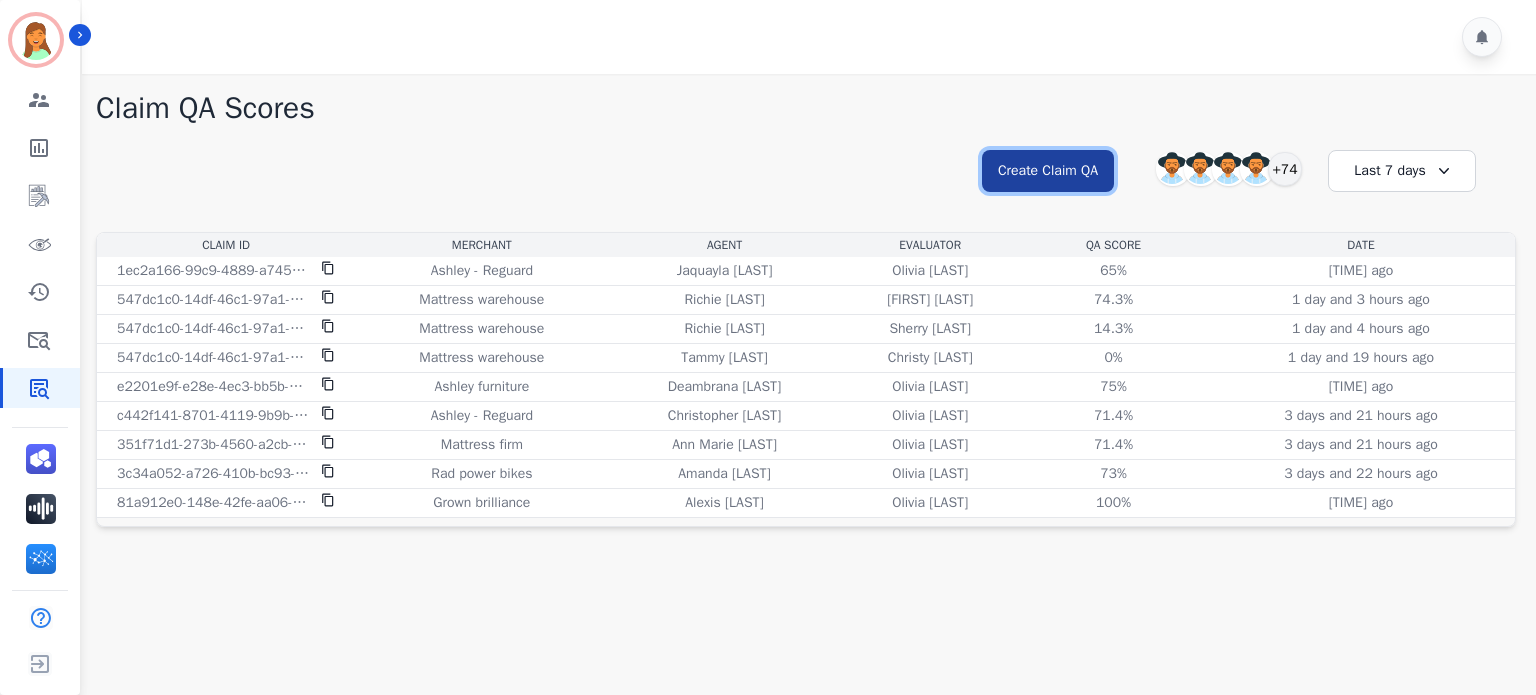 drag, startPoint x: 1040, startPoint y: 168, endPoint x: 1041, endPoint y: 178, distance: 10.049875 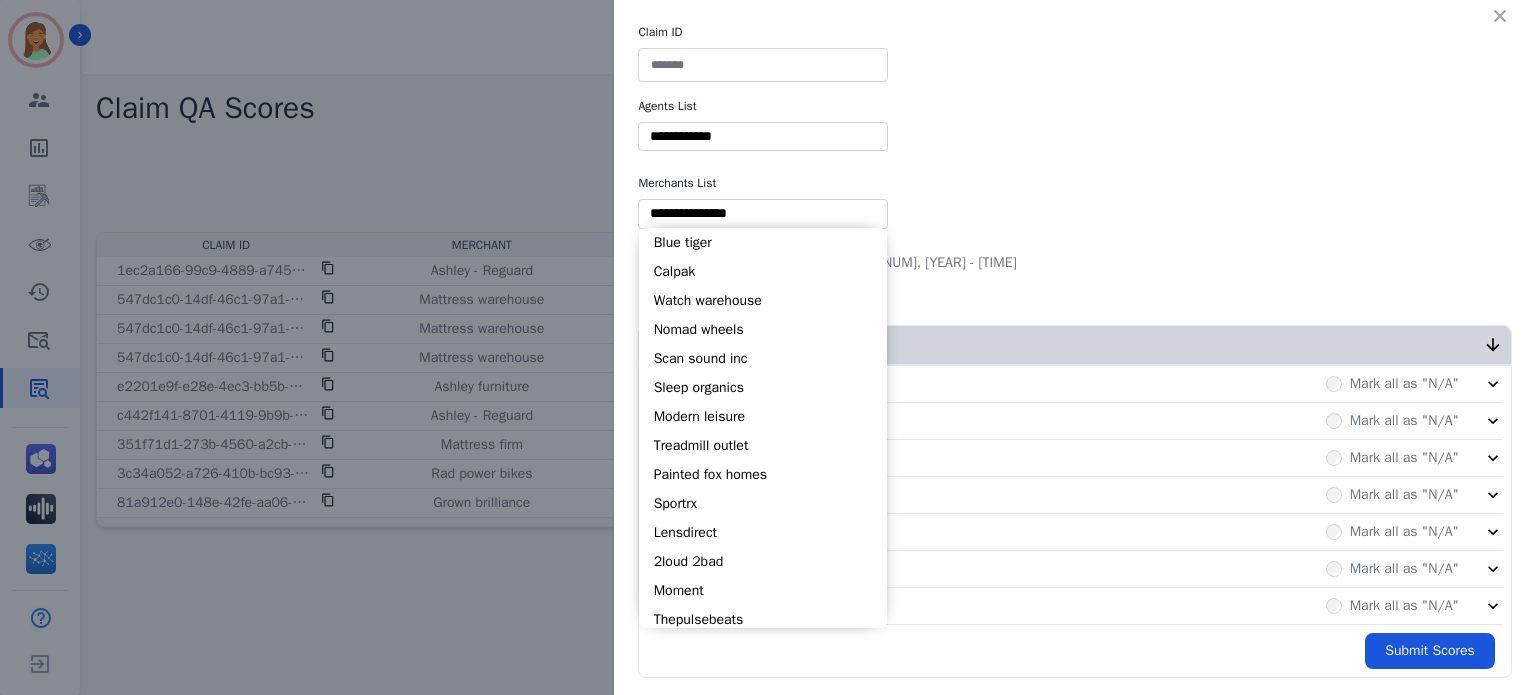 click at bounding box center (763, 213) 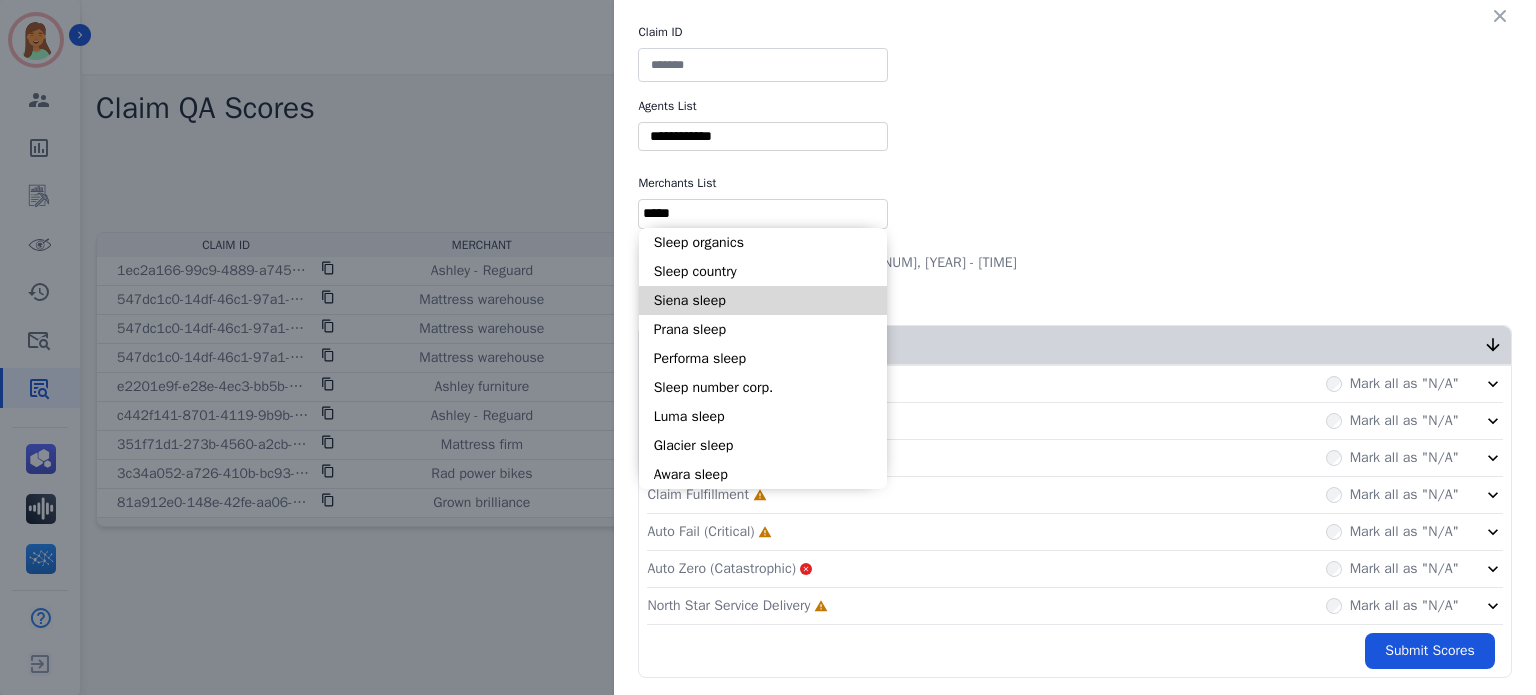 type on "*****" 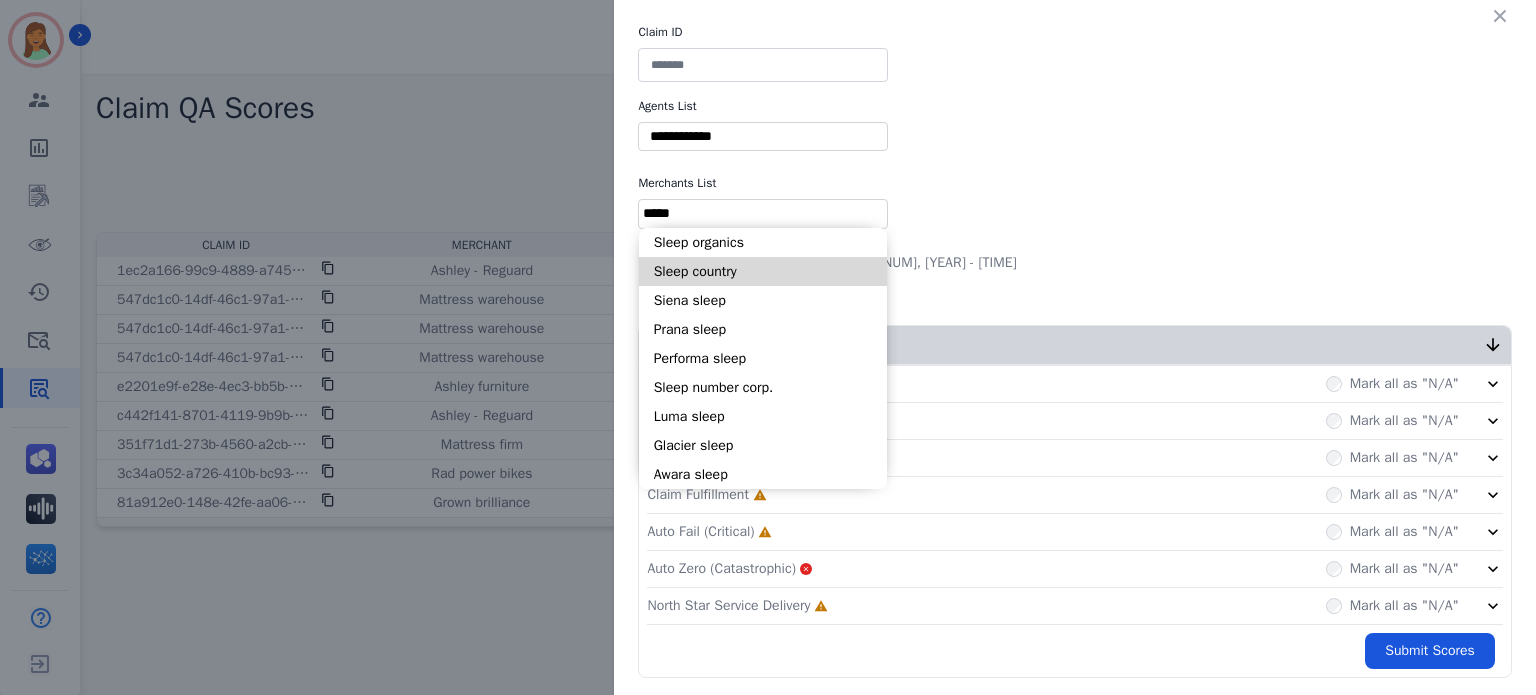 click on "Sleep country" at bounding box center (763, 271) 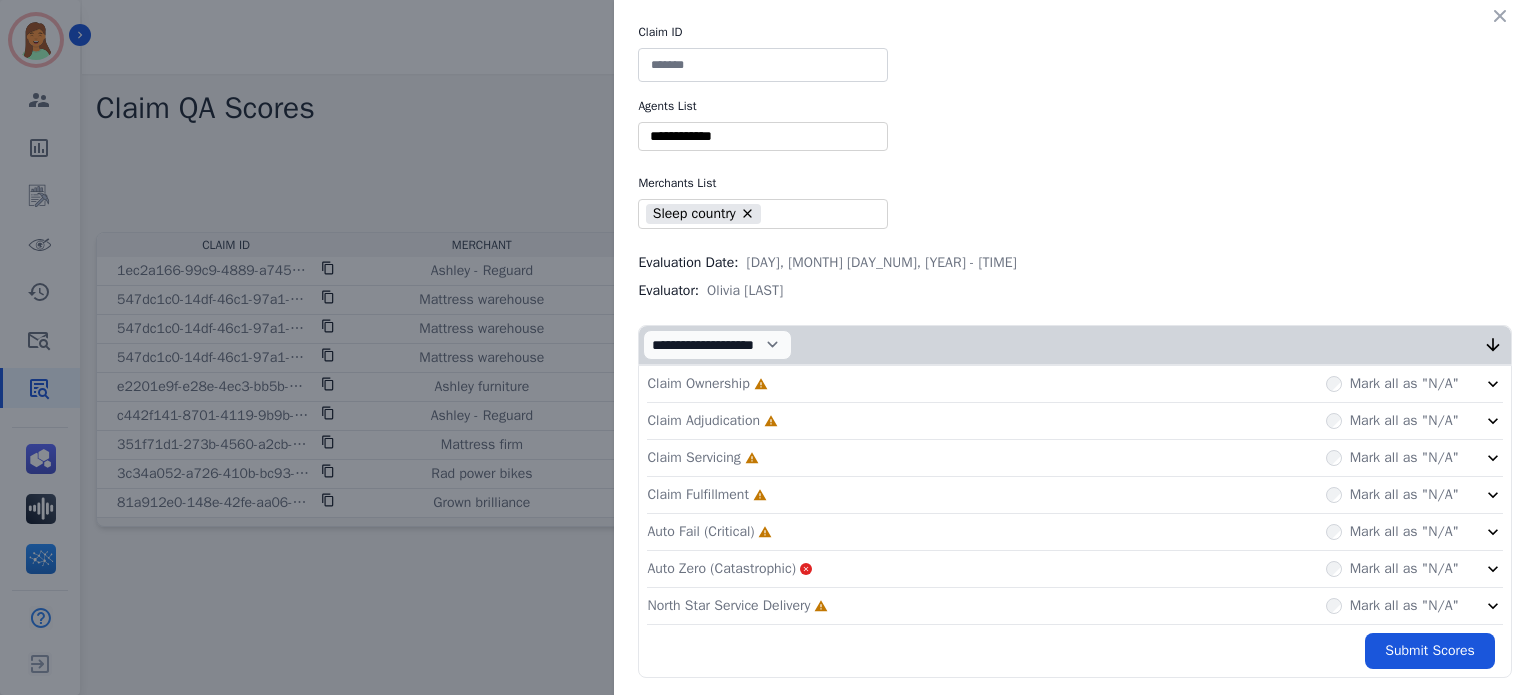 click at bounding box center [763, 136] 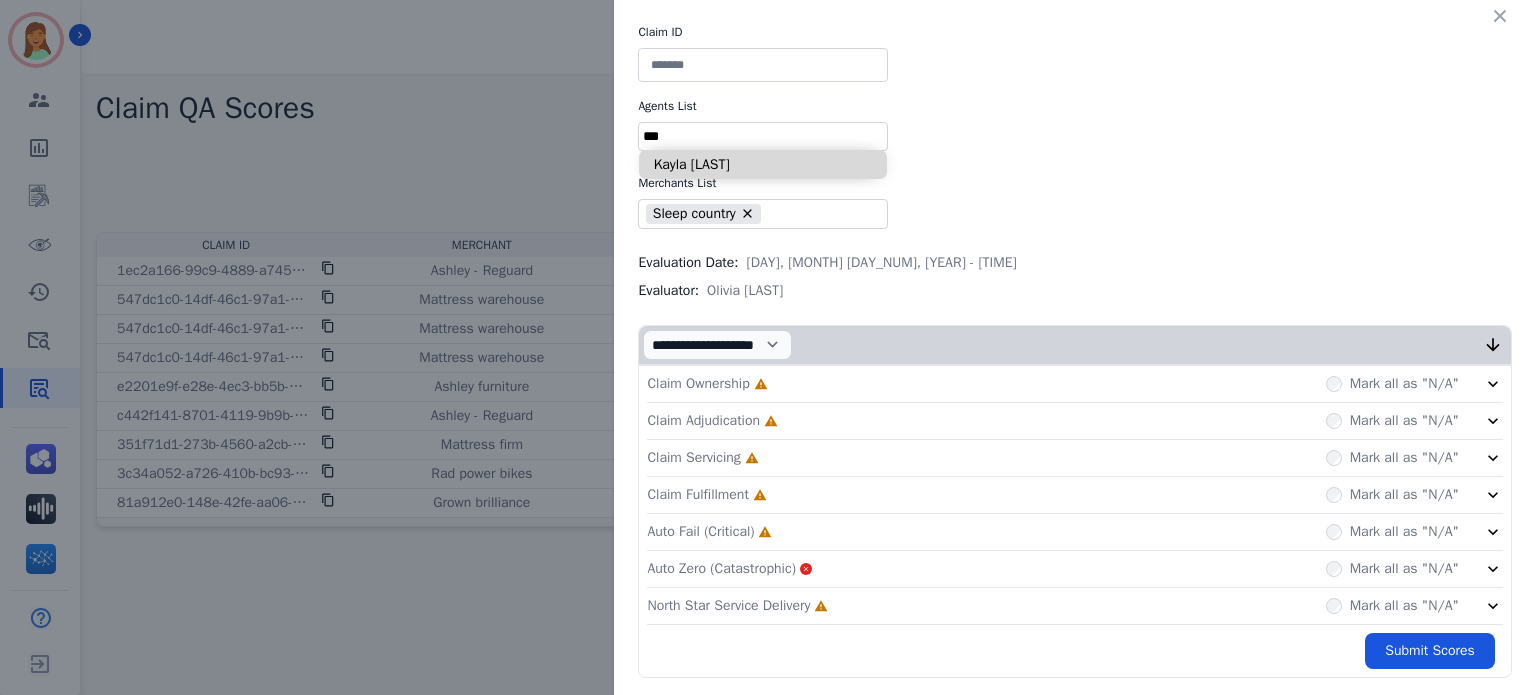 type on "***" 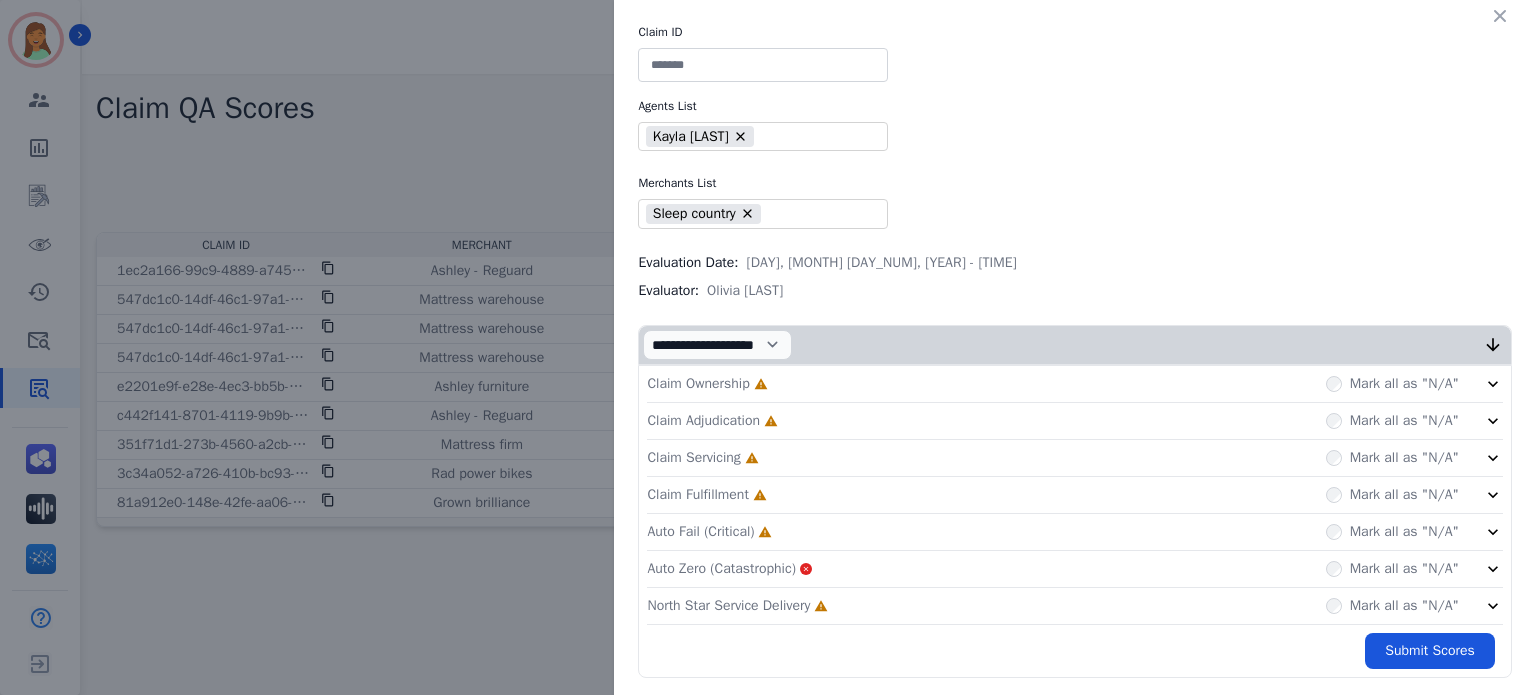 click at bounding box center [763, 65] 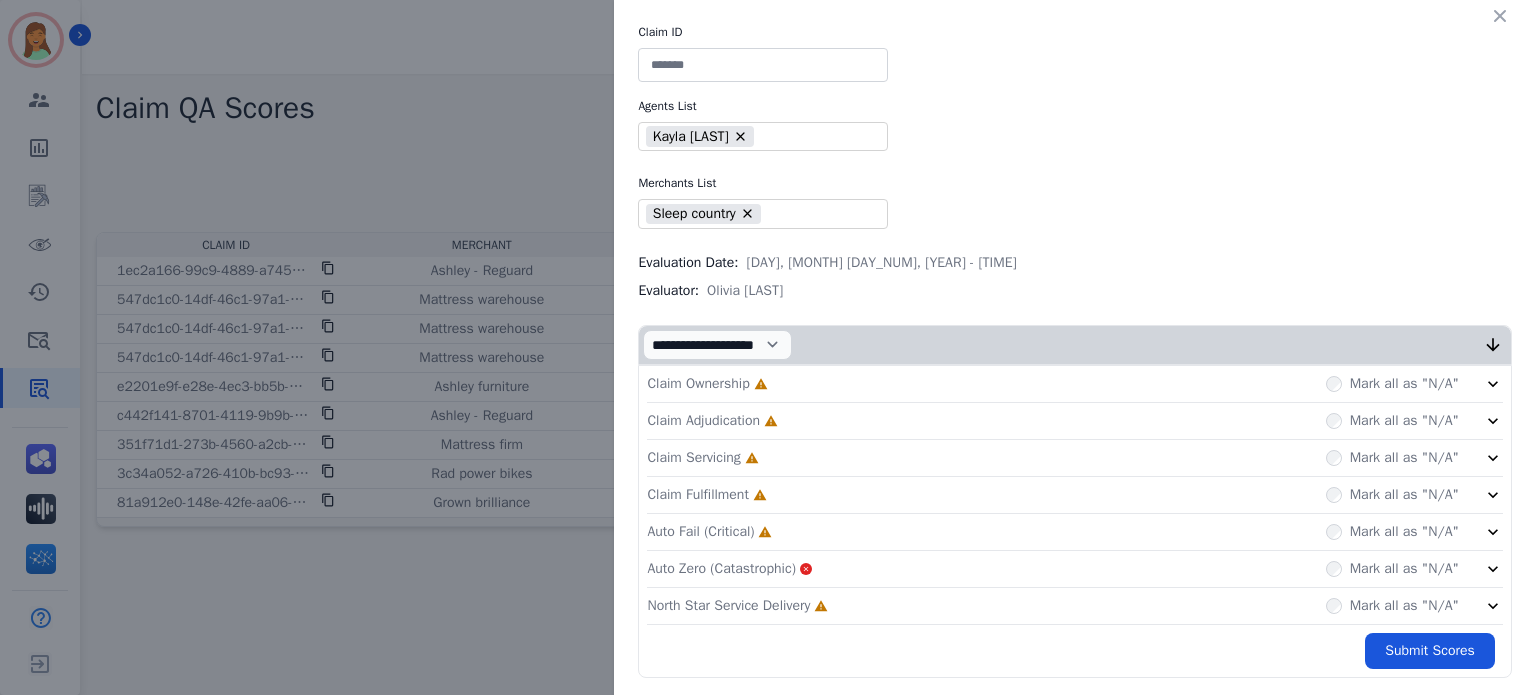 paste on "**********" 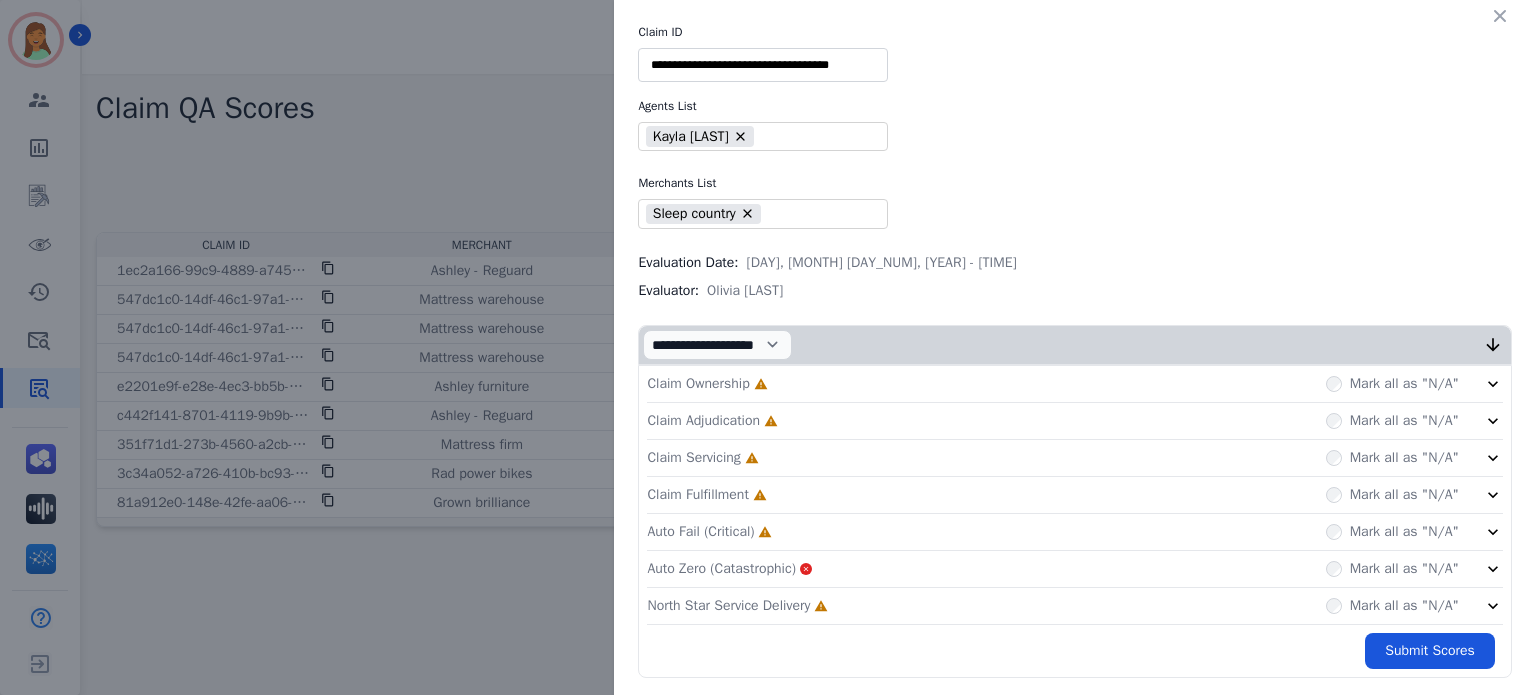 type on "**********" 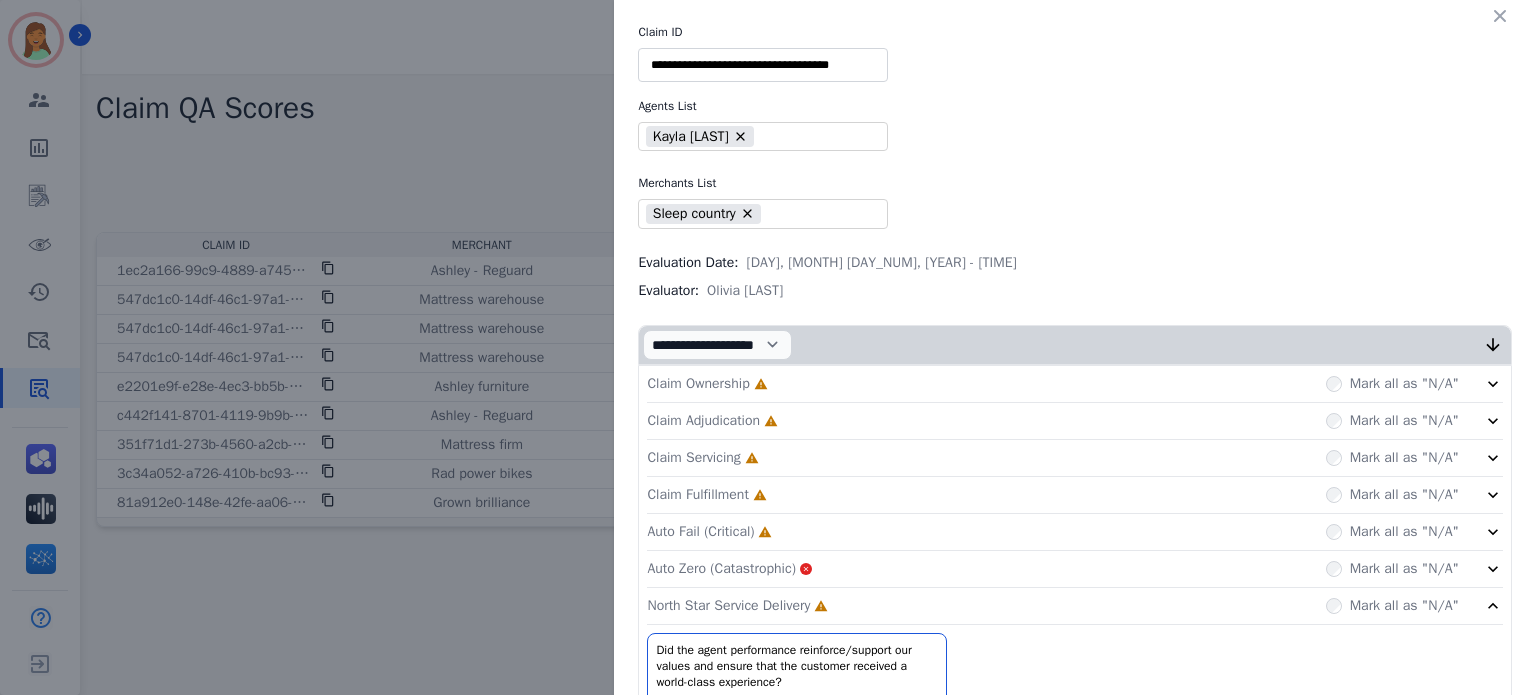 click on "Auto Fail (Critical)     Incomplete         Mark all as "N/A"" 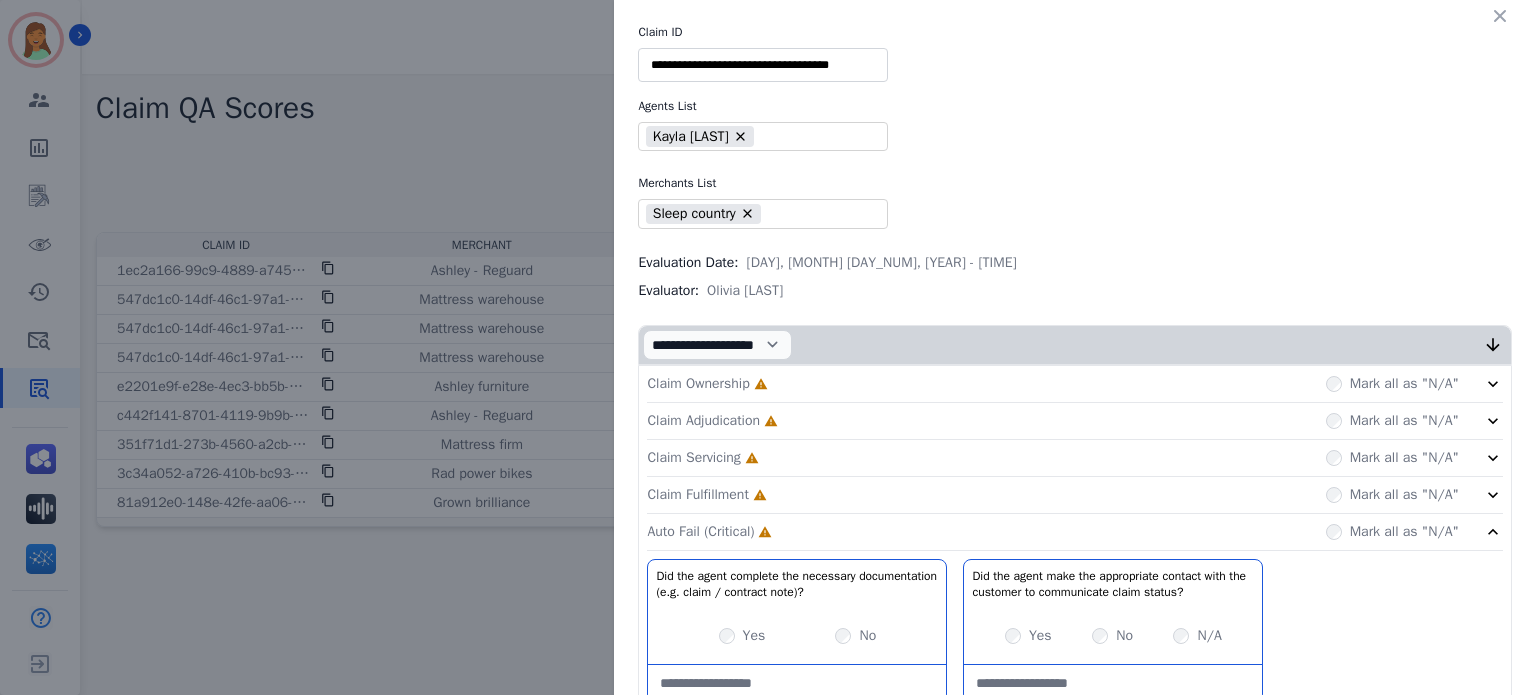 click on "Claim Fulfillment     Incomplete         Mark all as "N/A"" 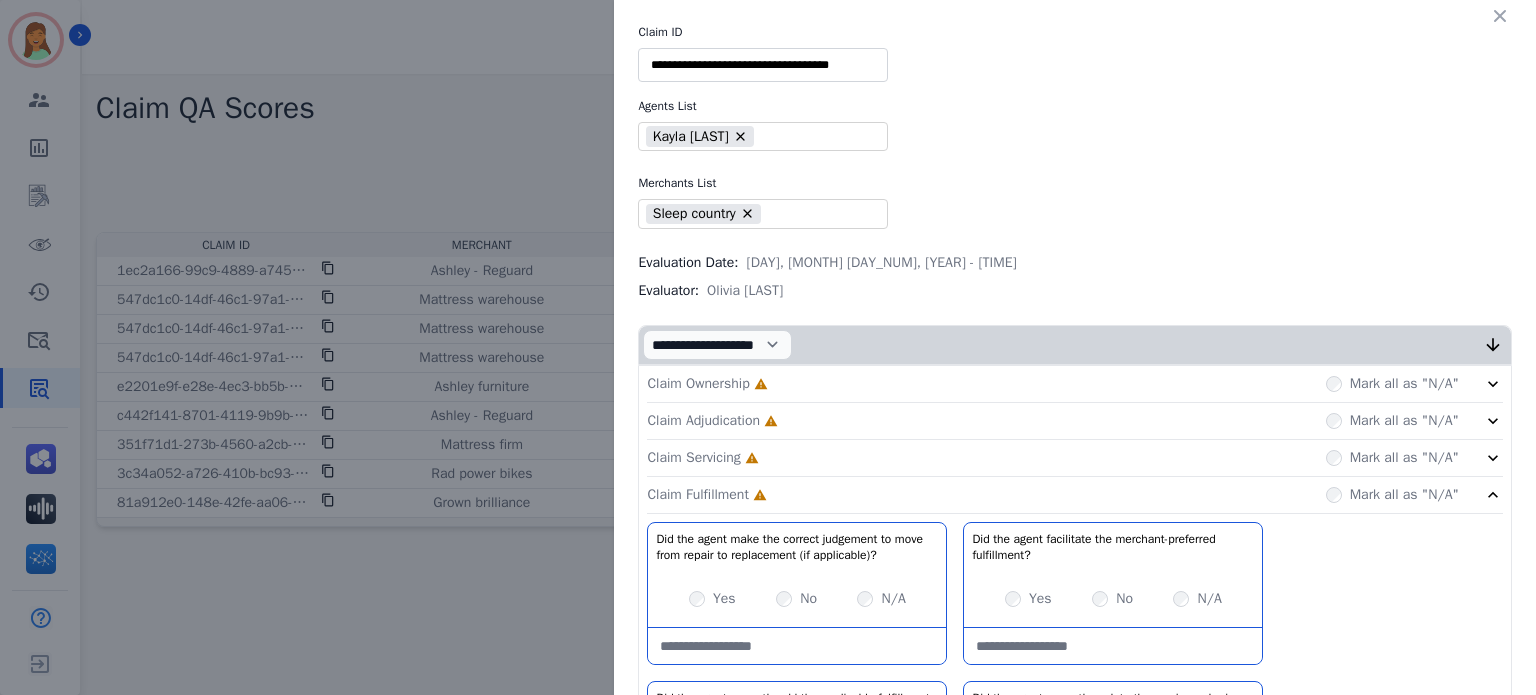 click on "Claim Servicing     Incomplete         Mark all as "N/A"" 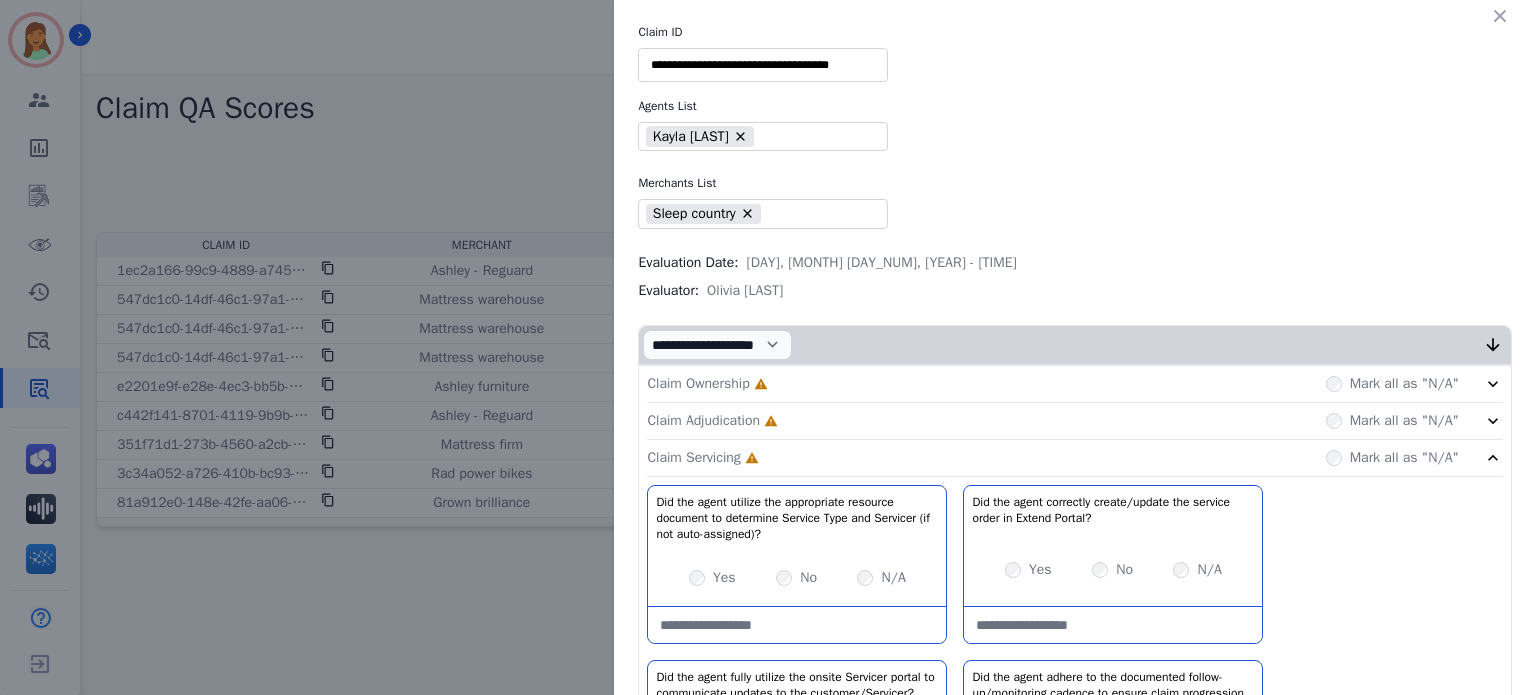 click on "Claim Adjudication     Incomplete         Mark all as "N/A"" 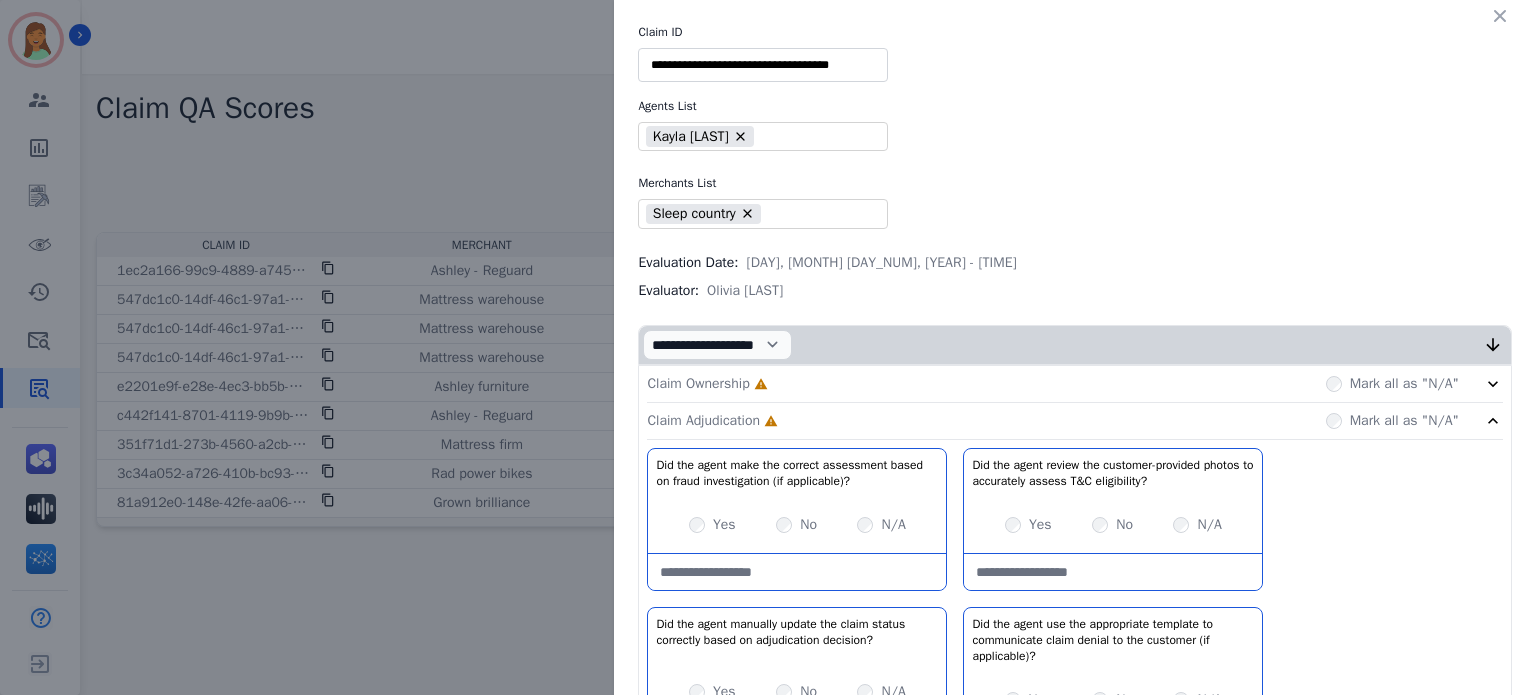 click on "Claim Ownership     Incomplete         Mark all as "N/A"" at bounding box center [1075, 384] 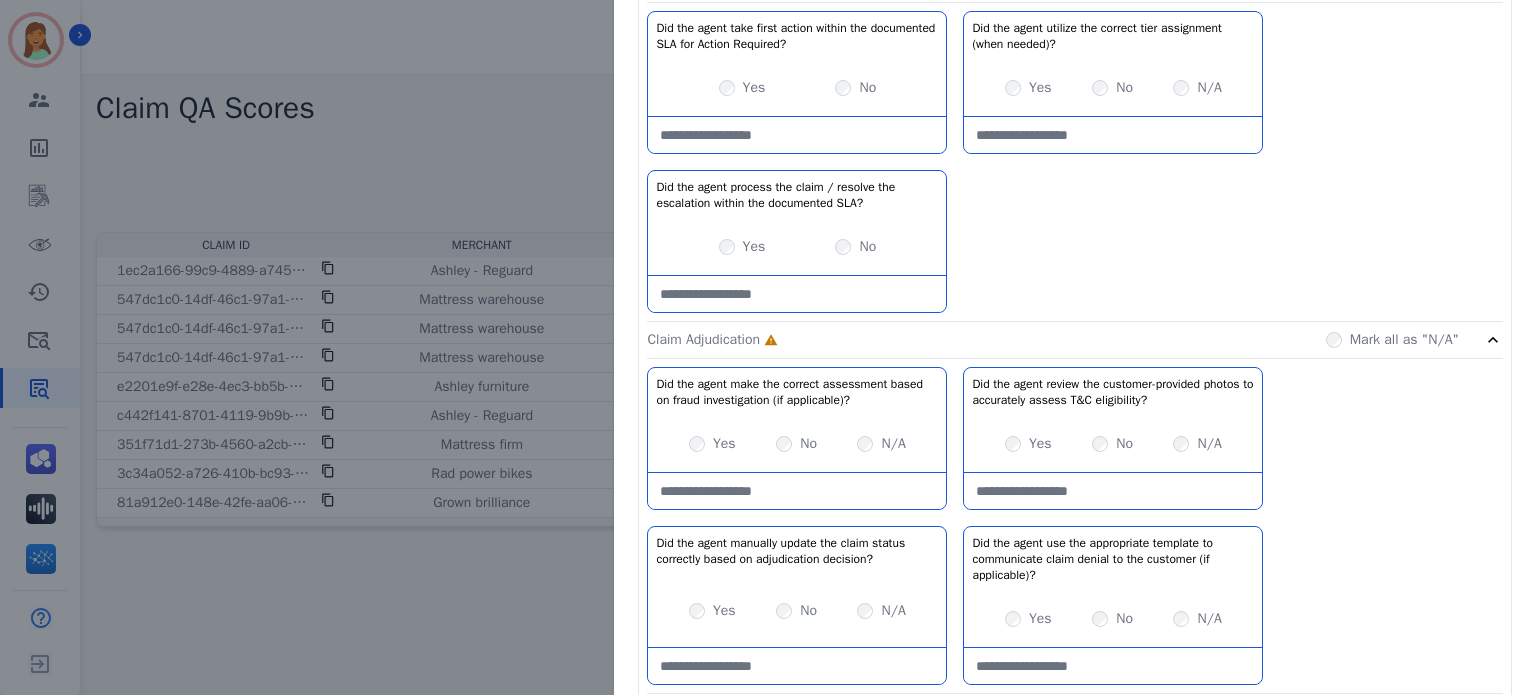 scroll, scrollTop: 266, scrollLeft: 0, axis: vertical 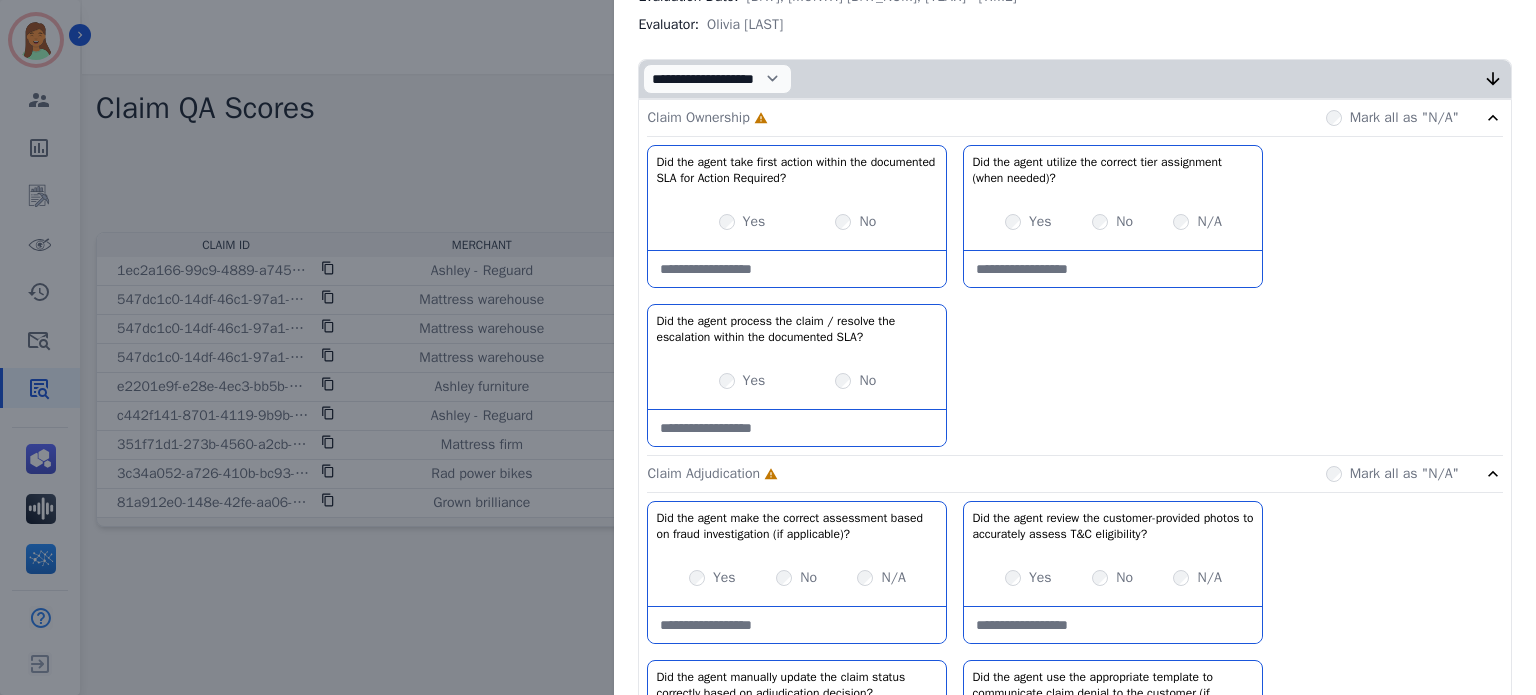 click on "Yes     No" at bounding box center (797, 381) 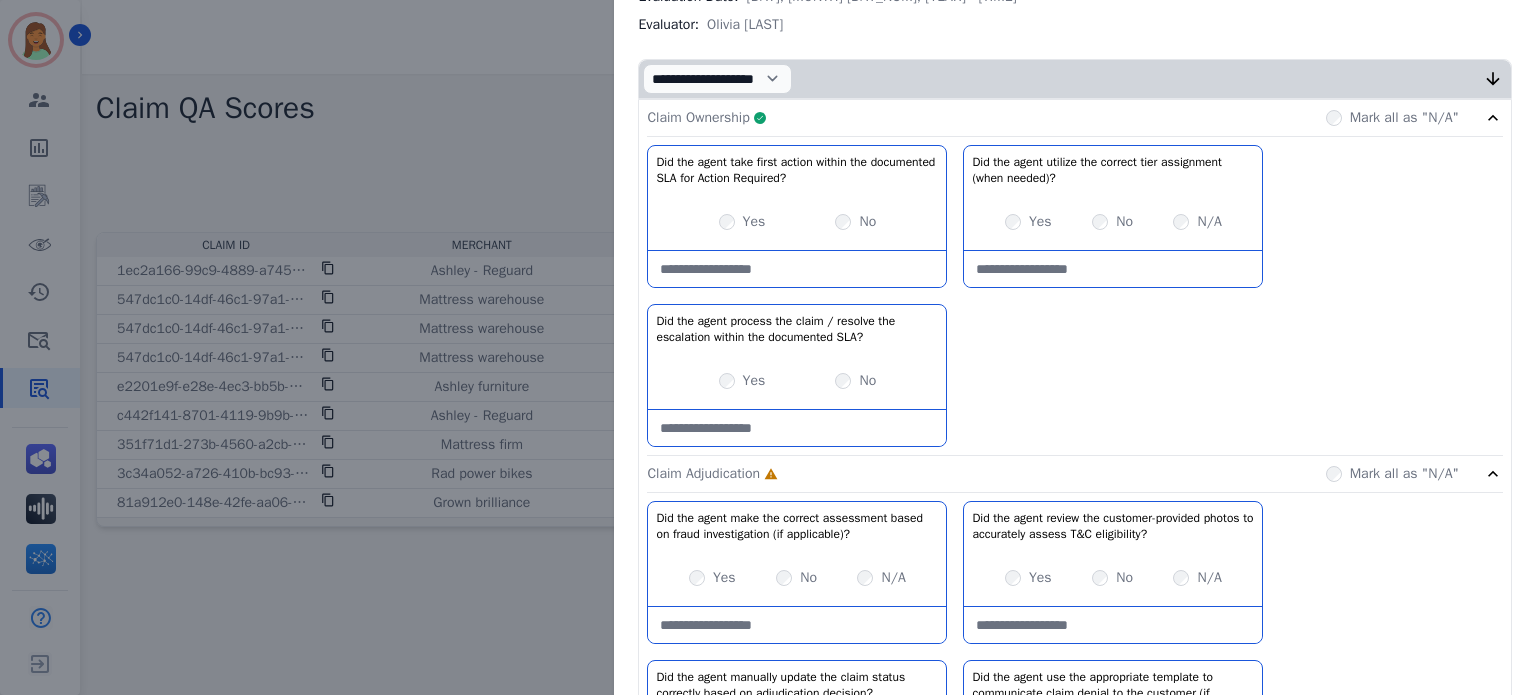 click on "Claim Ownership     Complete         Mark all as "N/A"" at bounding box center (1075, 118) 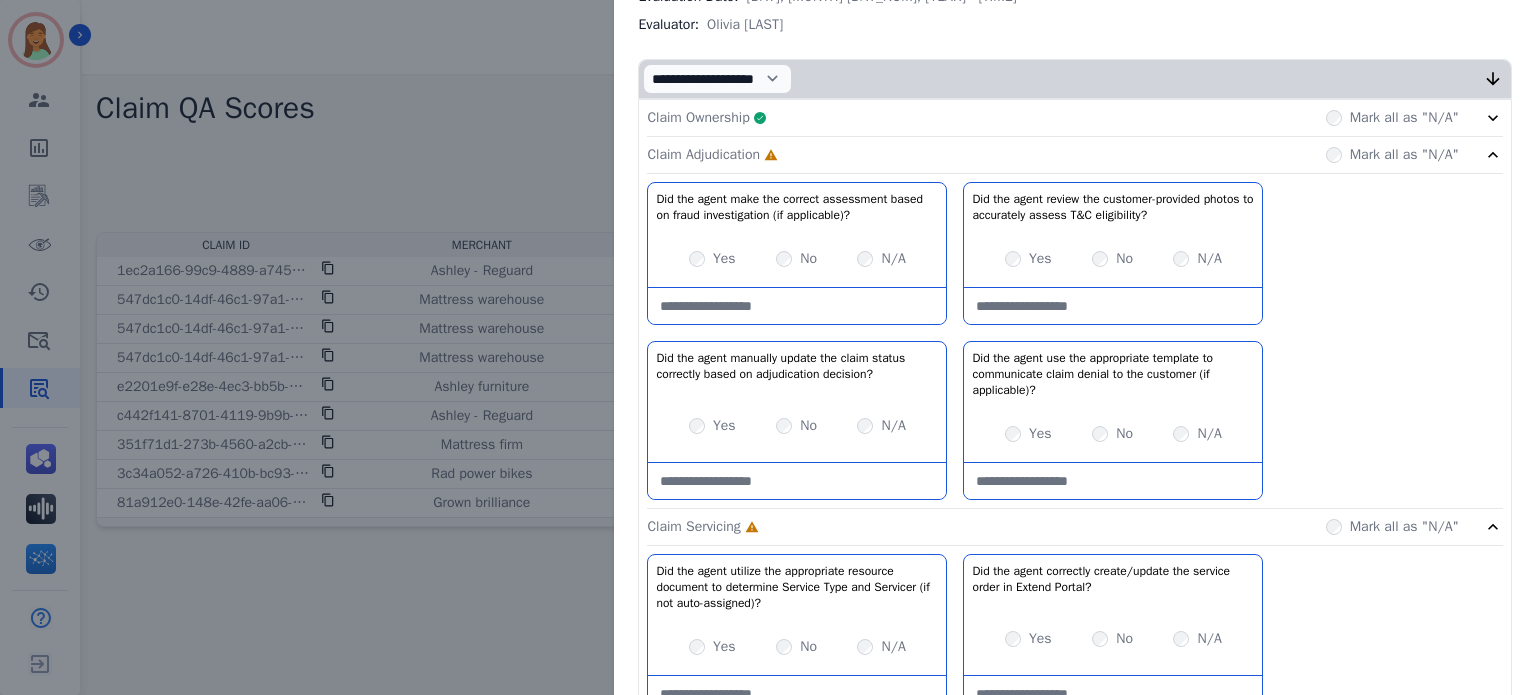 click on "Claim Ownership     Complete         Mark all as "N/A"" at bounding box center [1075, 118] 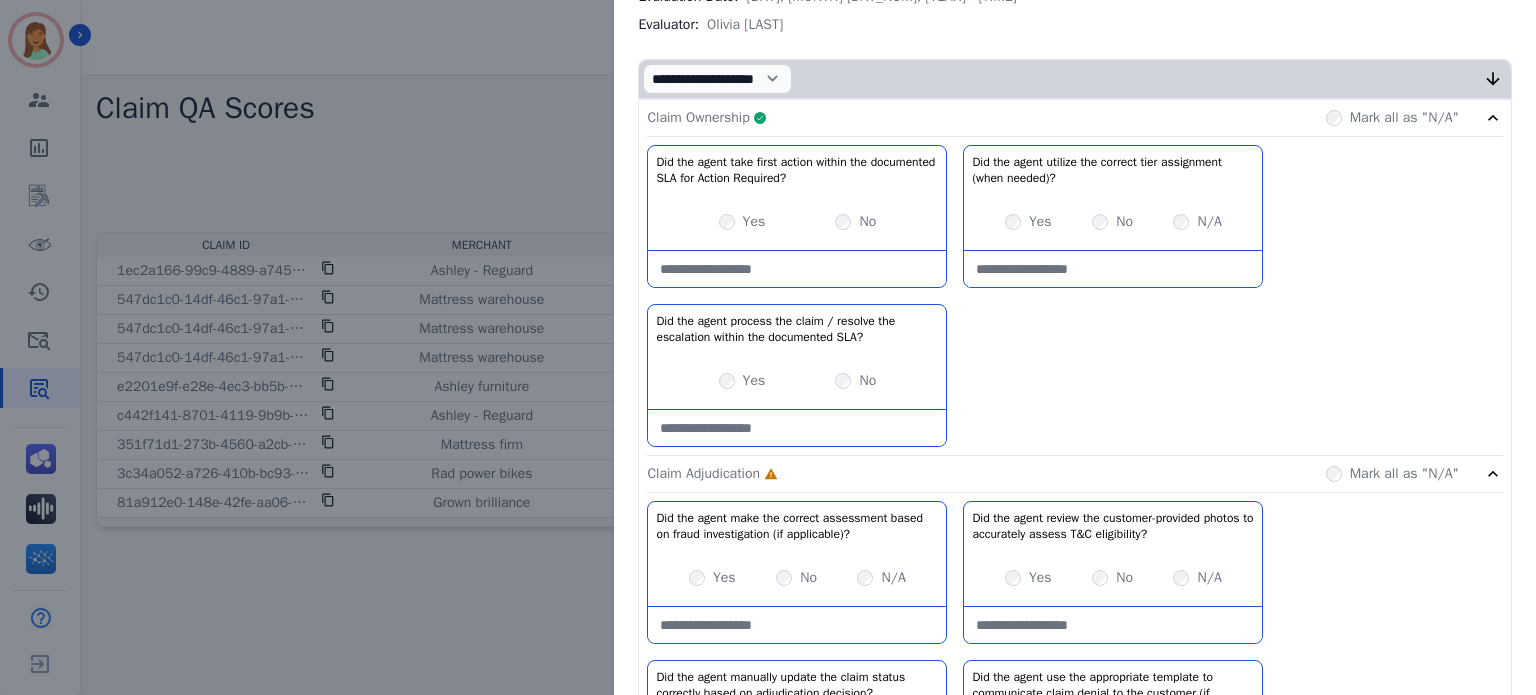 click on "Claim Ownership     Complete         Mark all as "N/A"" at bounding box center (1075, 118) 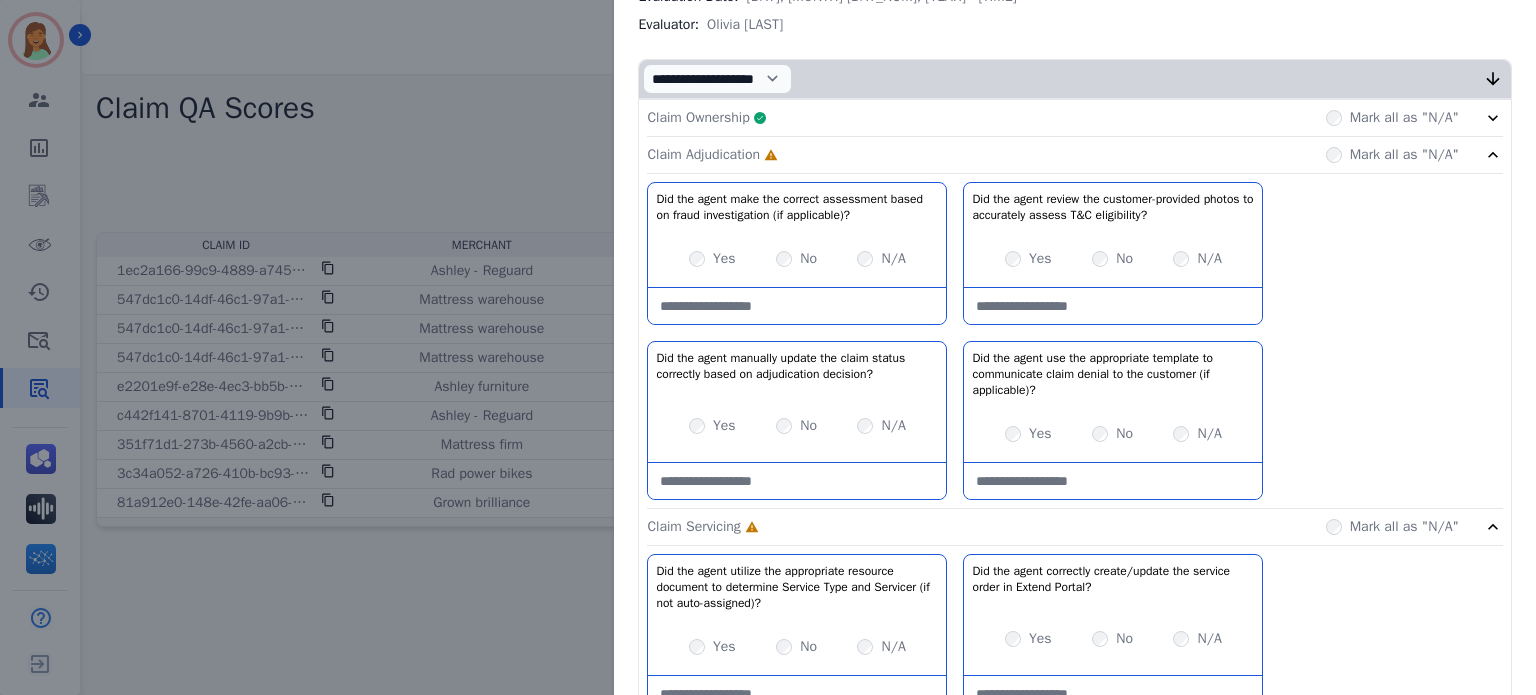 click at bounding box center [797, 306] 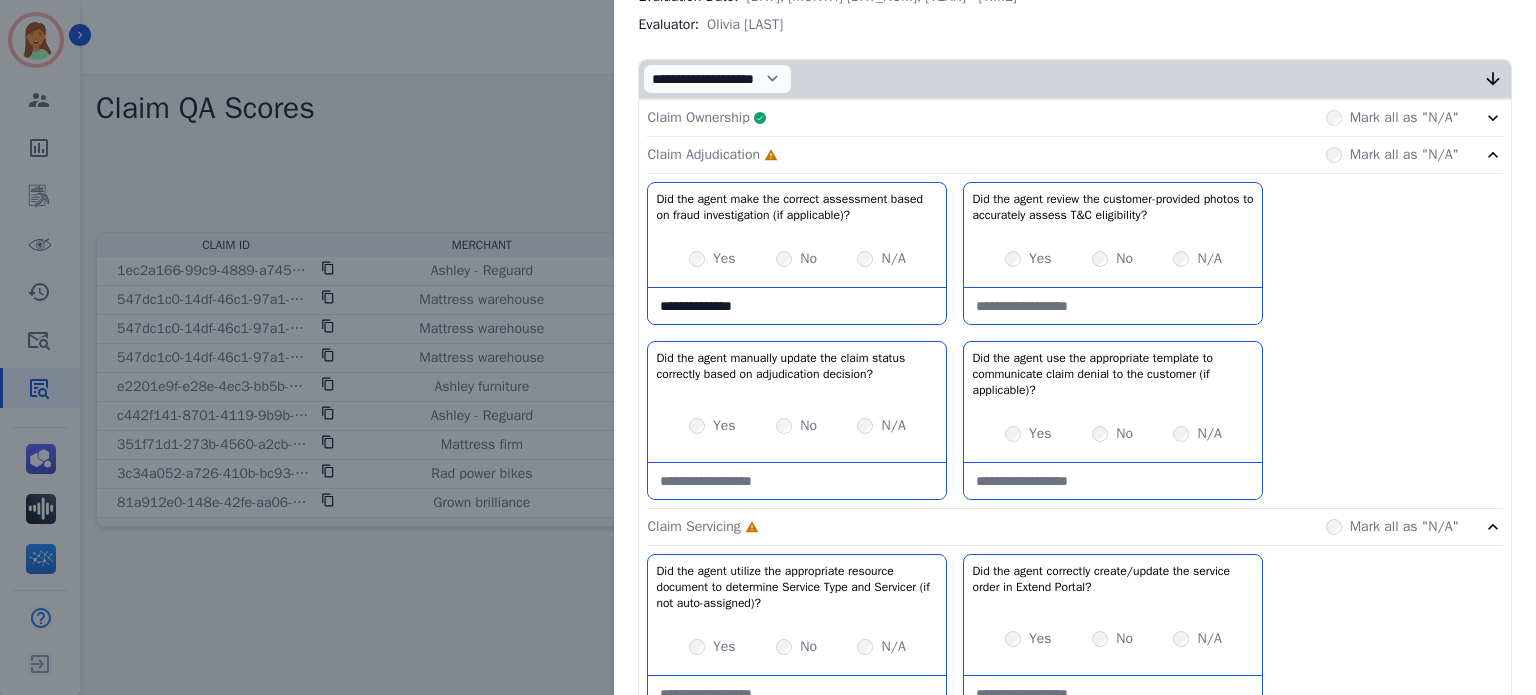 type on "**********" 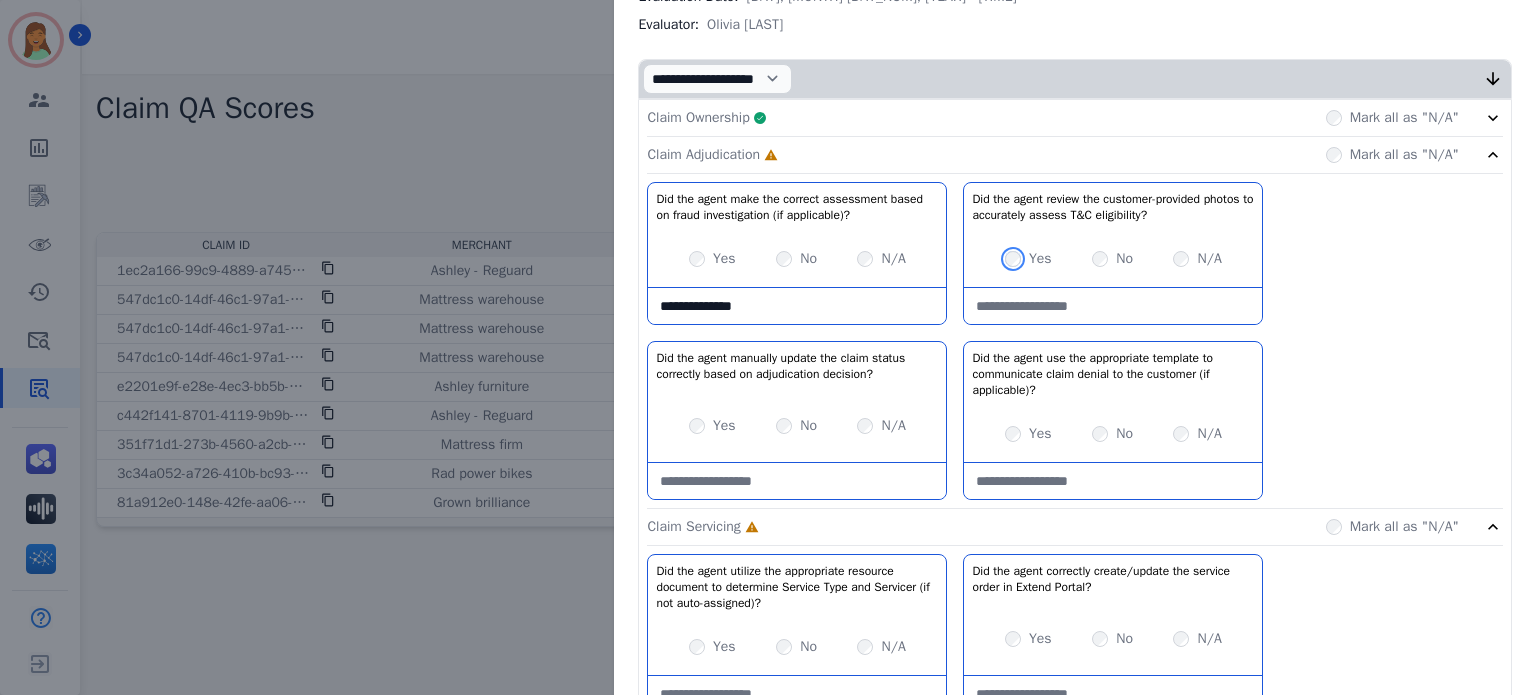 scroll, scrollTop: 400, scrollLeft: 0, axis: vertical 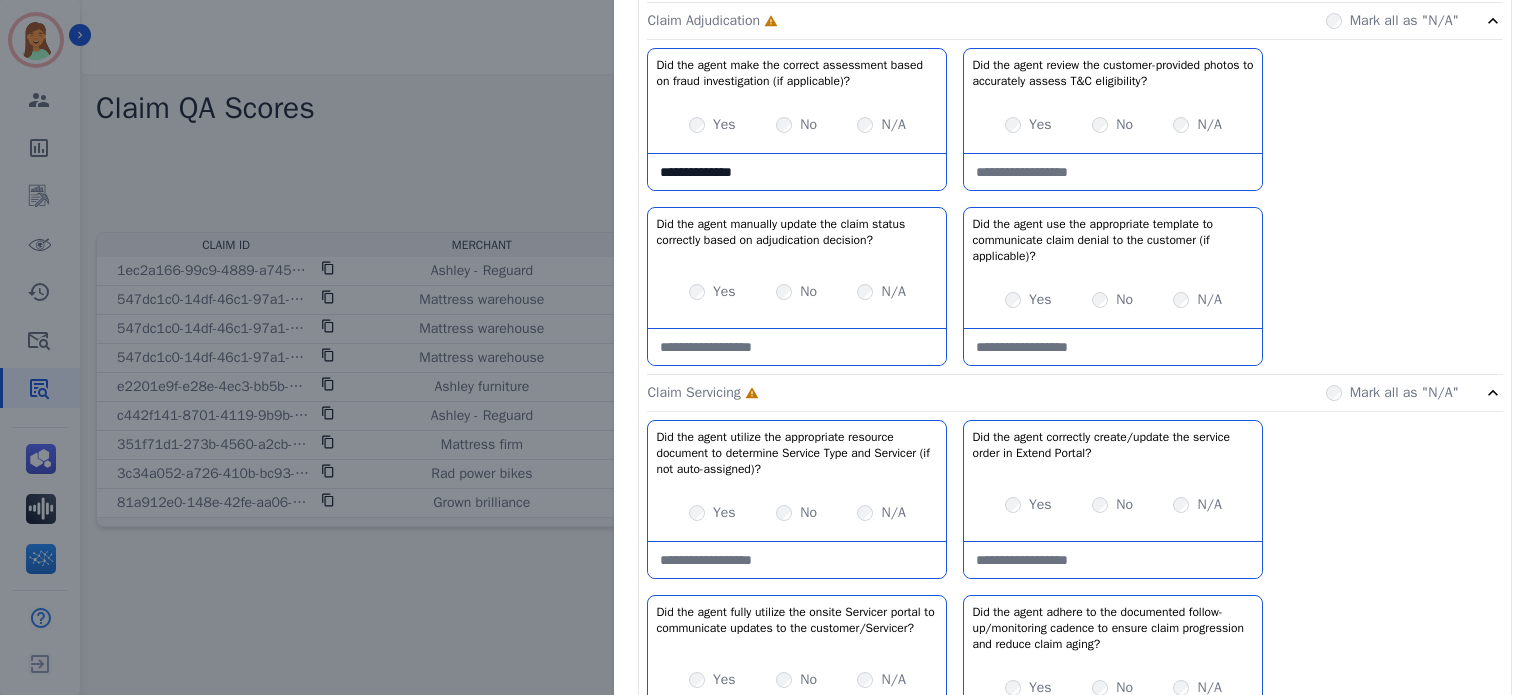 click at bounding box center [797, 347] 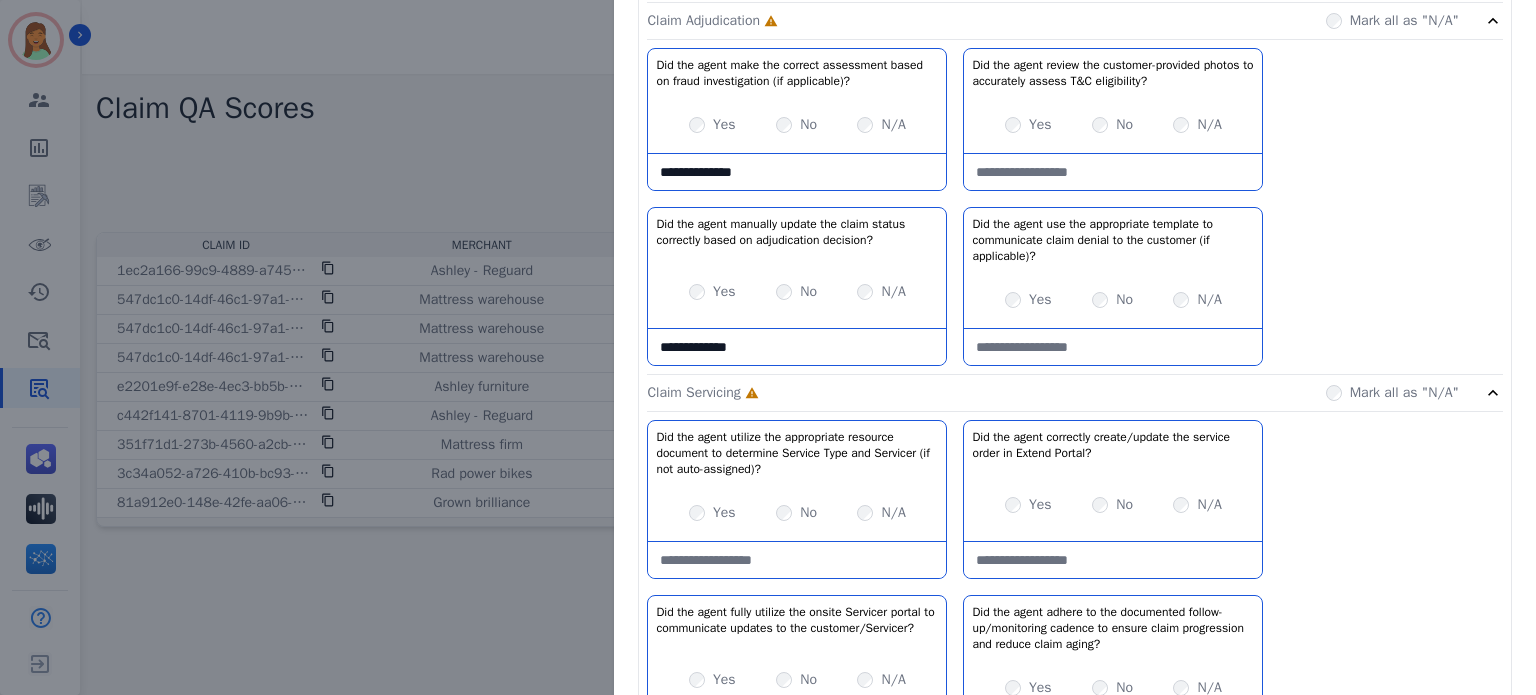type on "**********" 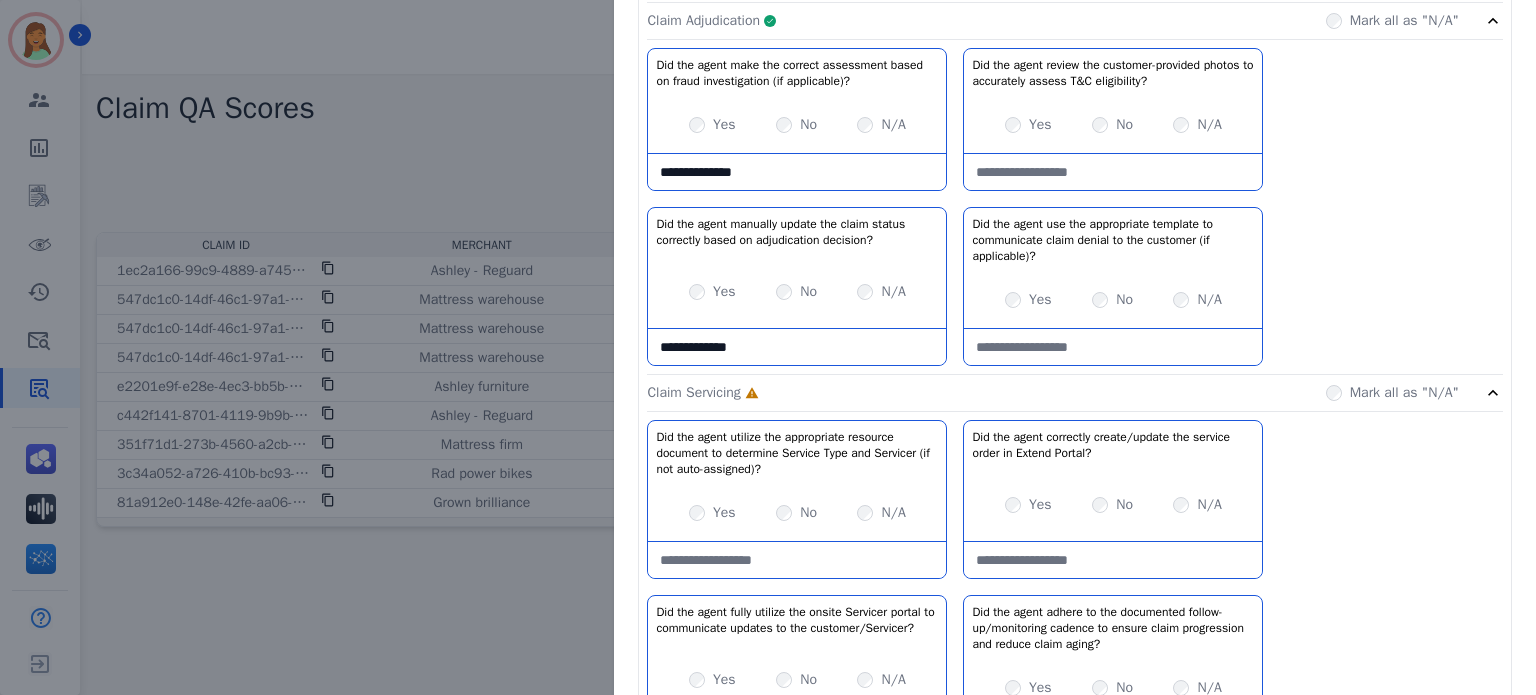 click on "Claim Adjudication     Complete         Mark all as "N/A"" 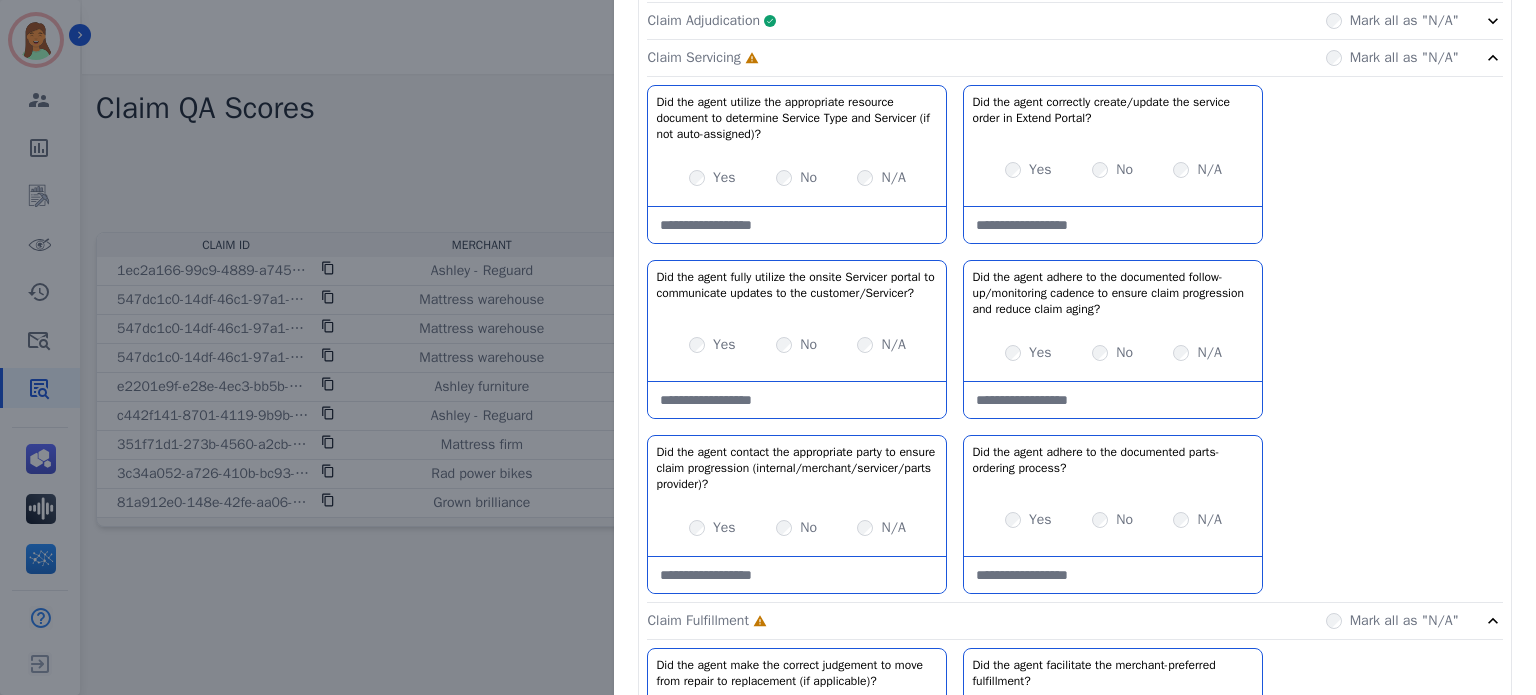 click on "Yes" at bounding box center [712, 178] 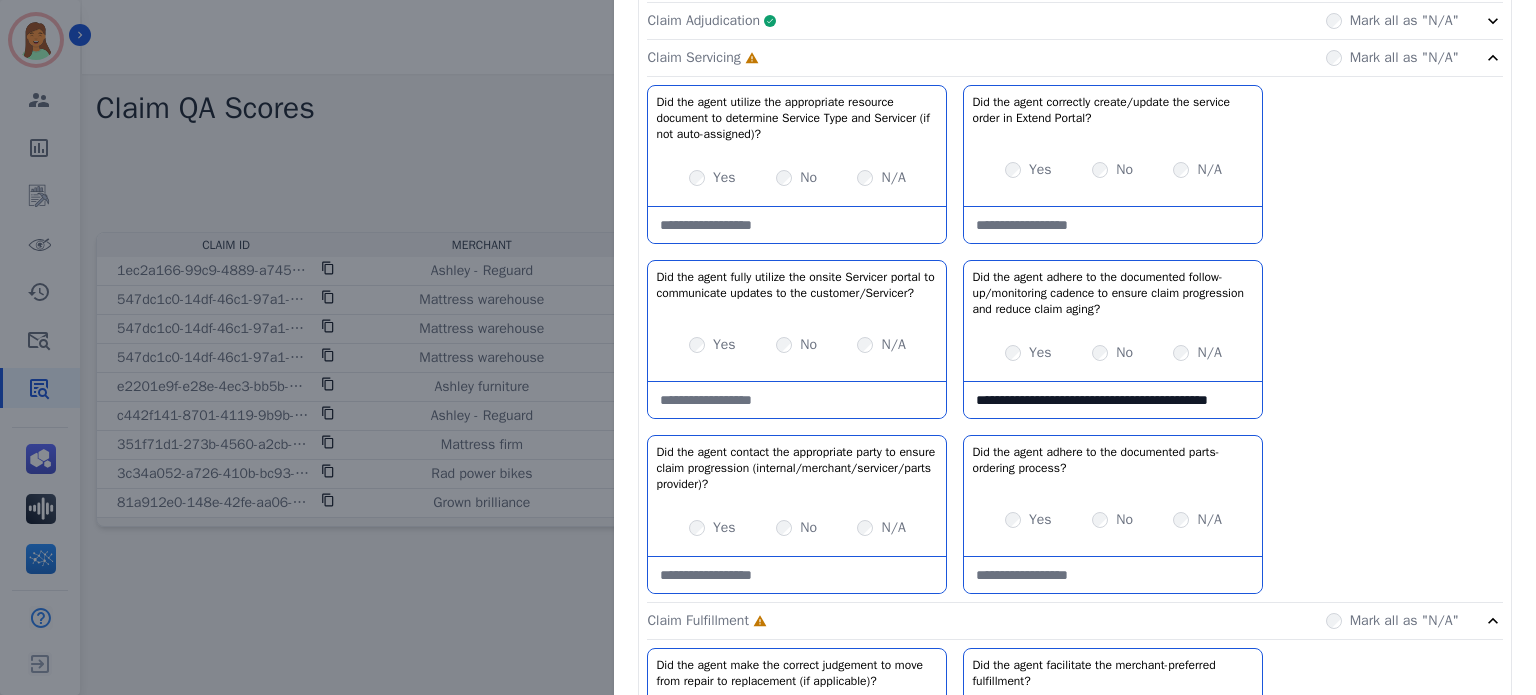 scroll, scrollTop: 11, scrollLeft: 0, axis: vertical 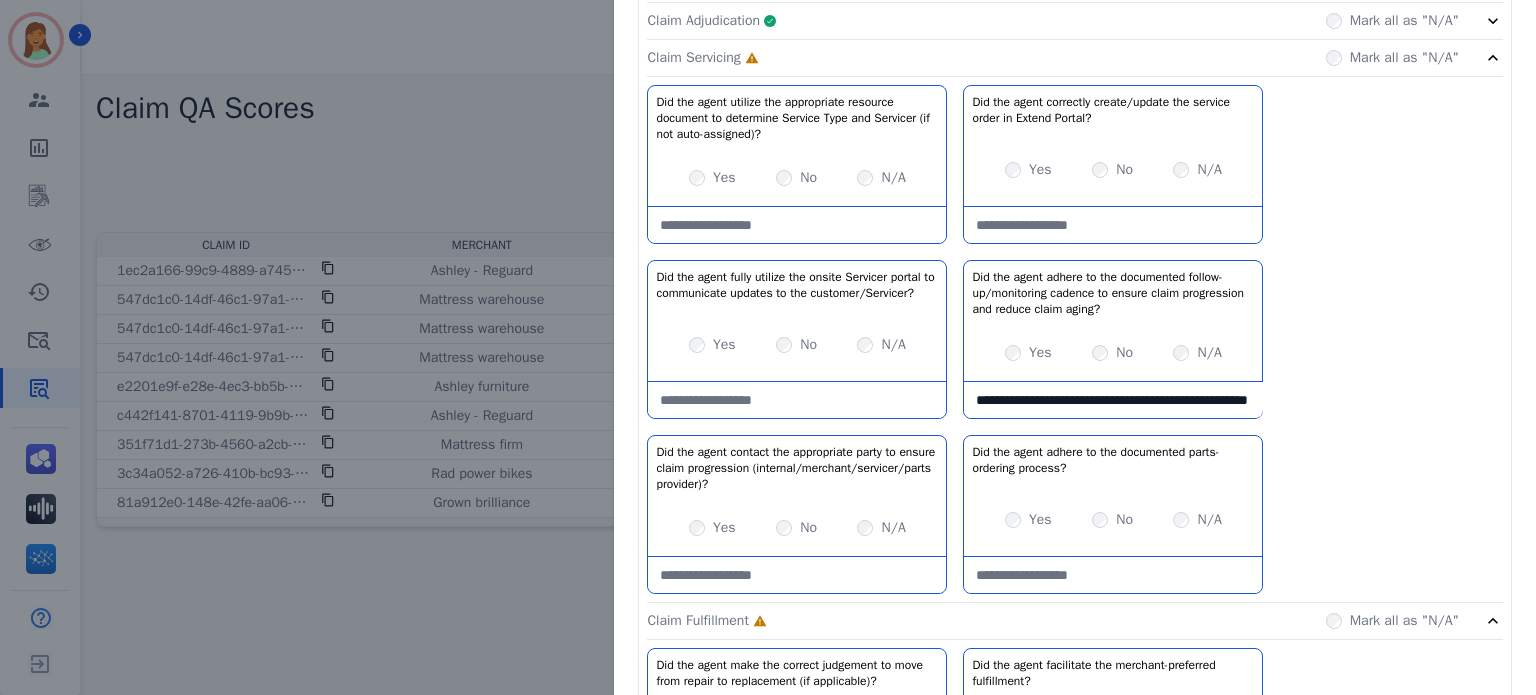 type on "**********" 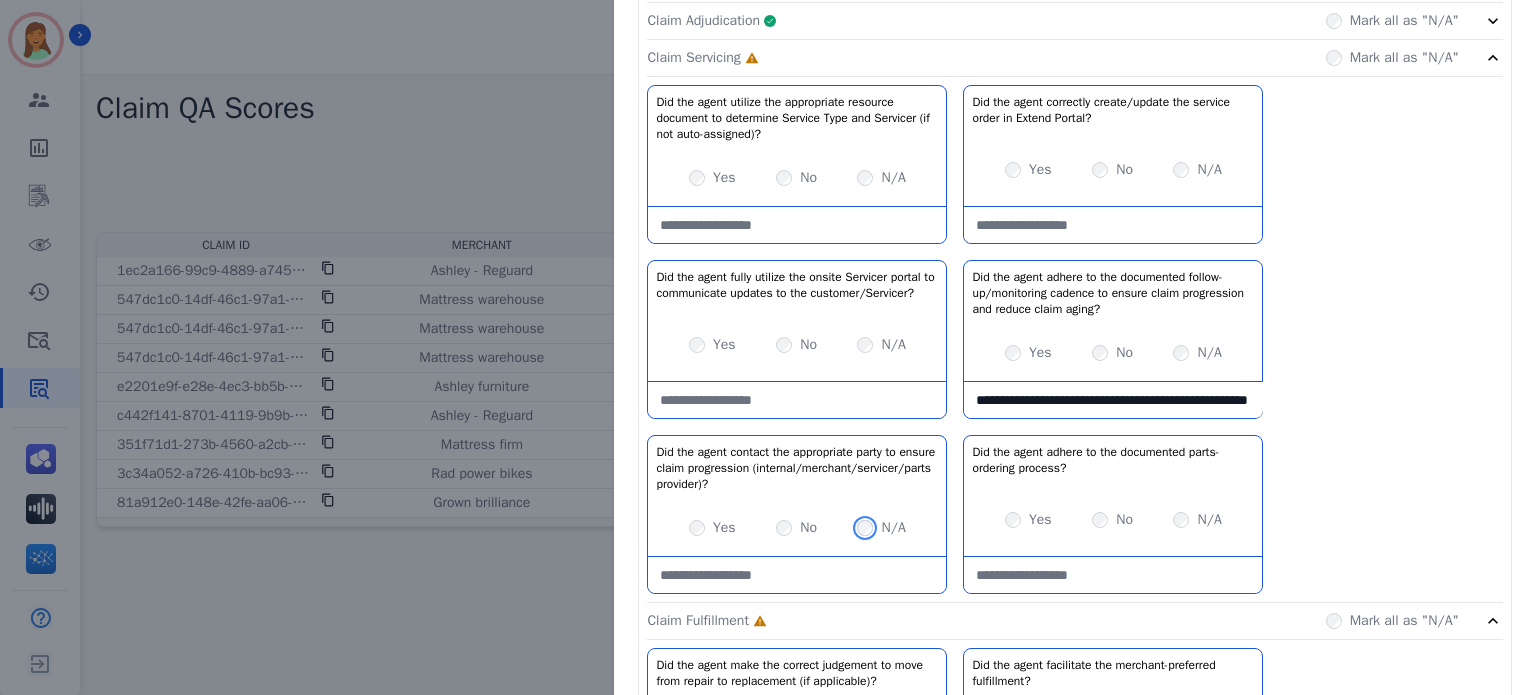 click on "N/A" at bounding box center [881, 528] 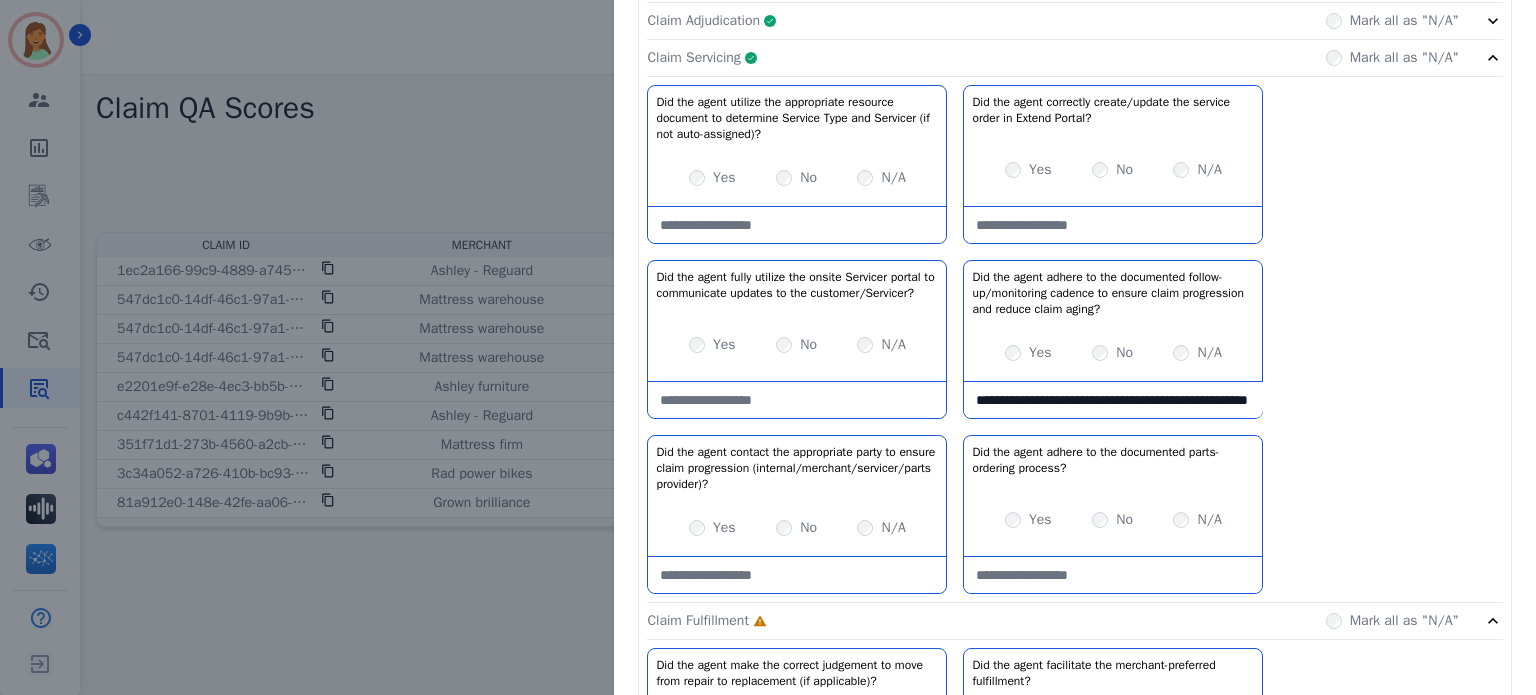 click on "Claim Servicing     Complete         Mark all as "N/A"" 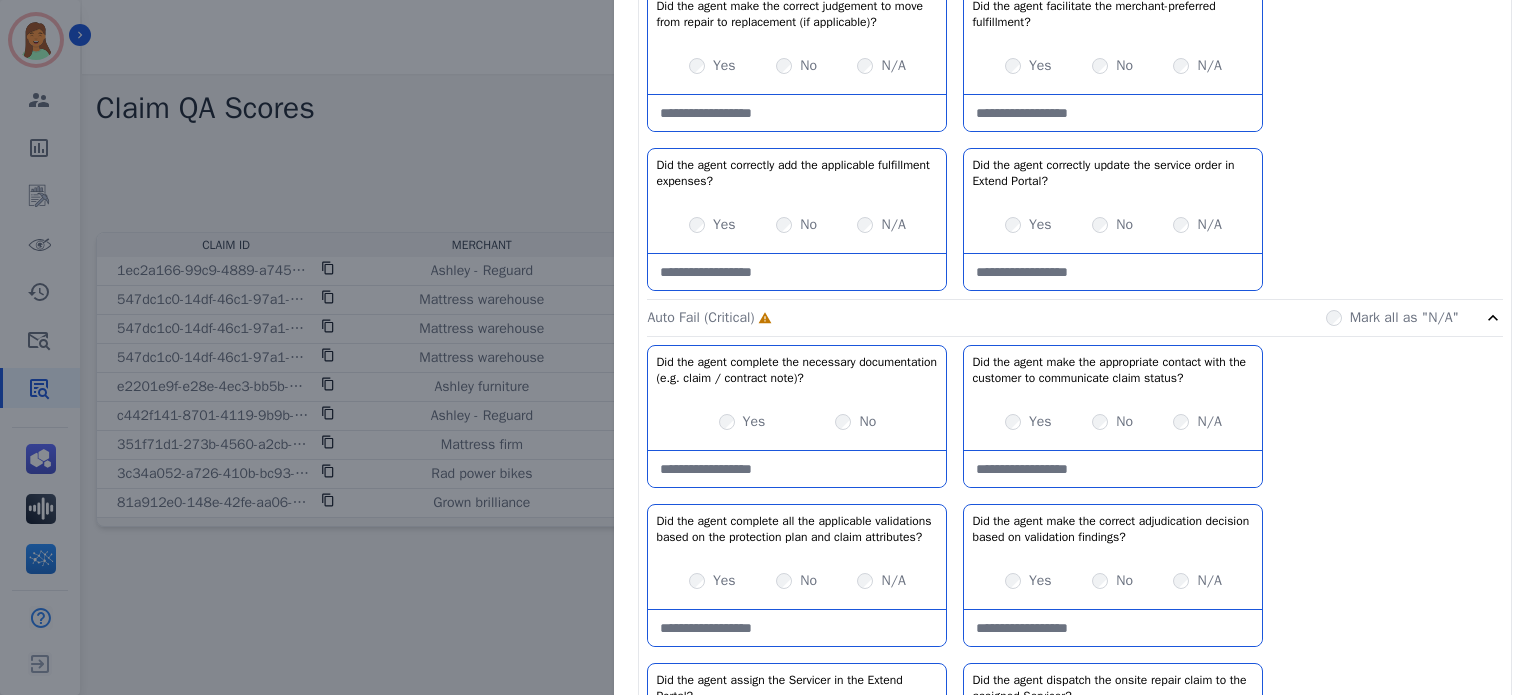 scroll, scrollTop: 400, scrollLeft: 0, axis: vertical 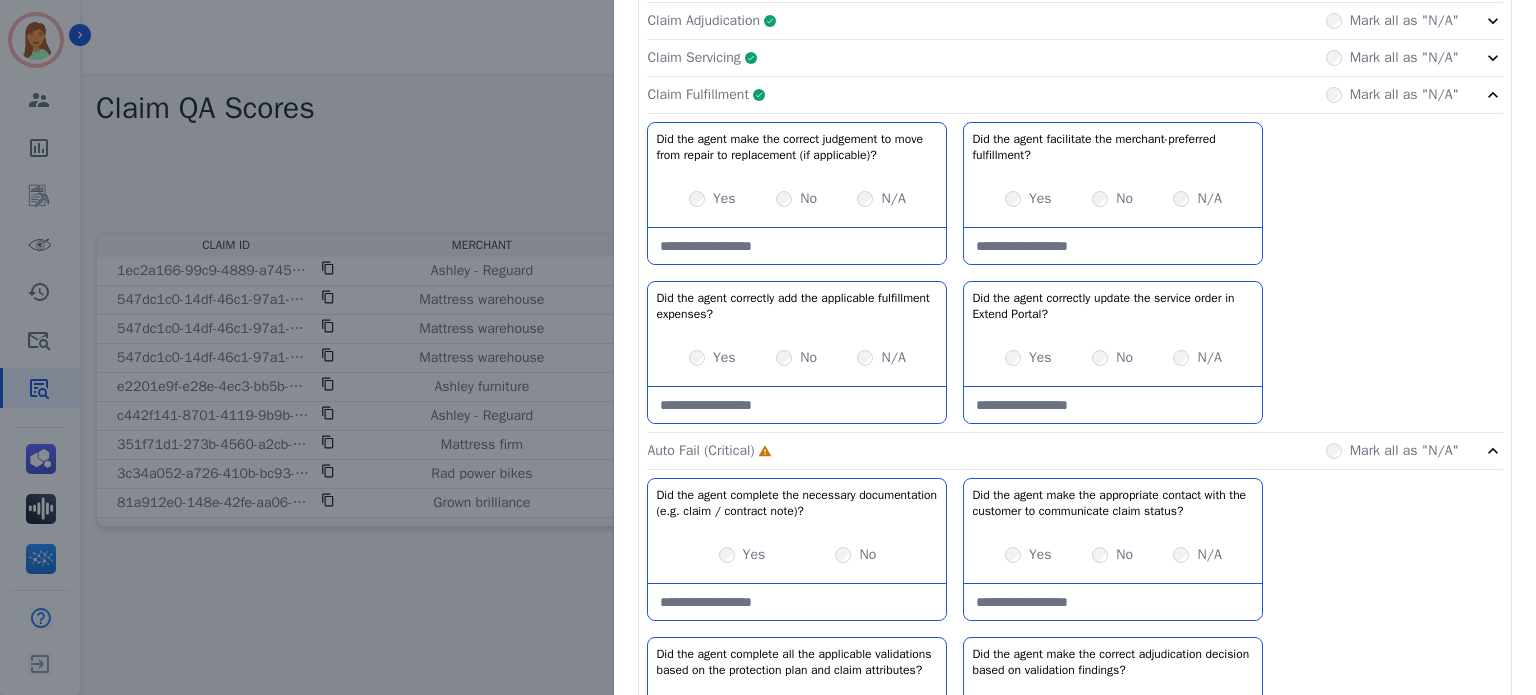click on "Claim Fulfillment     Complete         Mark all as "N/A"" 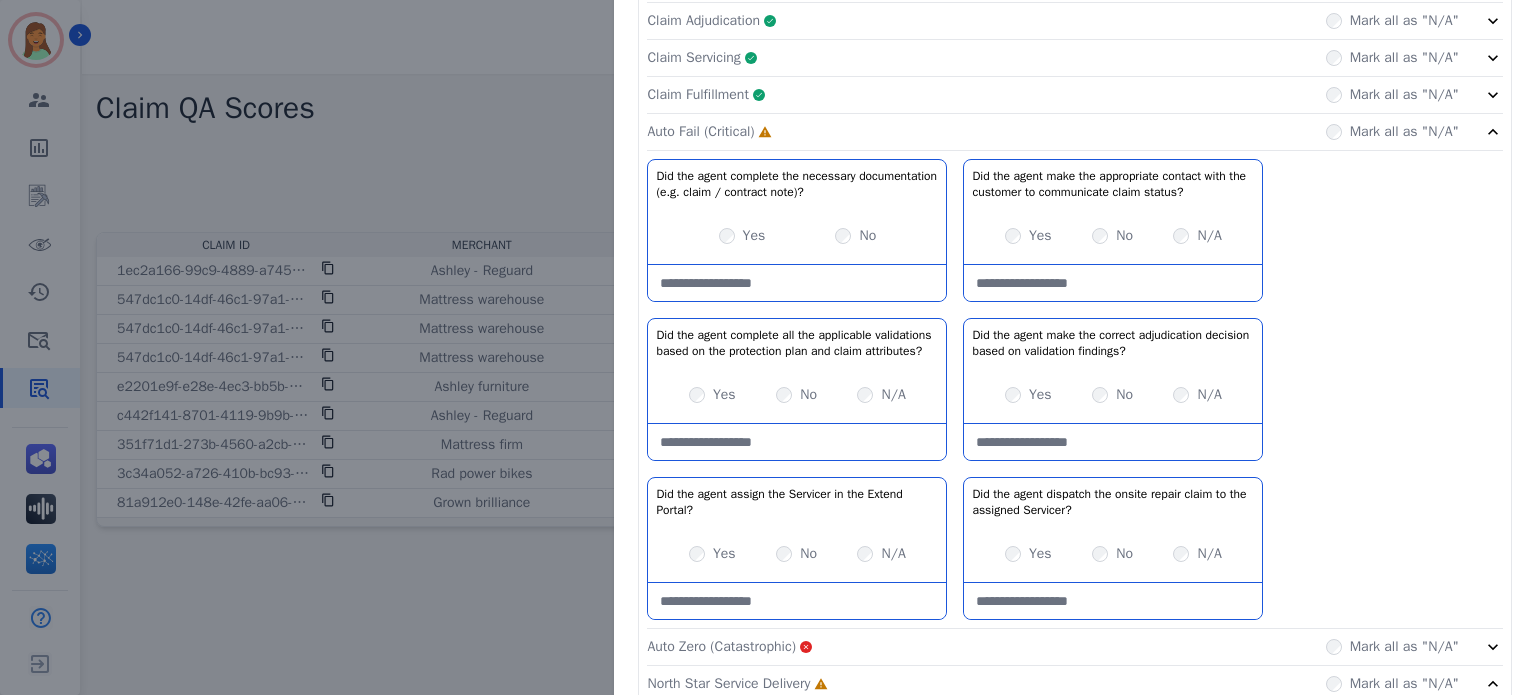 click at bounding box center (797, 283) 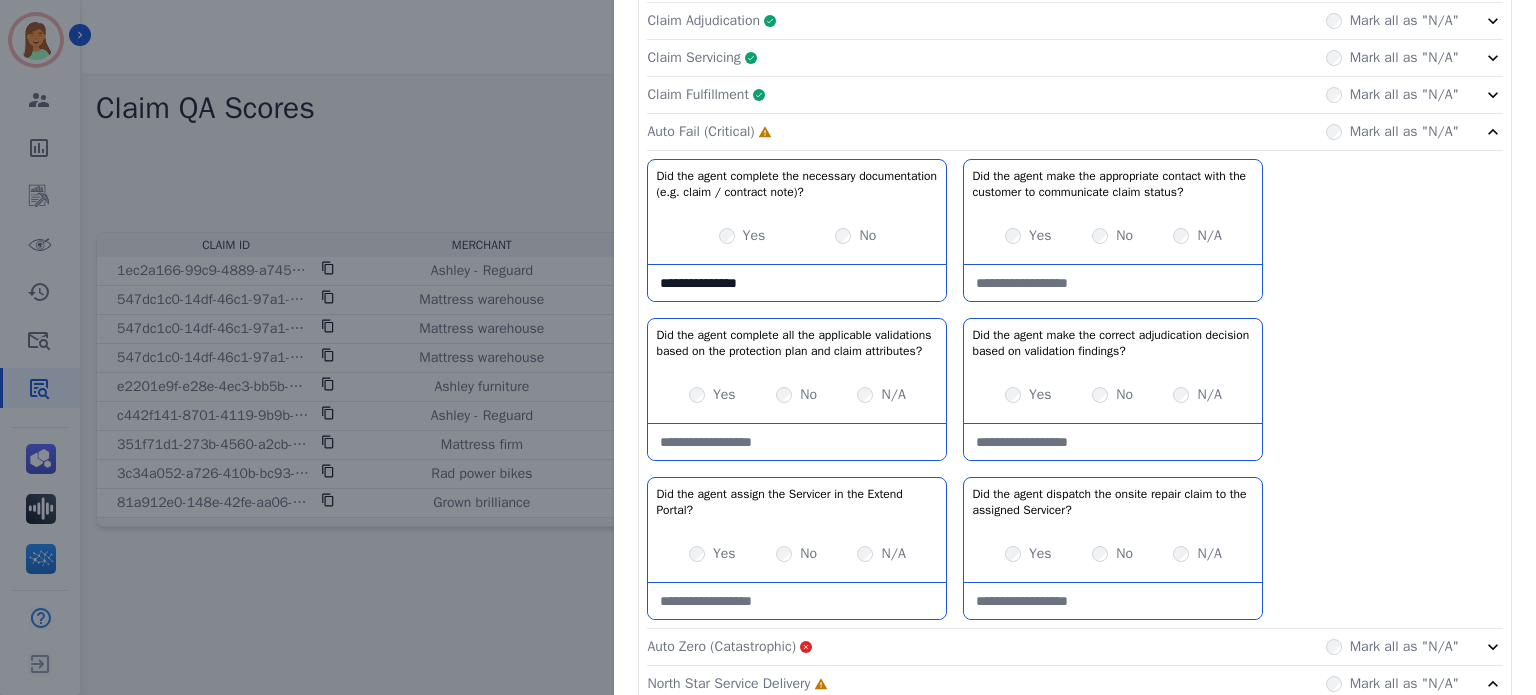 type on "**********" 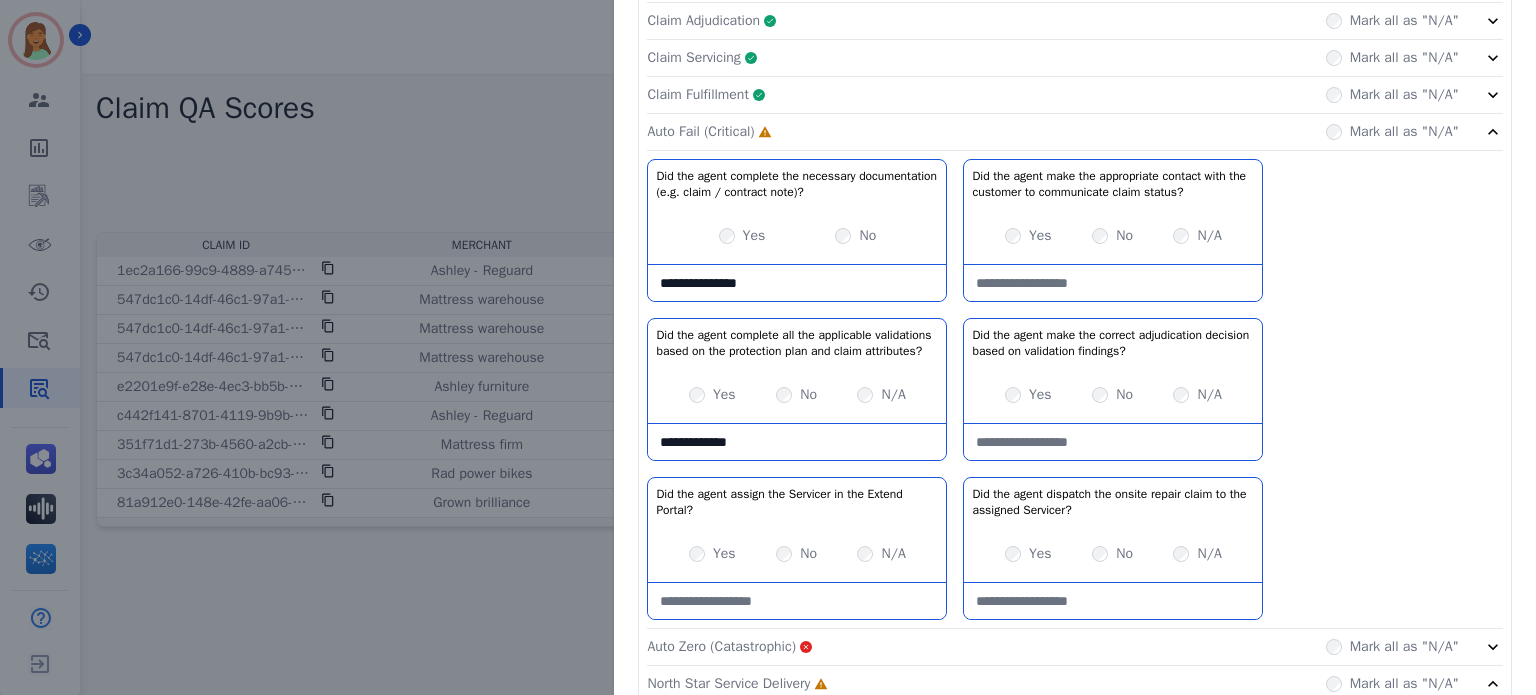 type on "**********" 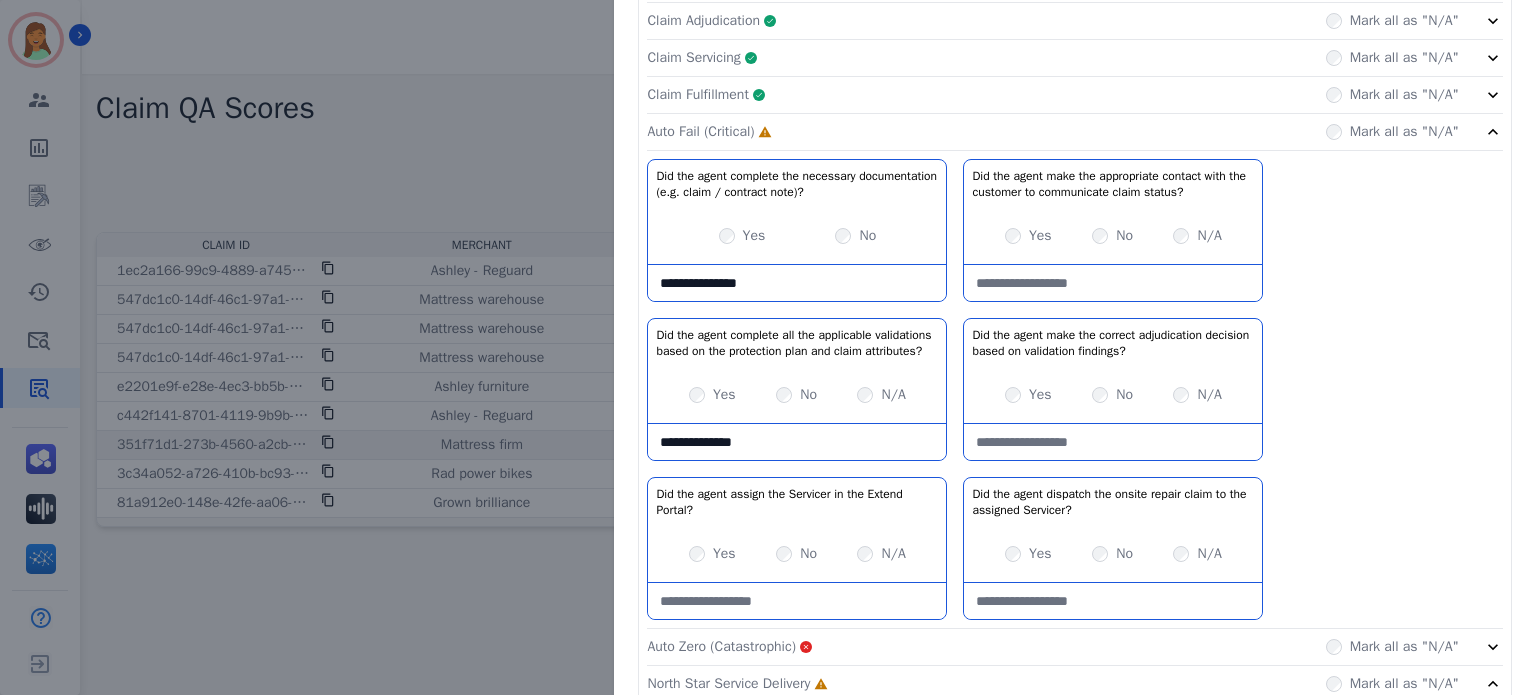 drag, startPoint x: 782, startPoint y: 459, endPoint x: 600, endPoint y: 443, distance: 182.70195 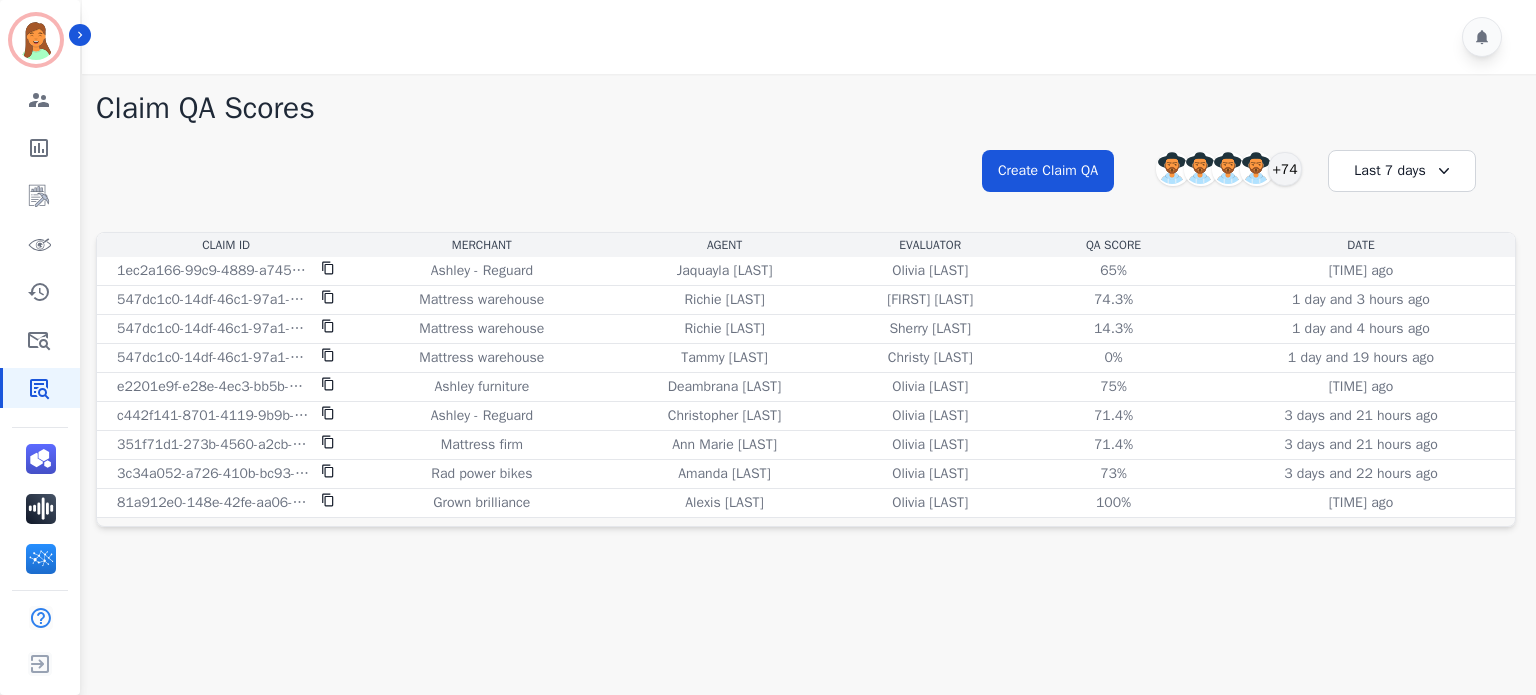 click on "Claim QA Scores" at bounding box center [806, 108] 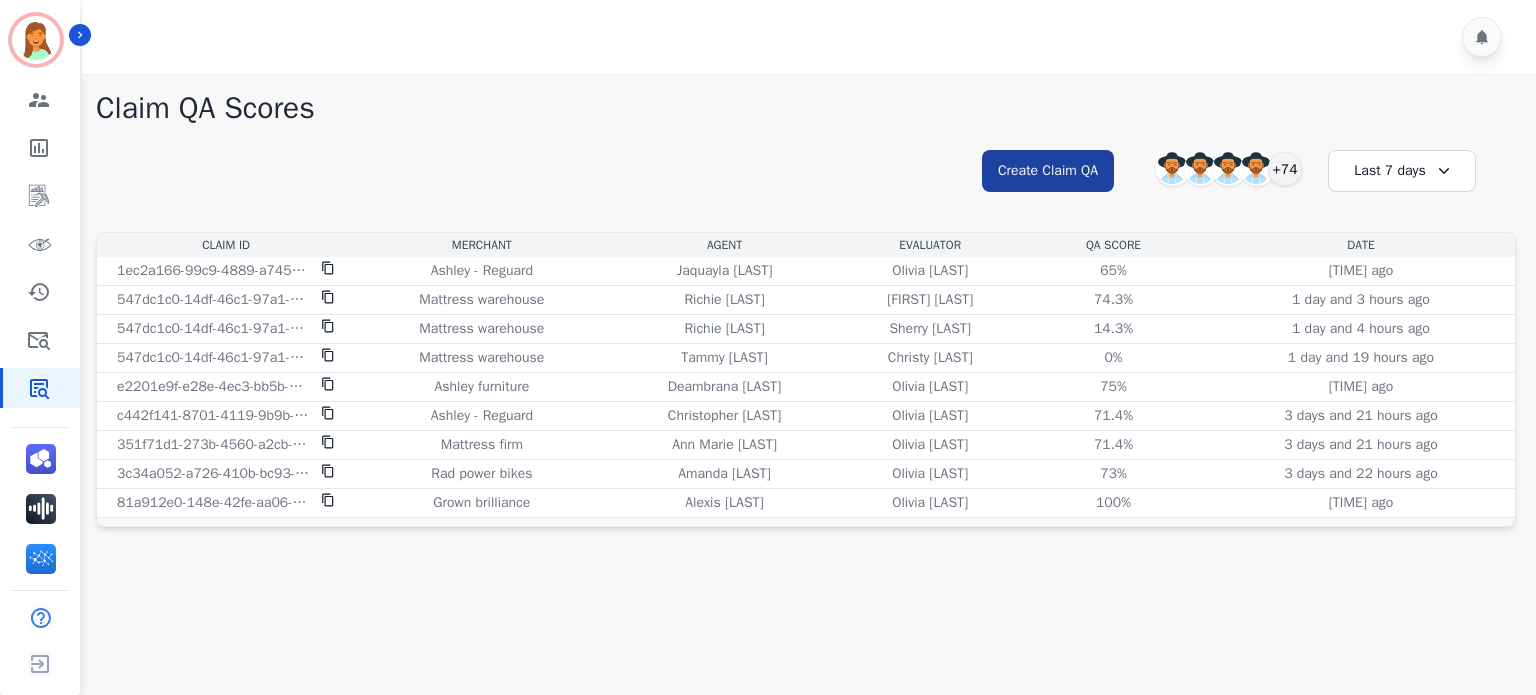 click on "**********" at bounding box center (806, 189) 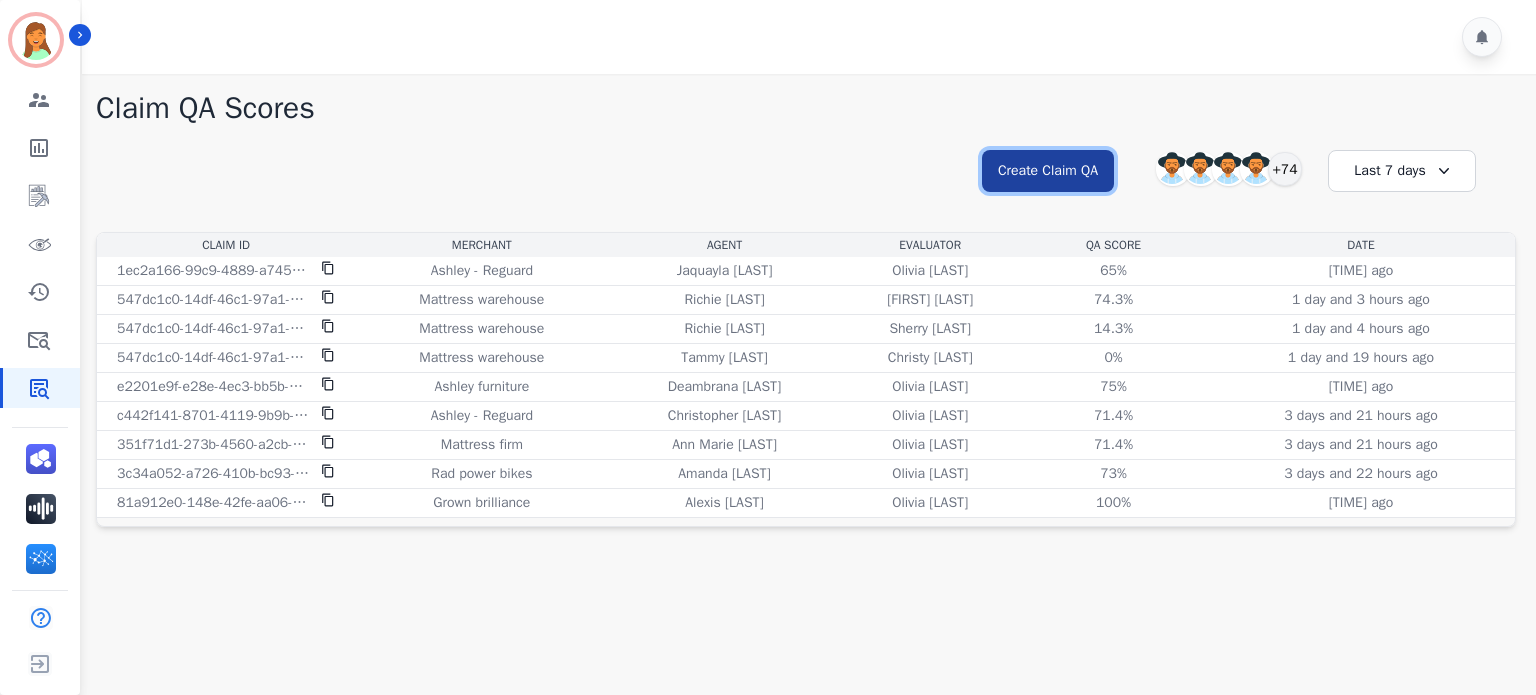 click on "Create Claim QA" at bounding box center (1048, 171) 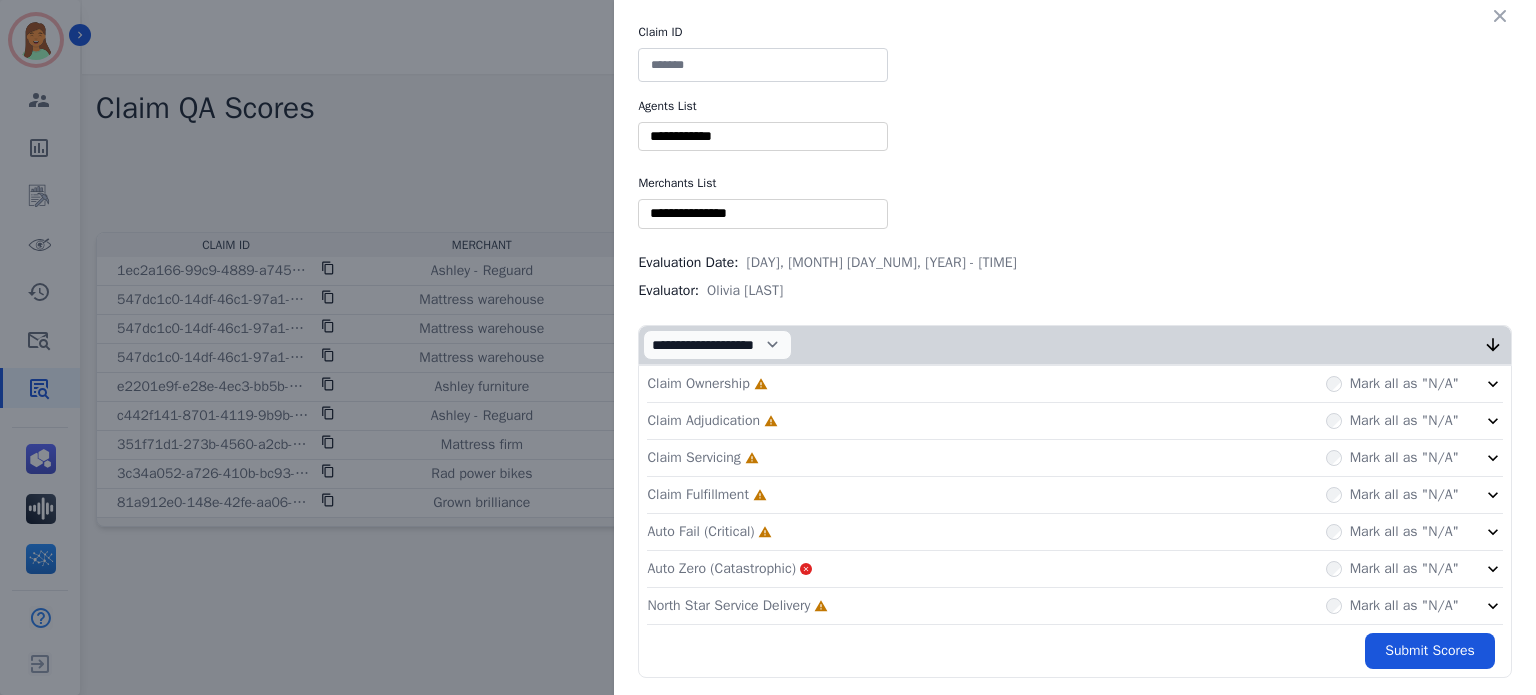 click on "North Star Service Delivery     Incomplete         Mark all as "N/A"" 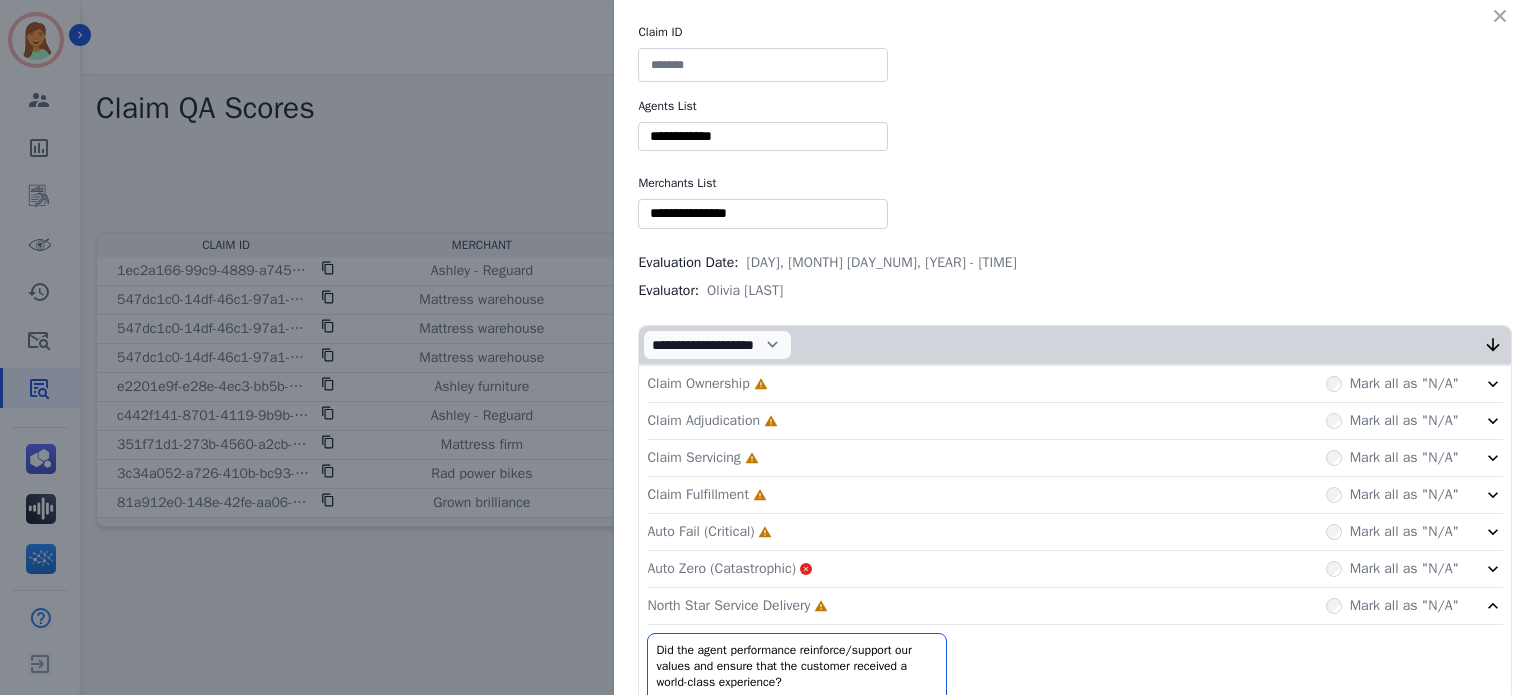click on "Auto Fail (Critical)     Incomplete         Mark all as "N/A"" 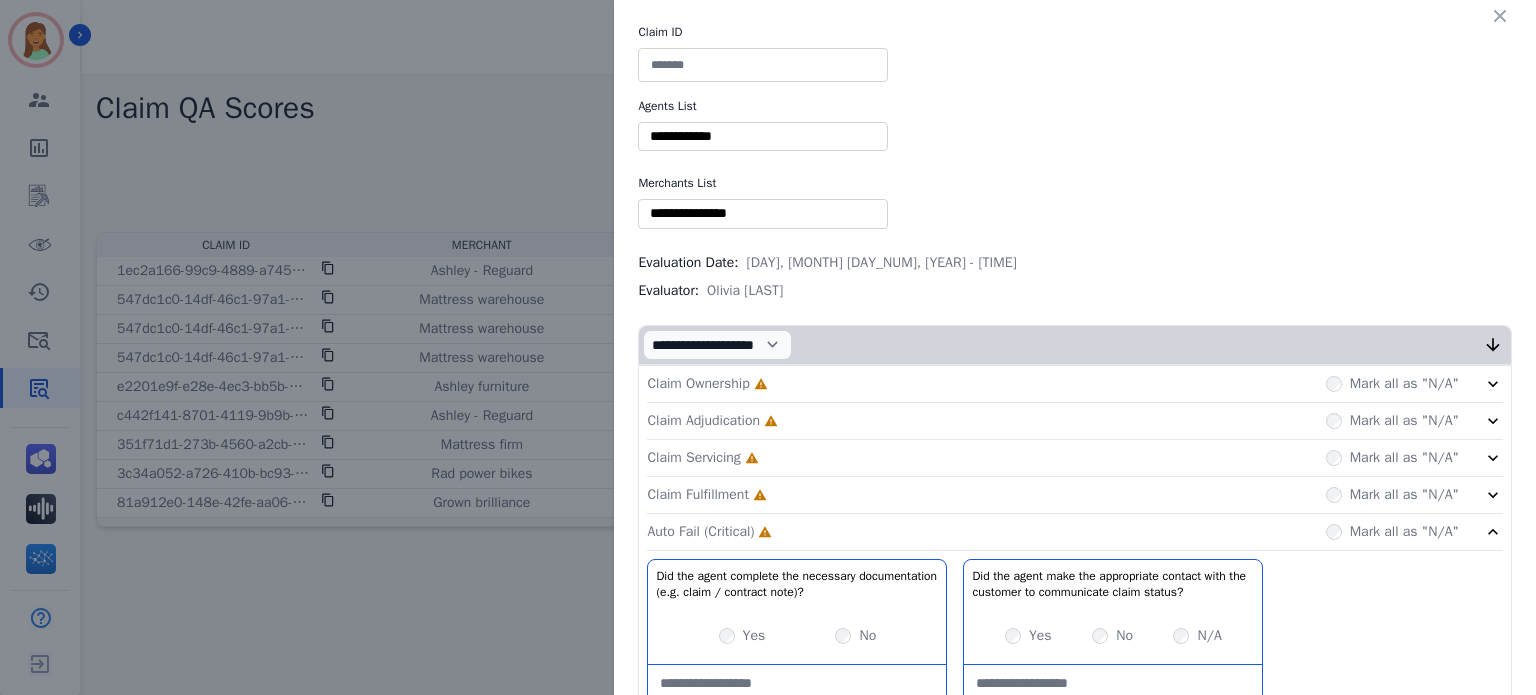 click on "Claim Fulfillment     Incomplete         Mark all as "N/A"" 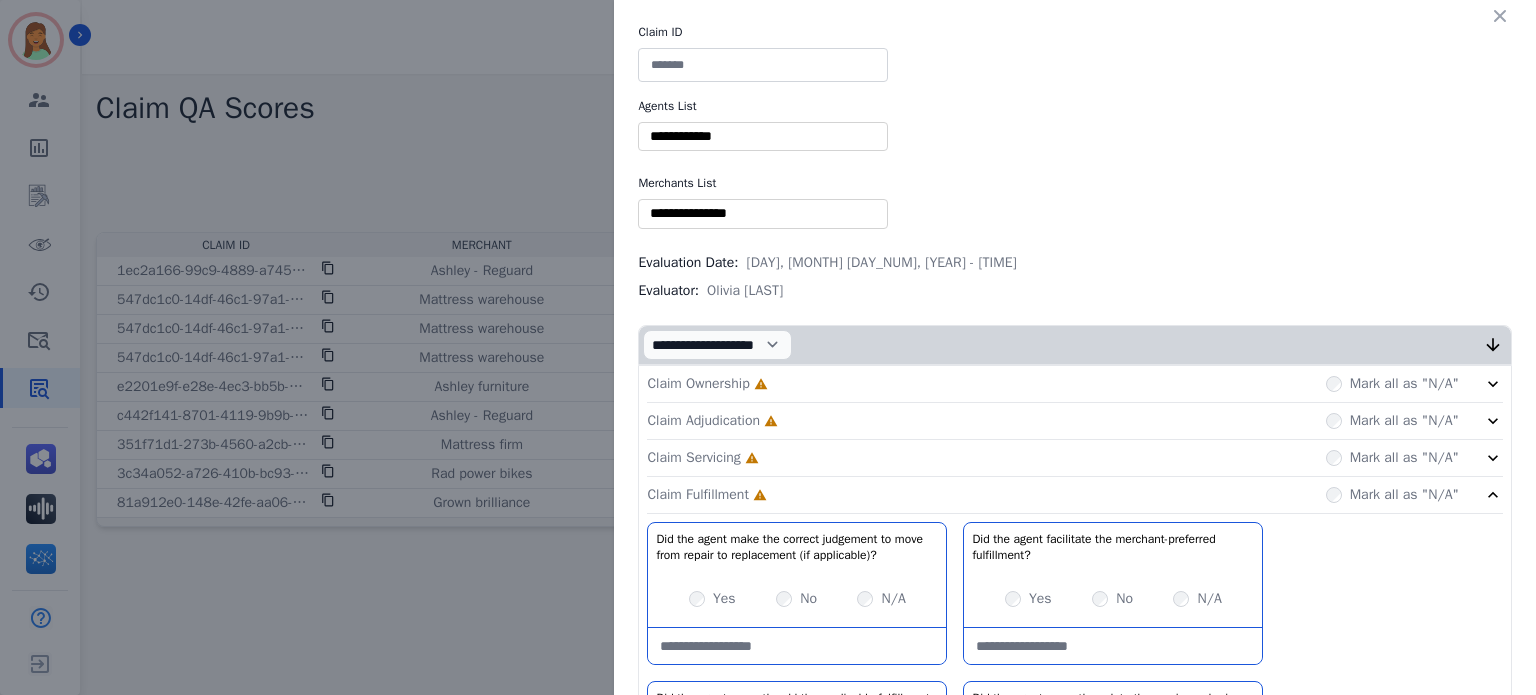 click on "Claim Servicing     Incomplete         Mark all as "N/A"" 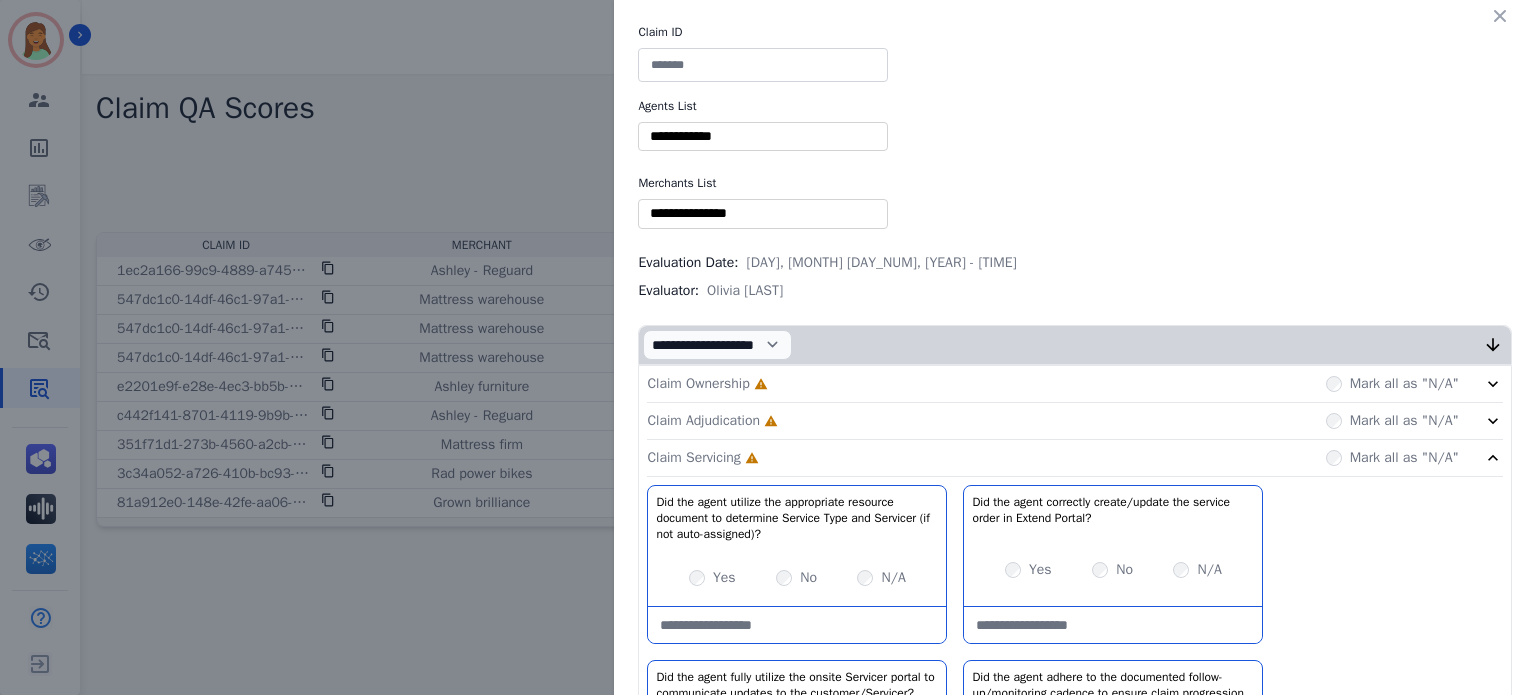 click on "Claim Adjudication     Incomplete         Mark all as "N/A"" 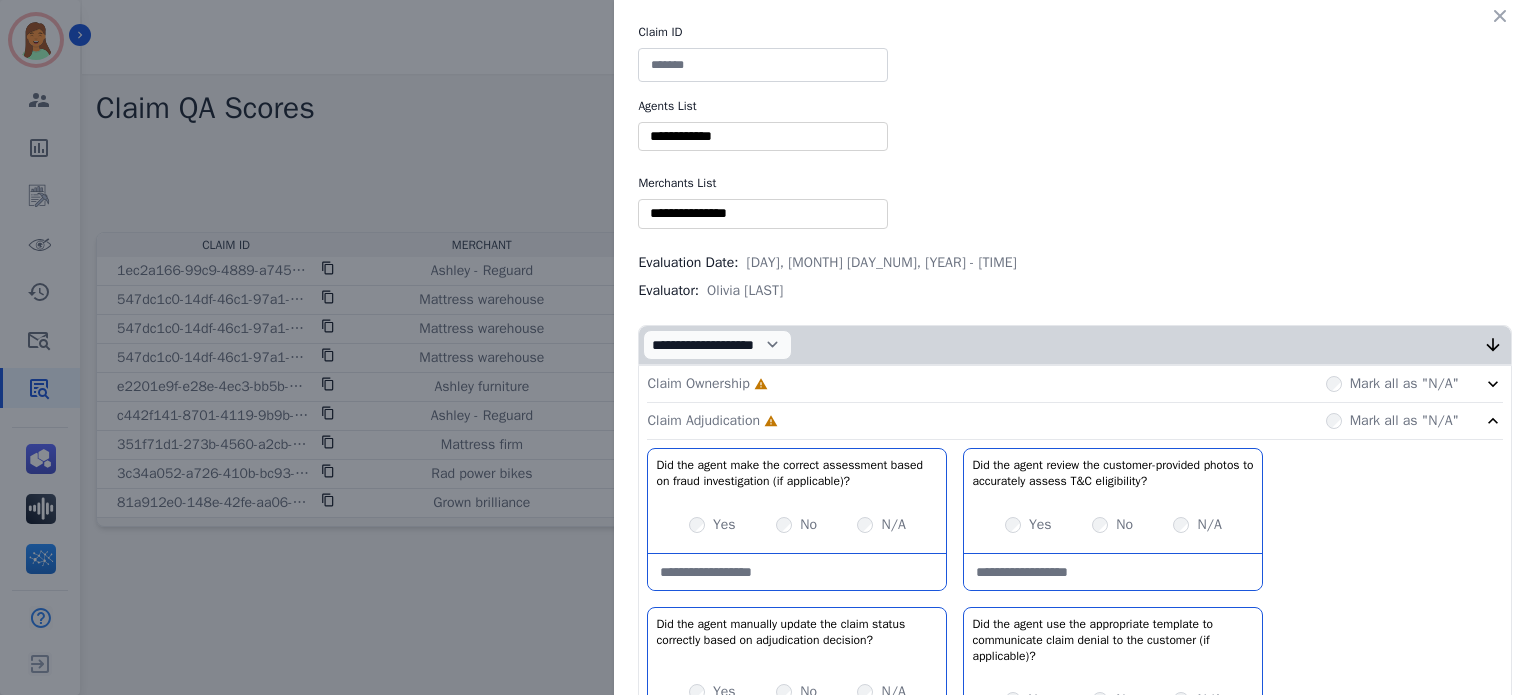 click on "Claim Ownership     Incomplete         Mark all as "N/A"" at bounding box center [1075, 384] 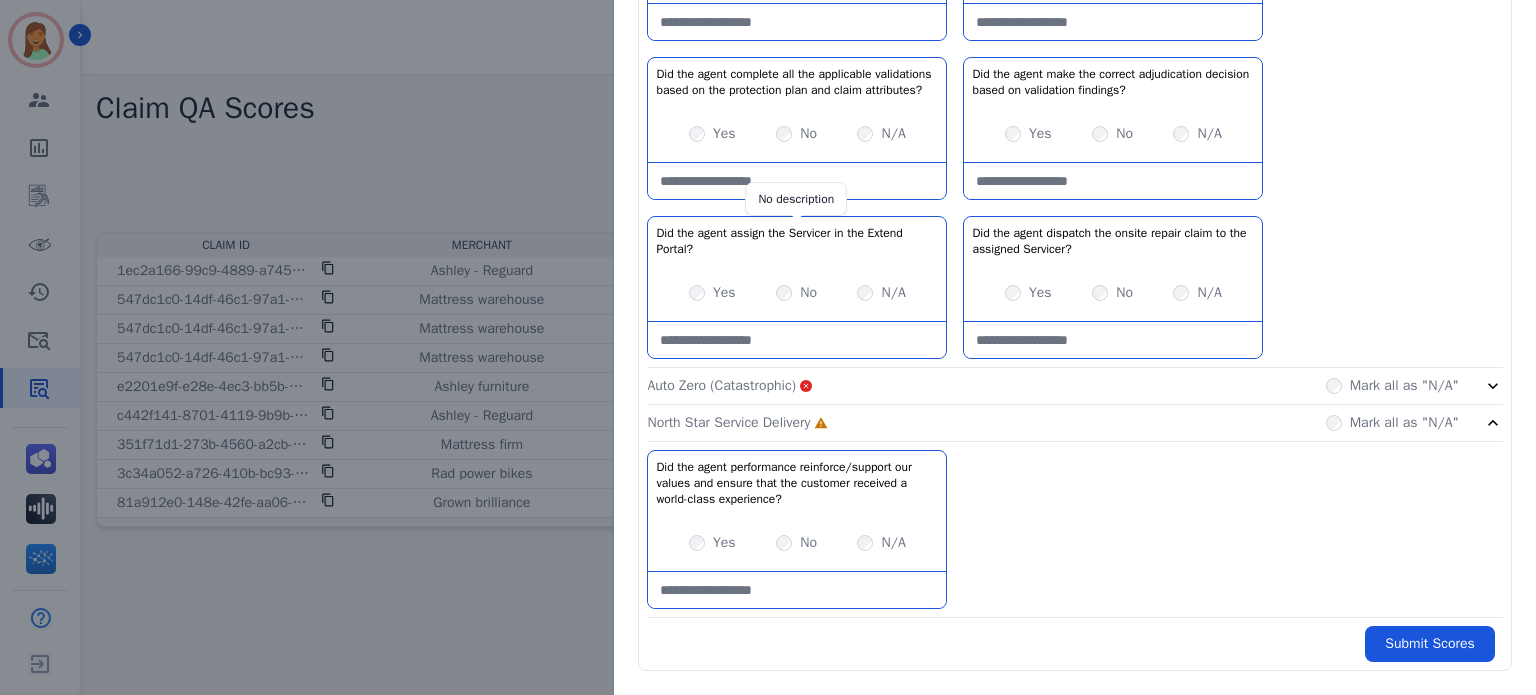 scroll, scrollTop: 1766, scrollLeft: 0, axis: vertical 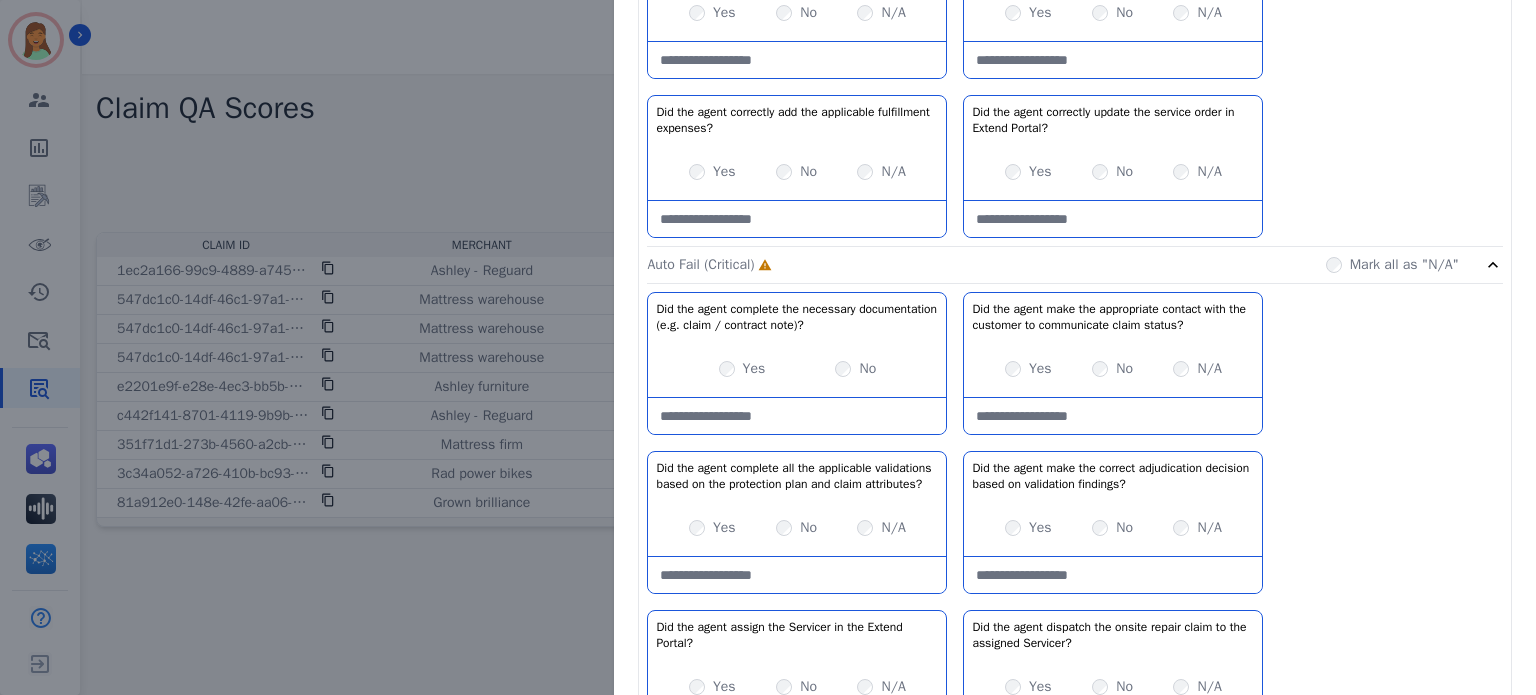 click at bounding box center [797, 575] 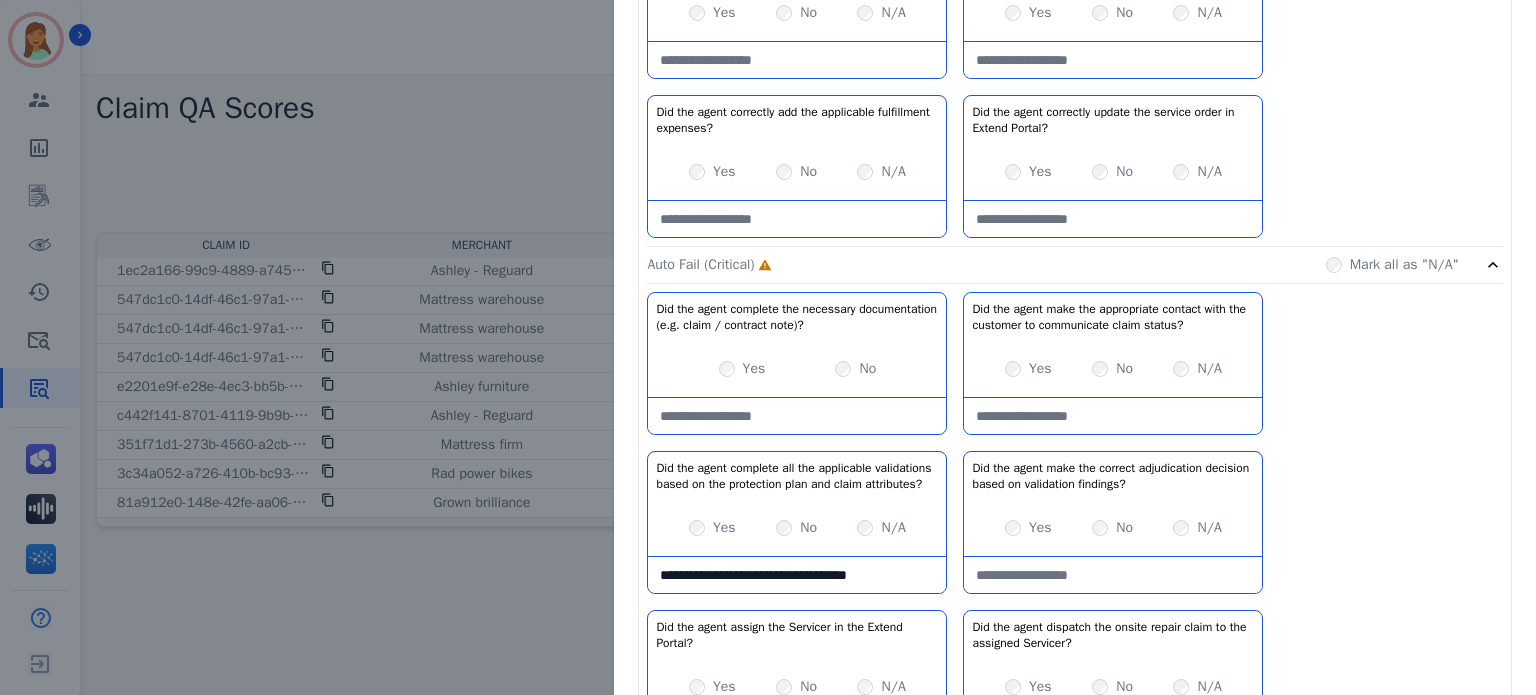scroll, scrollTop: 11, scrollLeft: 0, axis: vertical 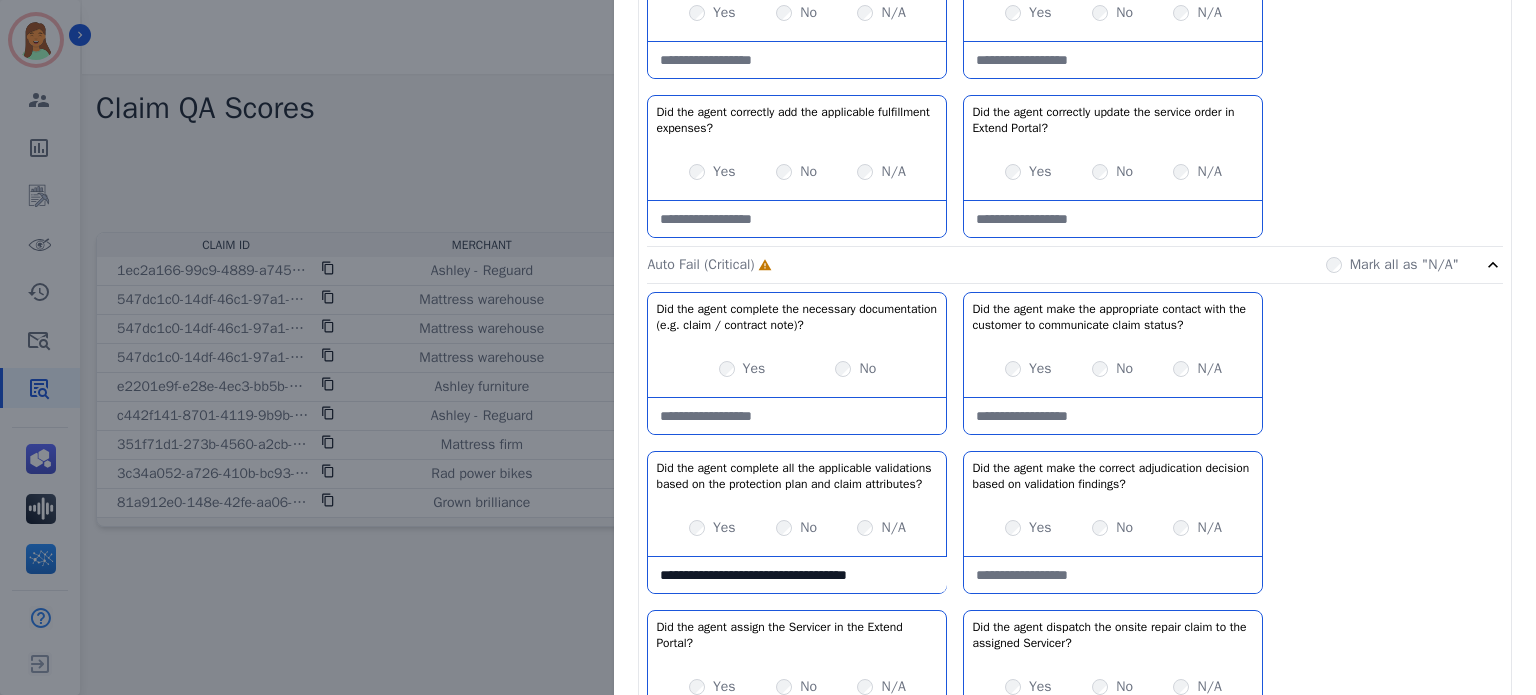 type 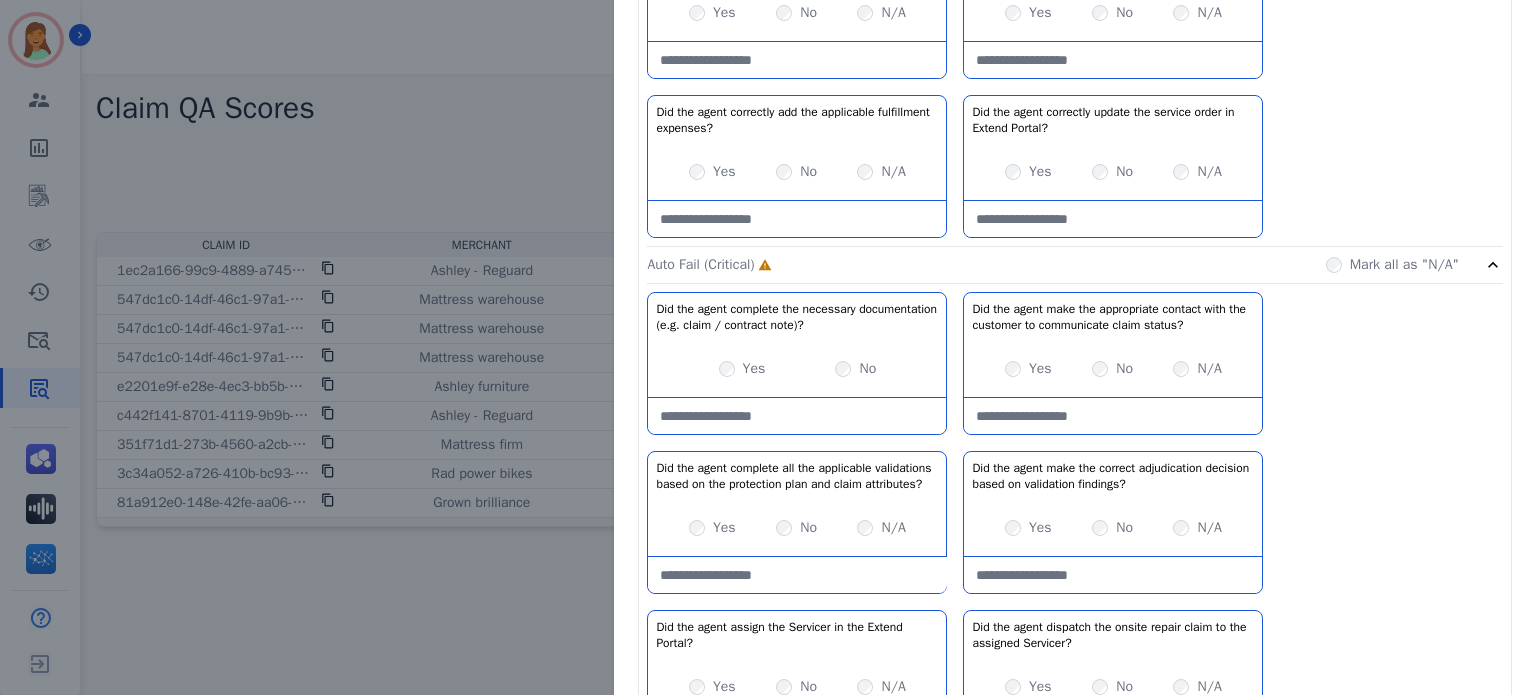 scroll, scrollTop: 0, scrollLeft: 0, axis: both 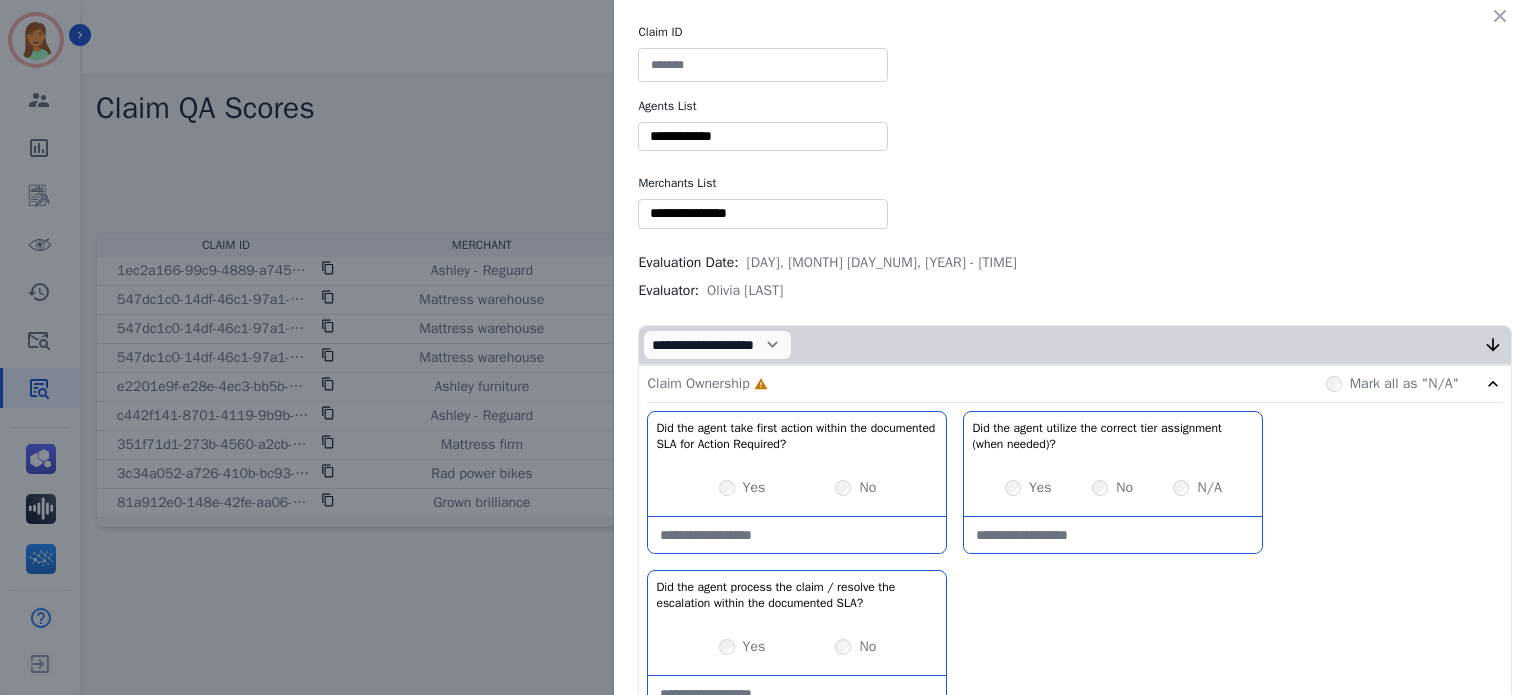 click at bounding box center (763, 65) 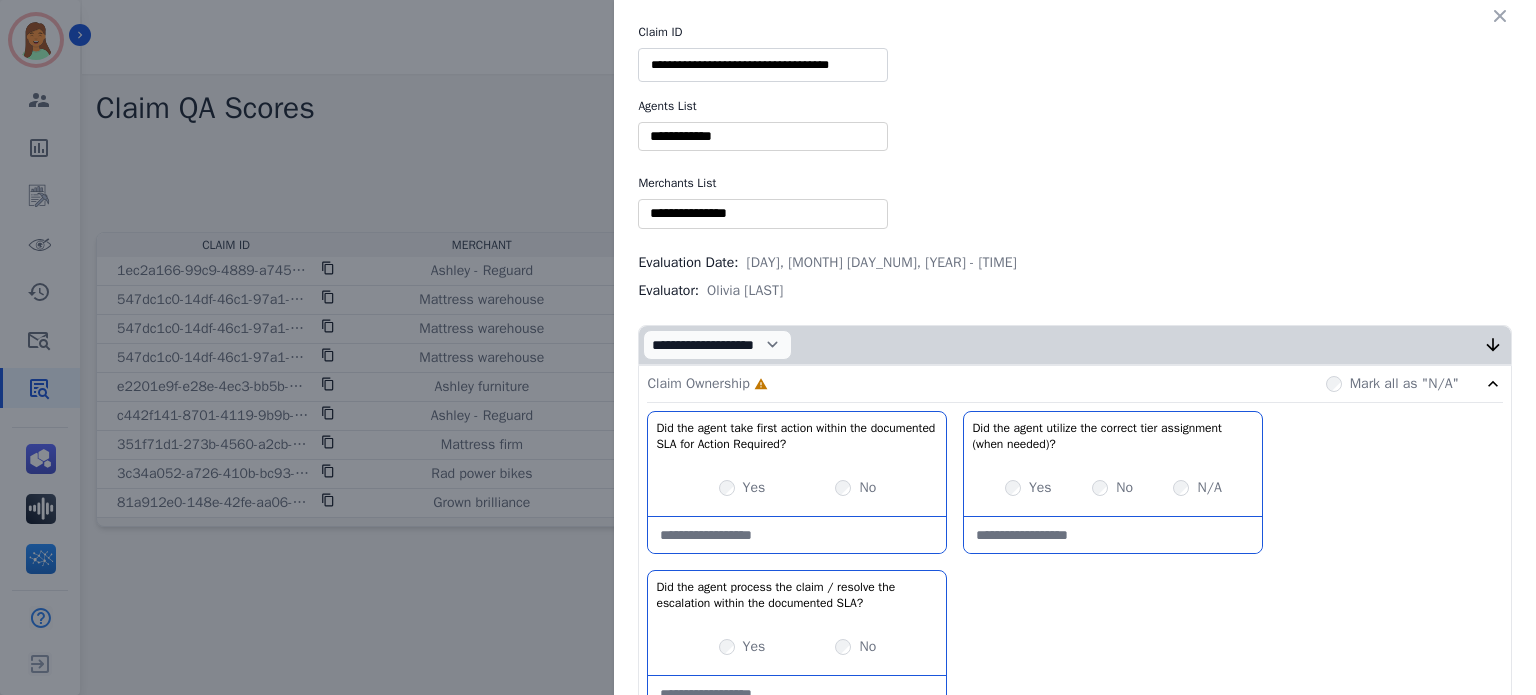 type on "**********" 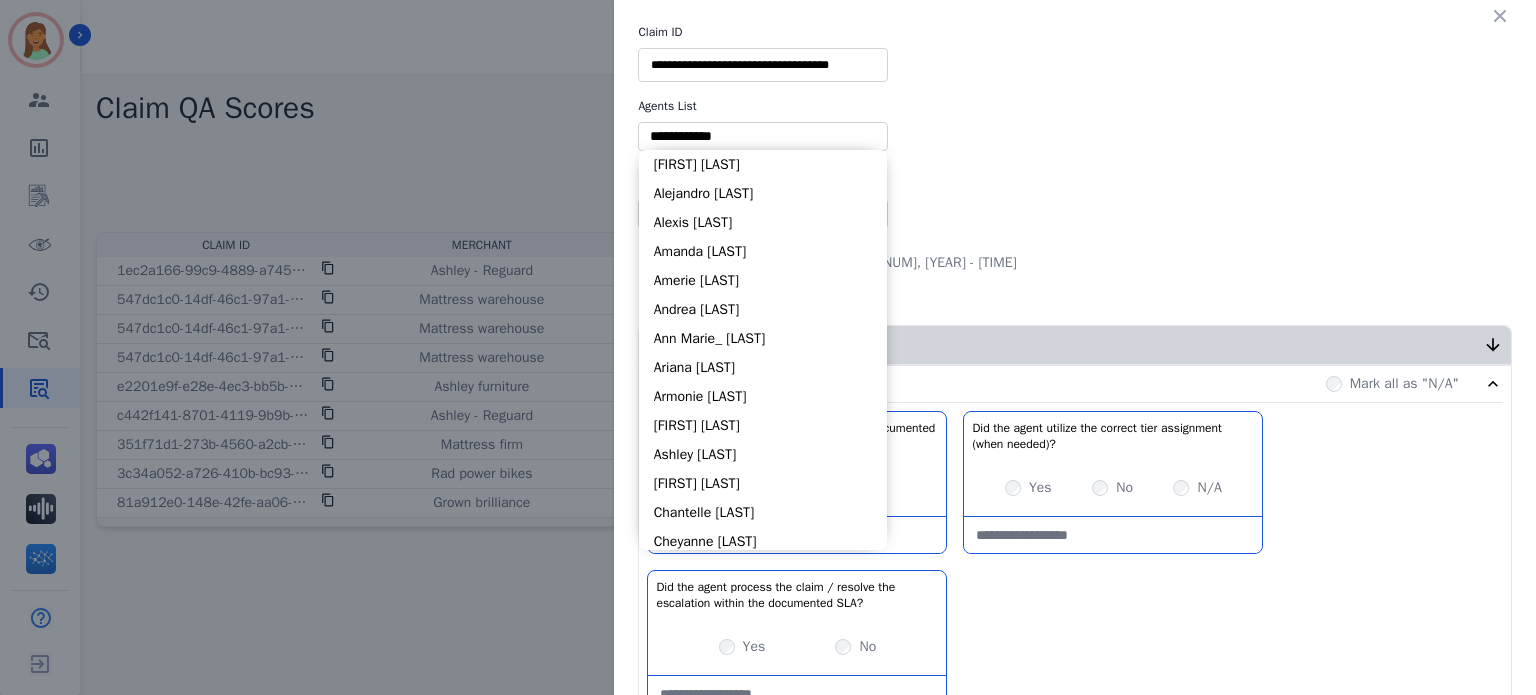 click at bounding box center [763, 136] 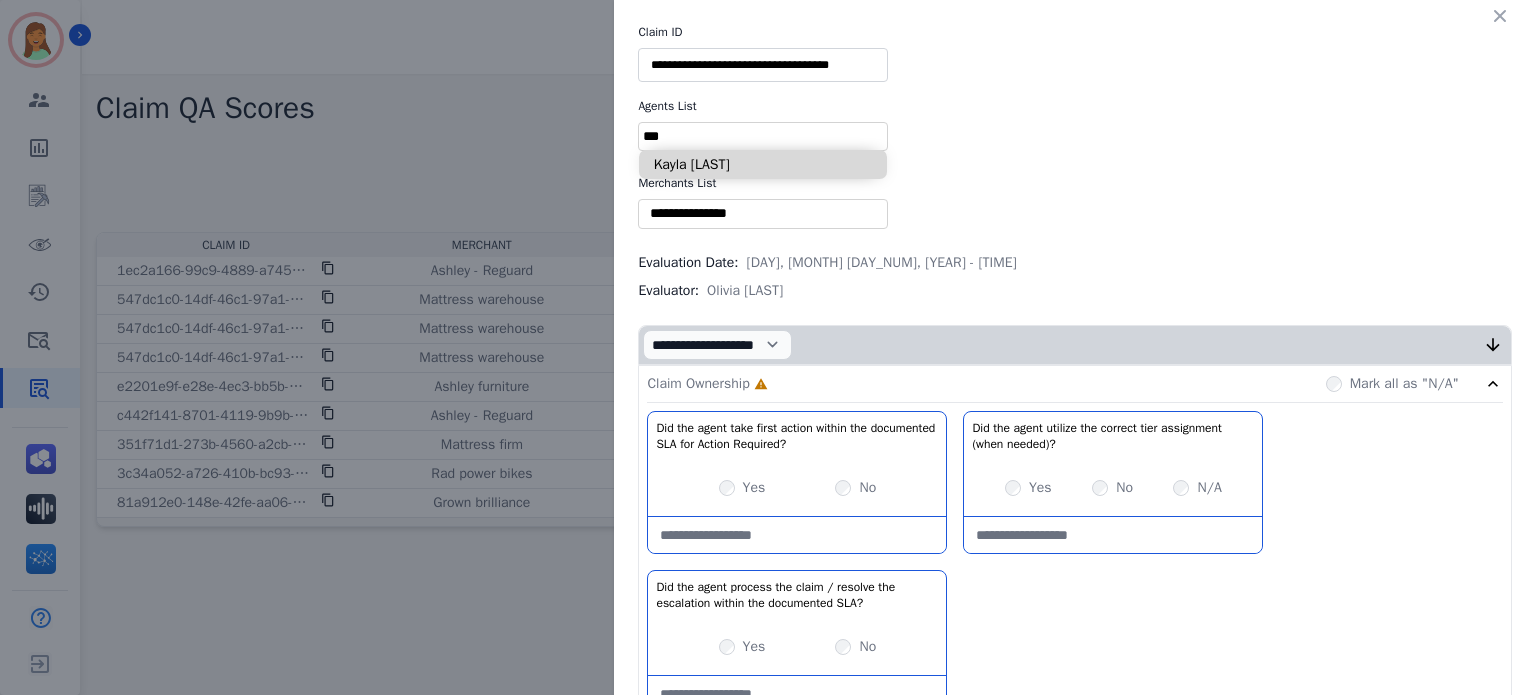 type on "***" 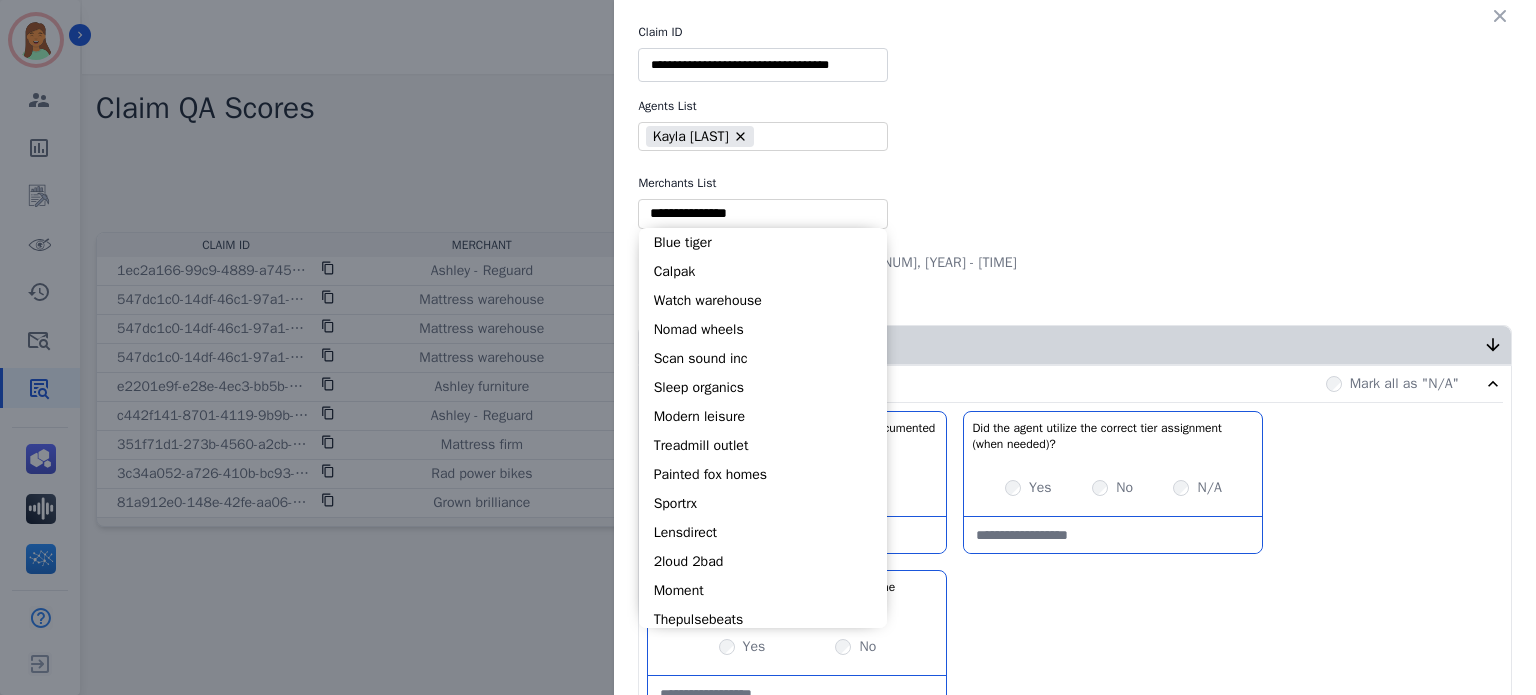 click at bounding box center [763, 213] 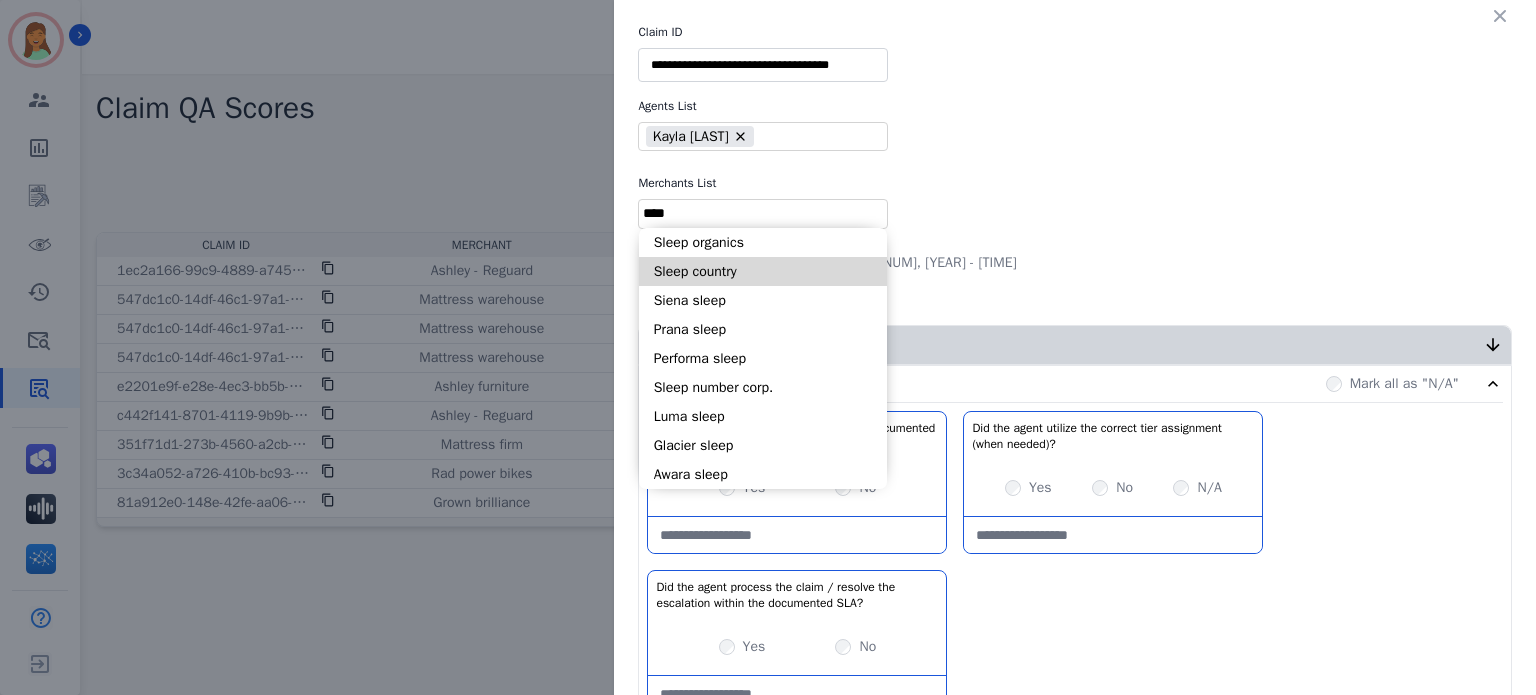 type on "****" 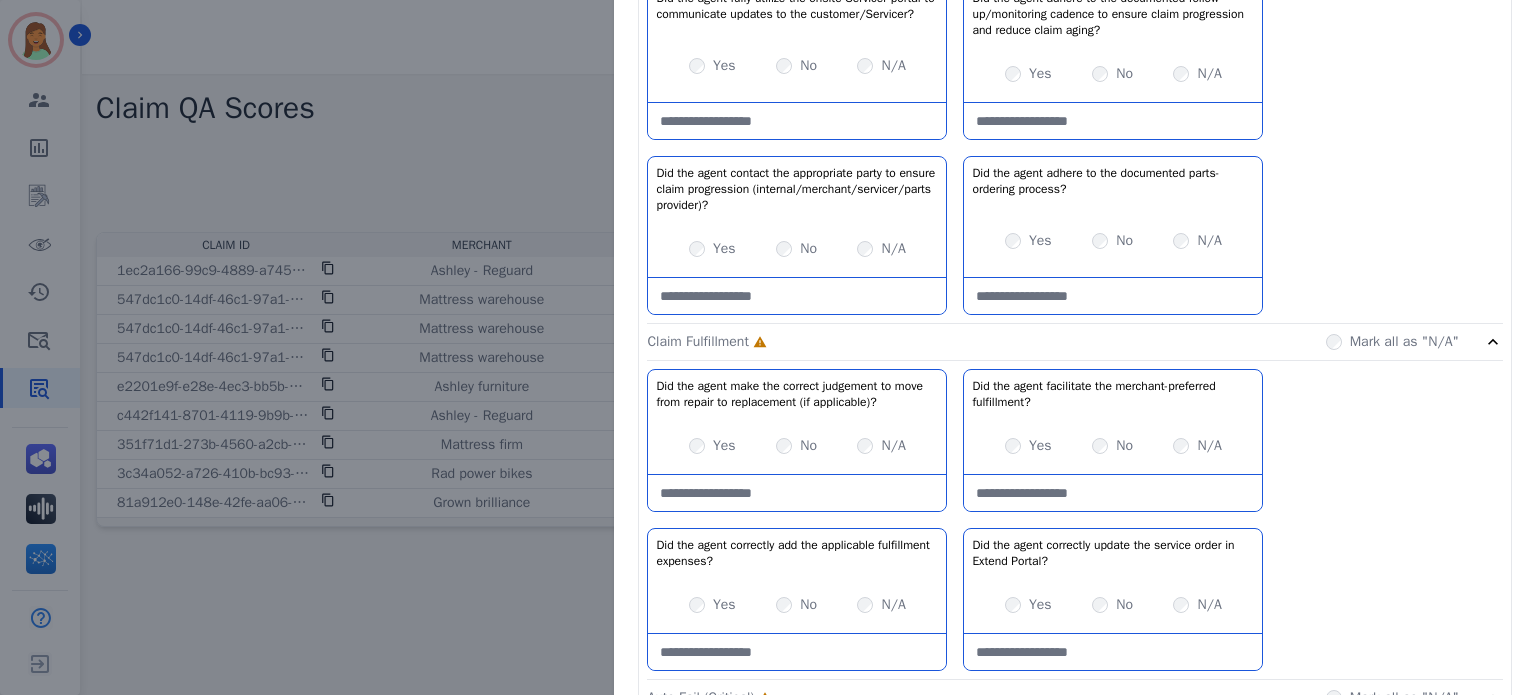 scroll, scrollTop: 2000, scrollLeft: 0, axis: vertical 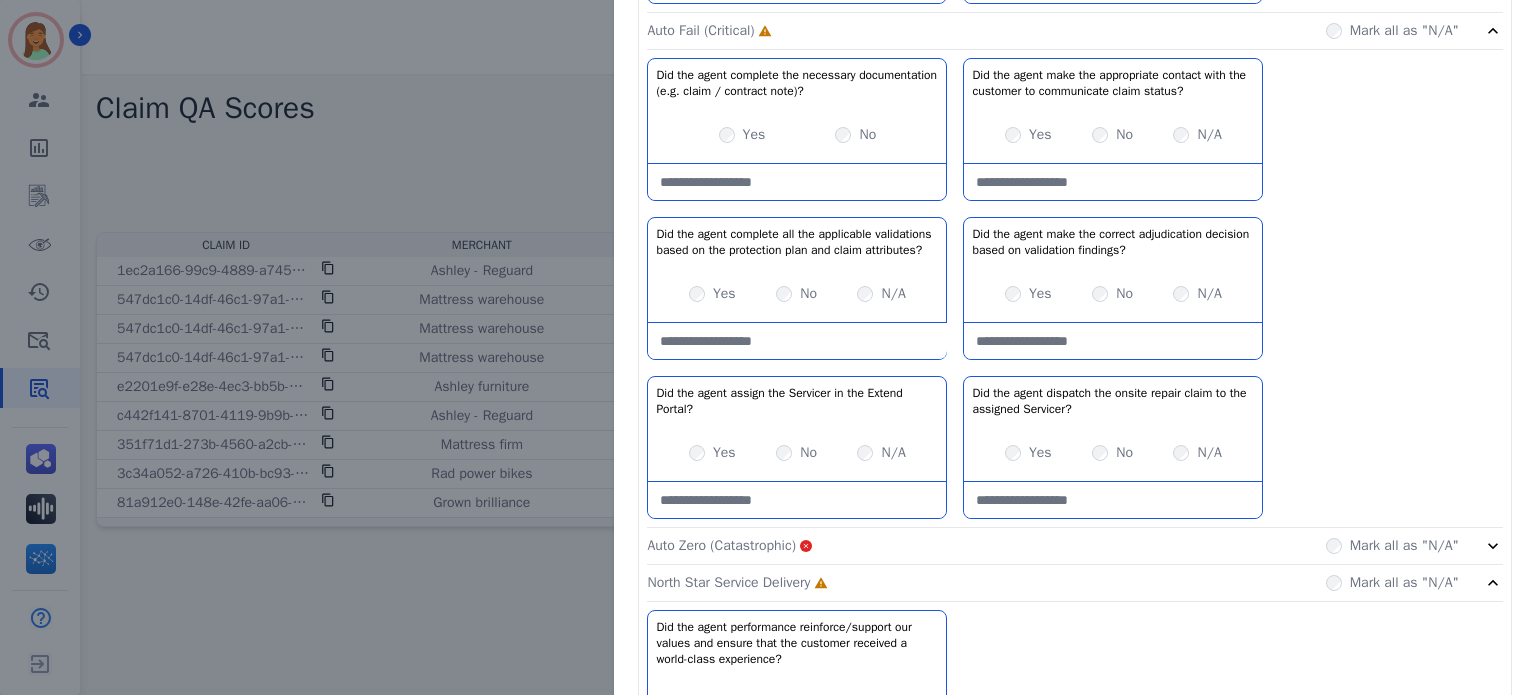 click at bounding box center [797, 341] 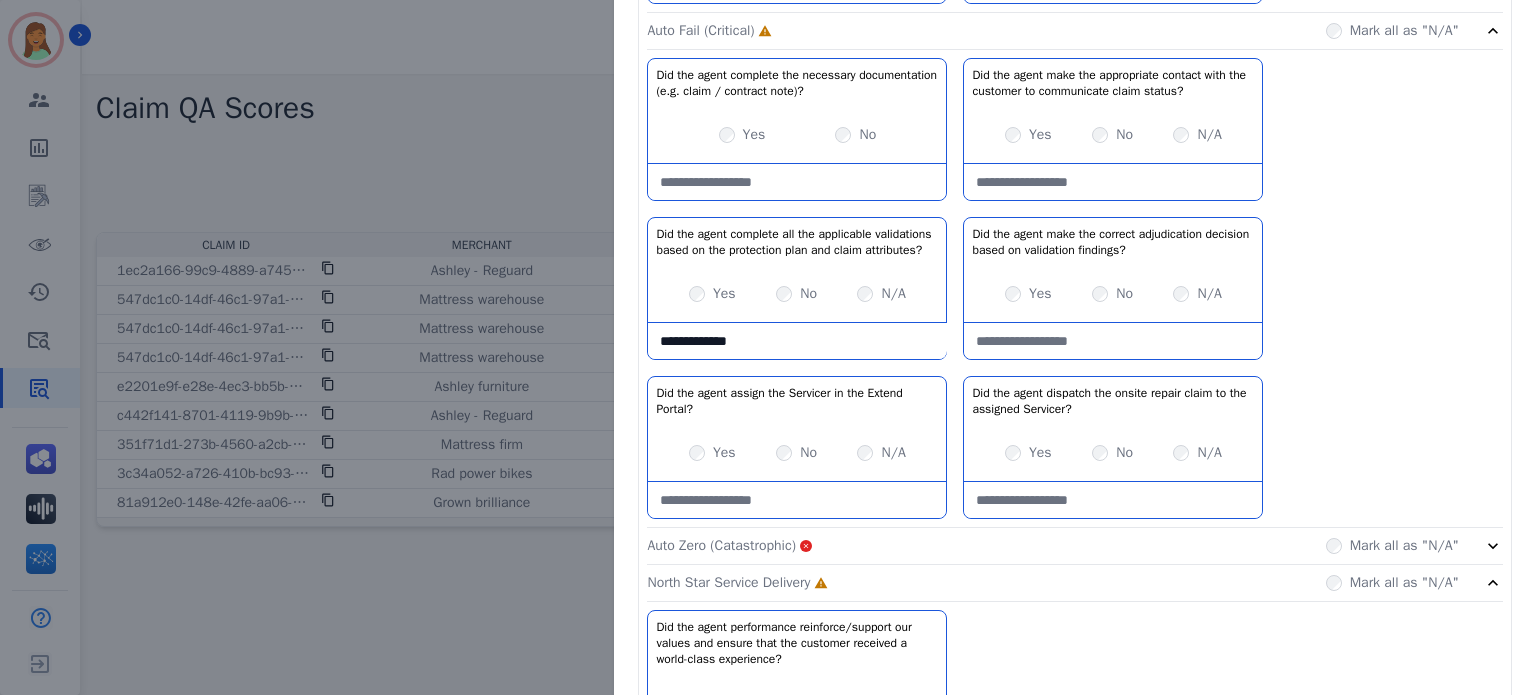 click on "**********" at bounding box center (797, 341) 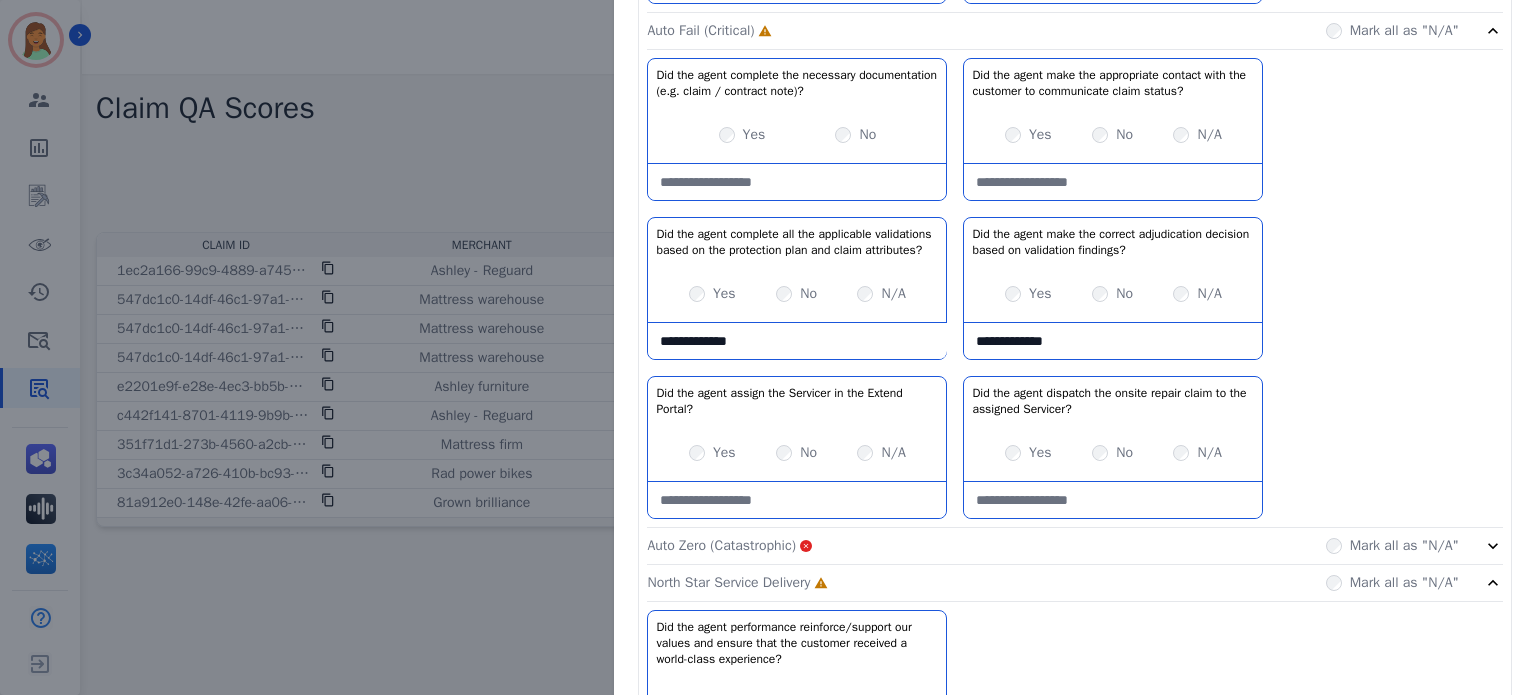 type on "**********" 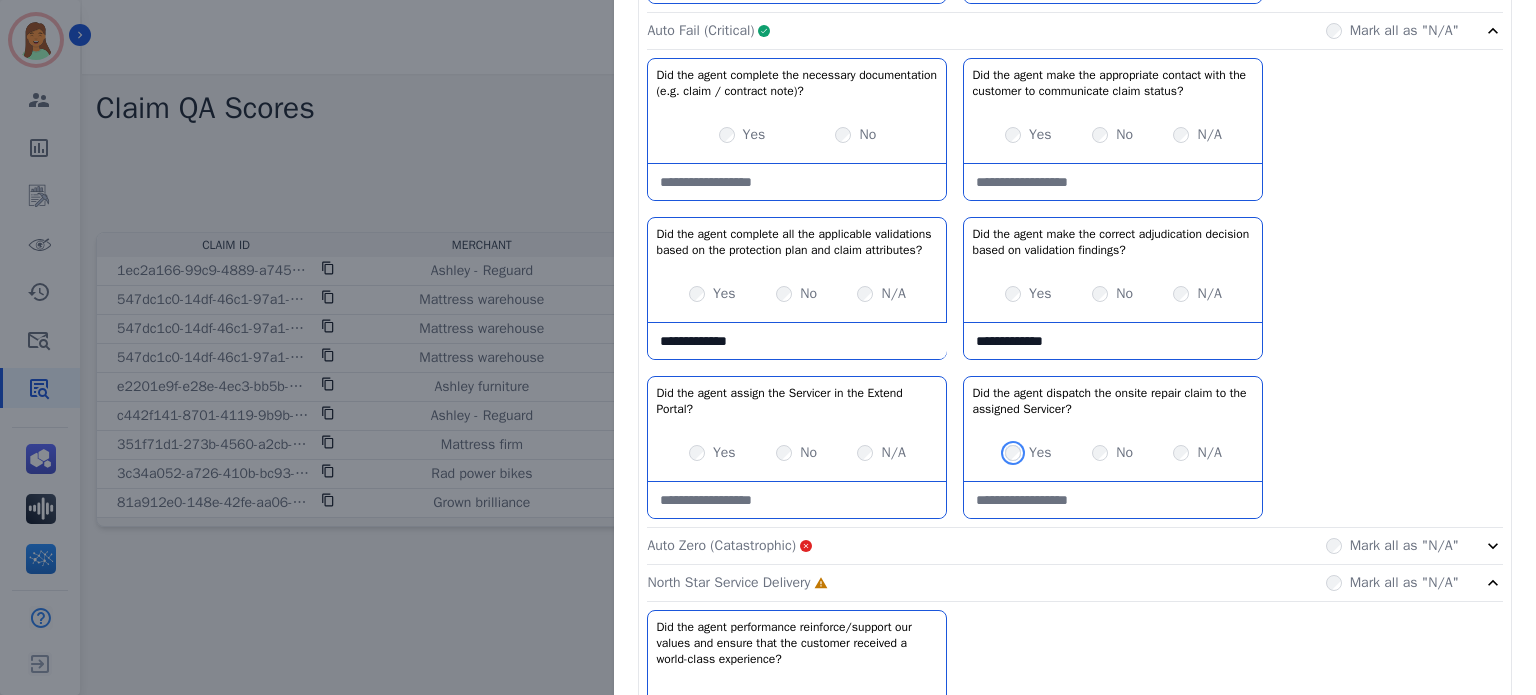scroll, scrollTop: 2166, scrollLeft: 0, axis: vertical 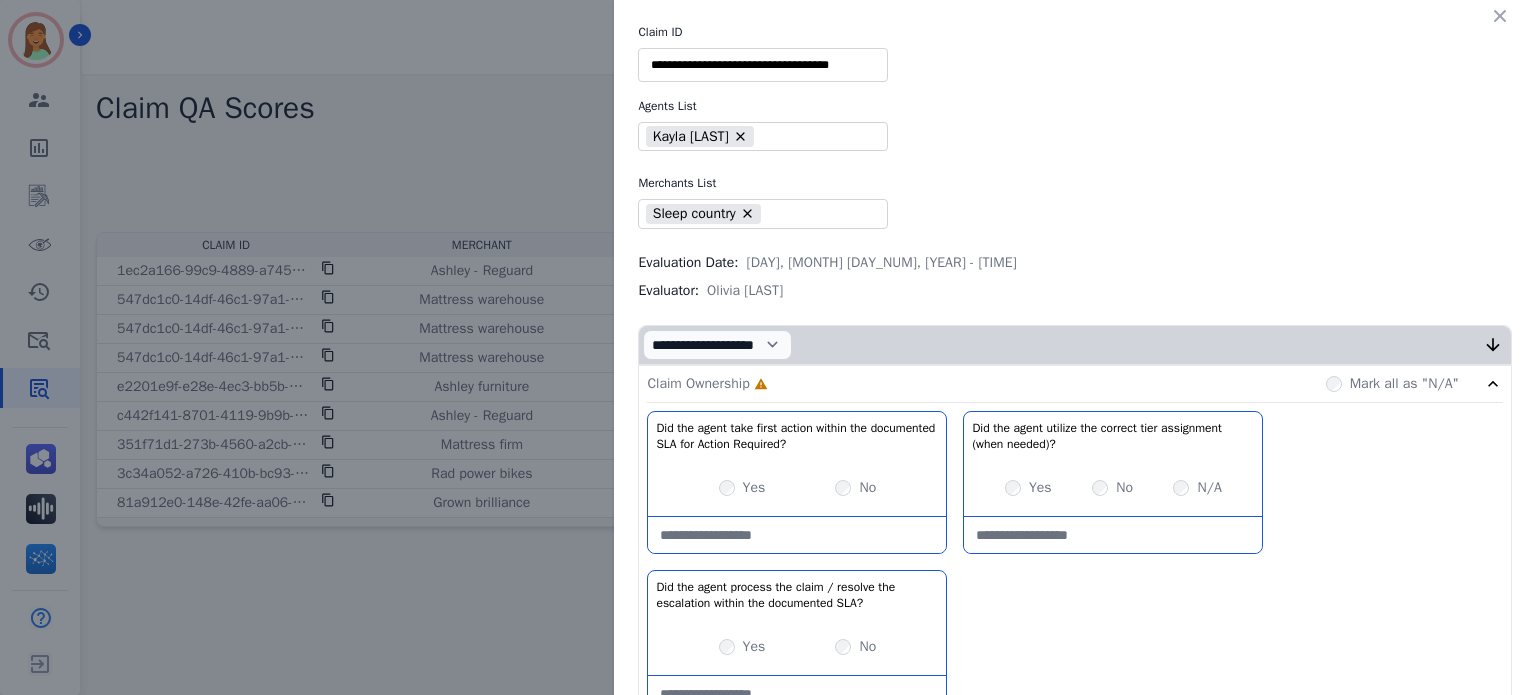 click on "Yes" at bounding box center [742, 488] 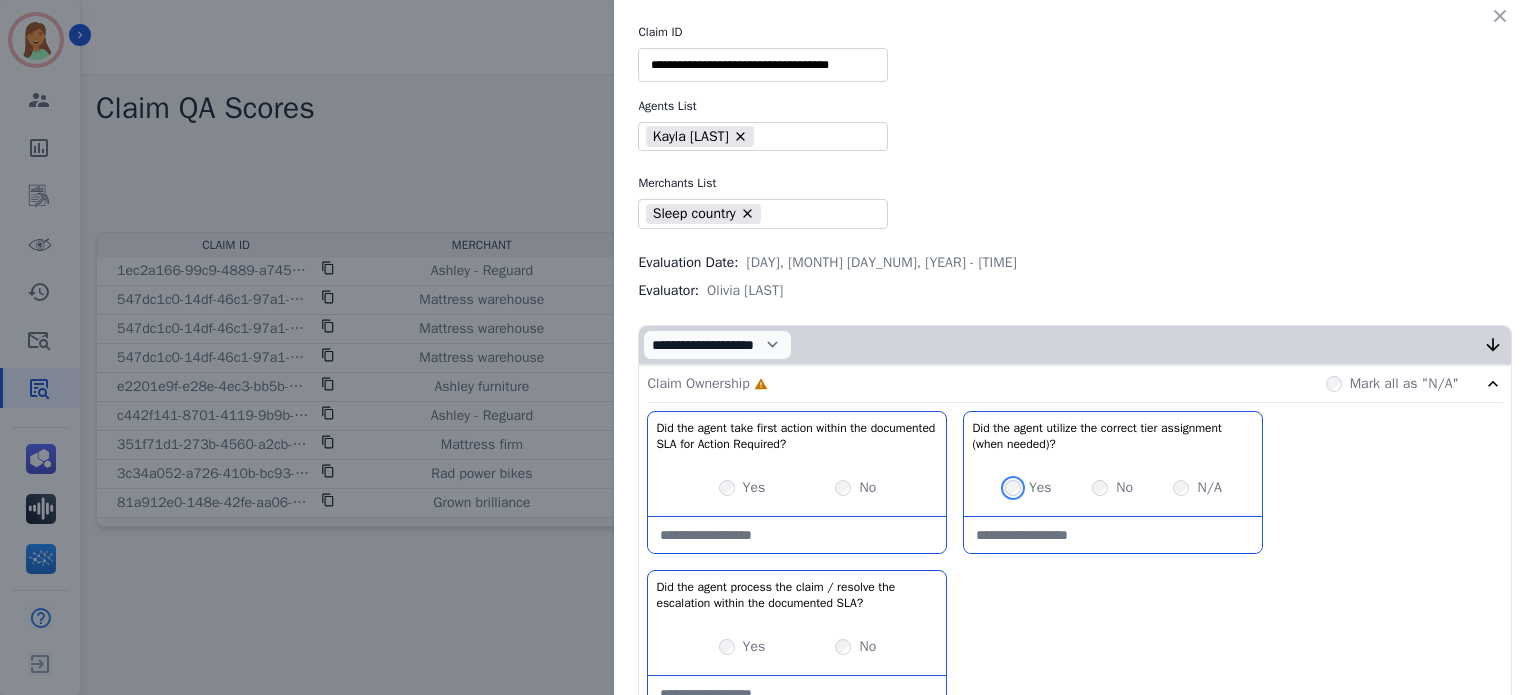 scroll, scrollTop: 266, scrollLeft: 0, axis: vertical 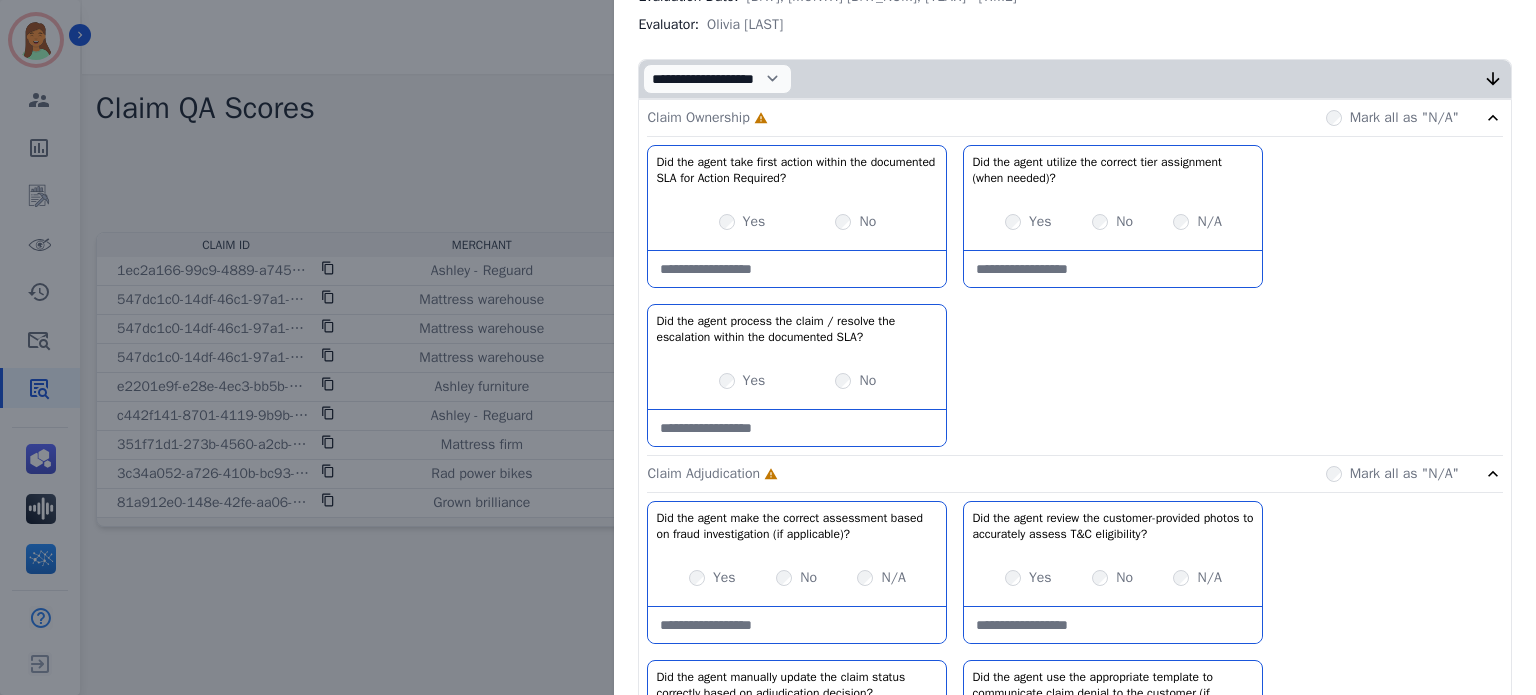click on "Yes" at bounding box center [742, 381] 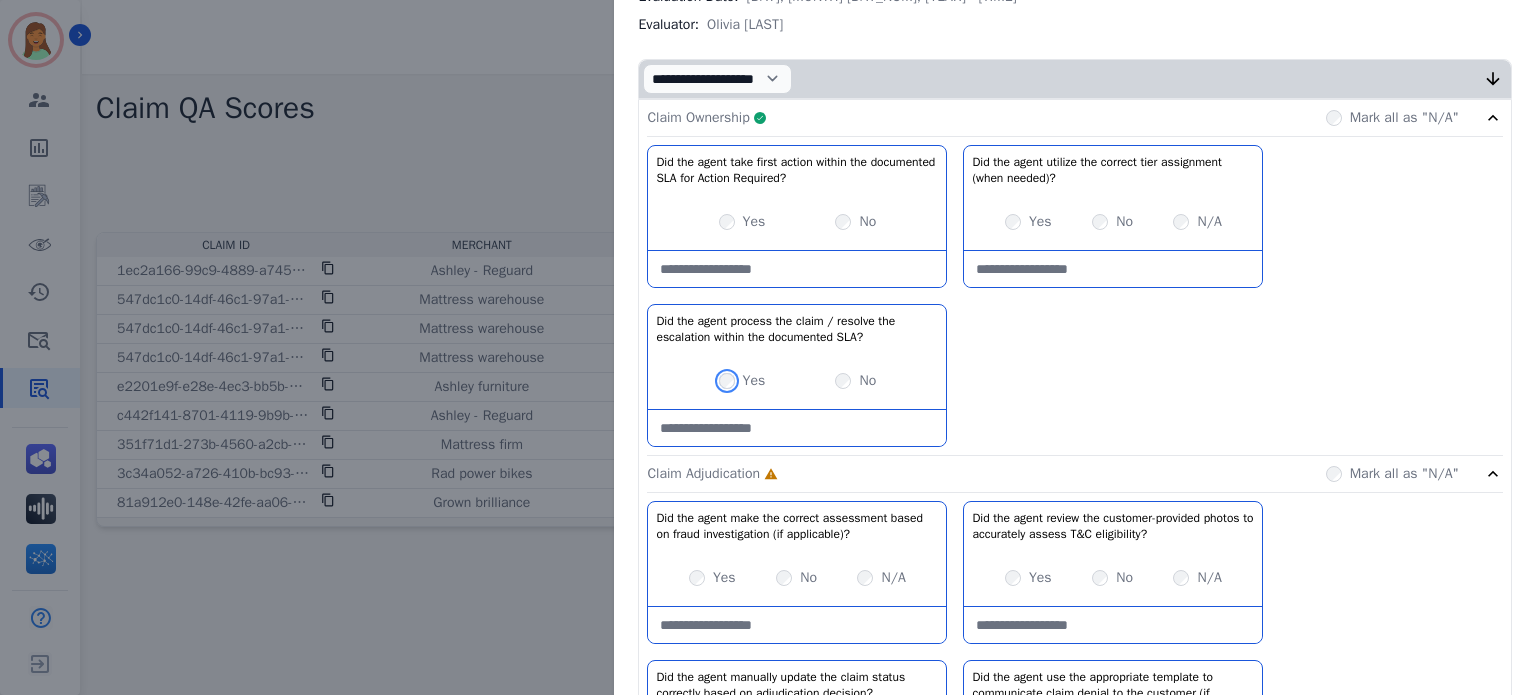 scroll, scrollTop: 400, scrollLeft: 0, axis: vertical 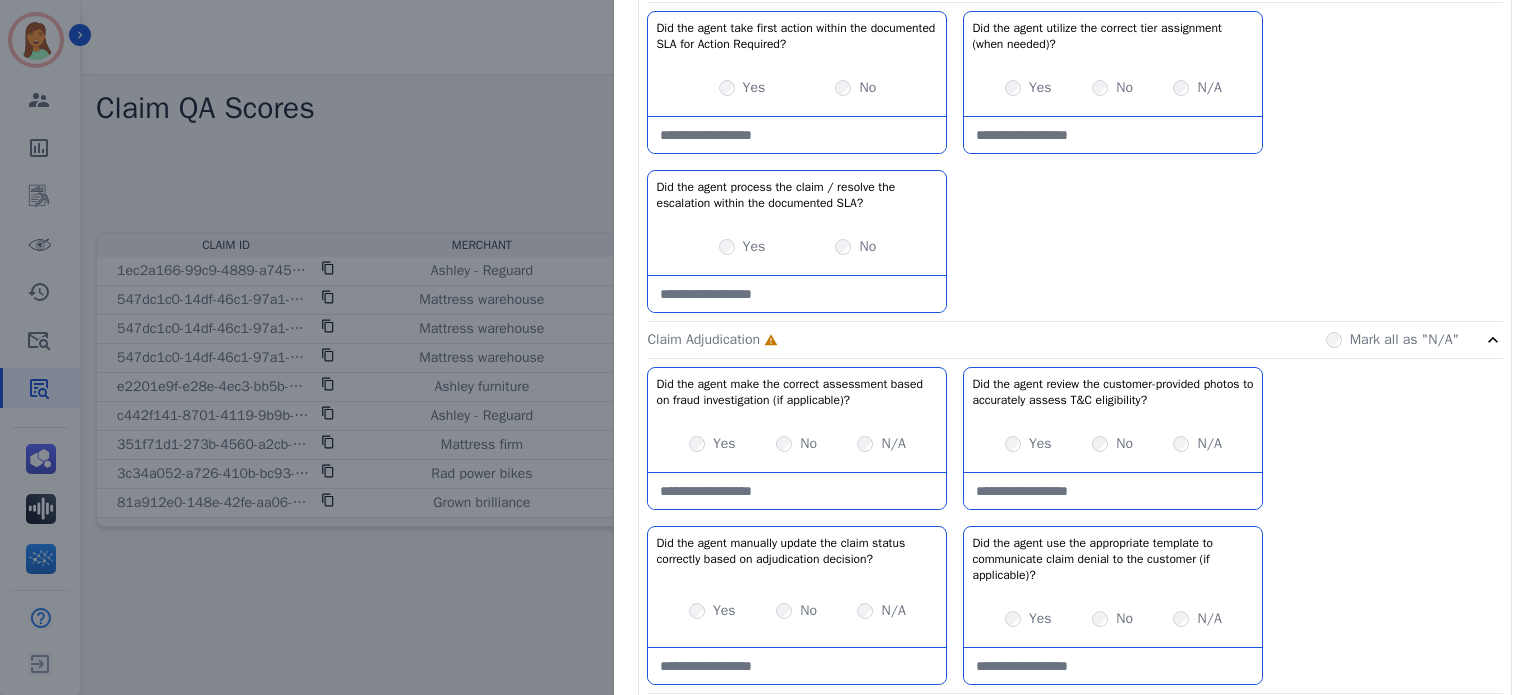 click at bounding box center (797, 491) 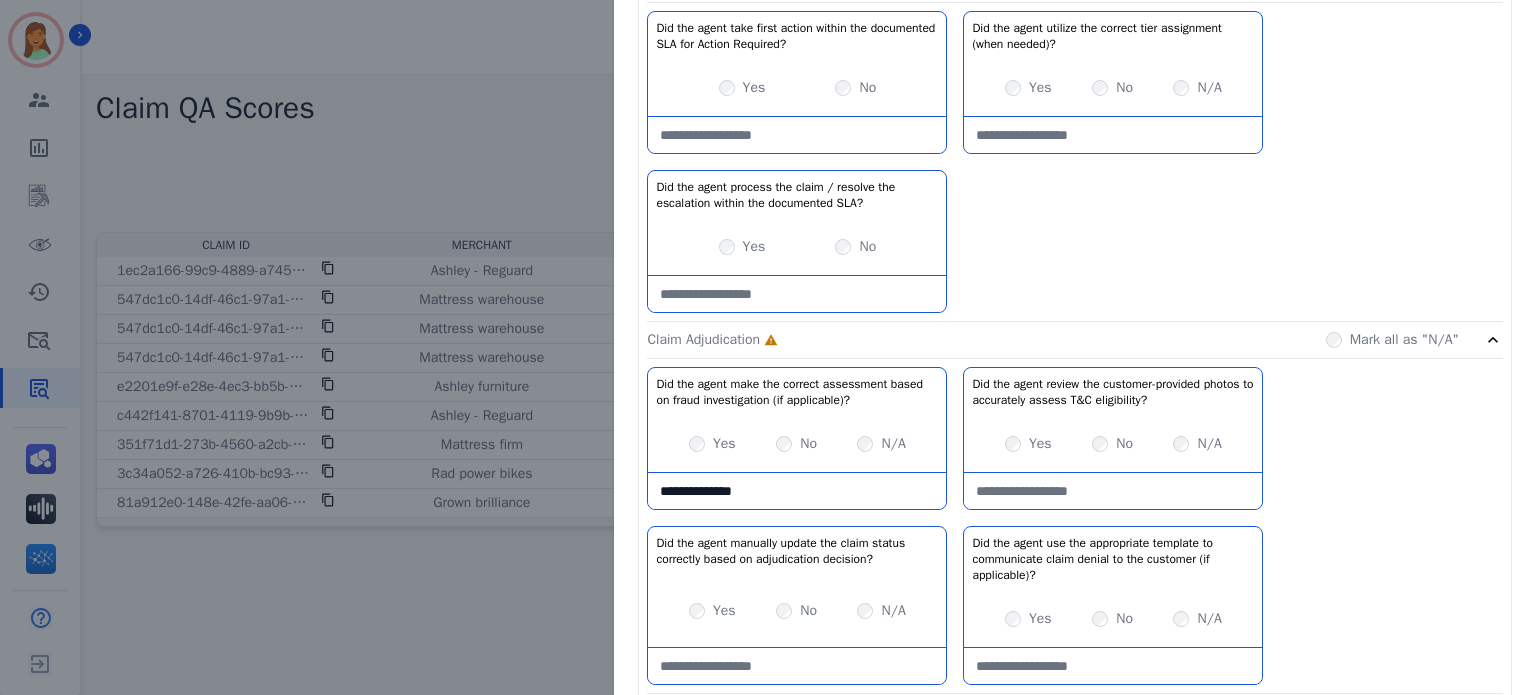 type on "**********" 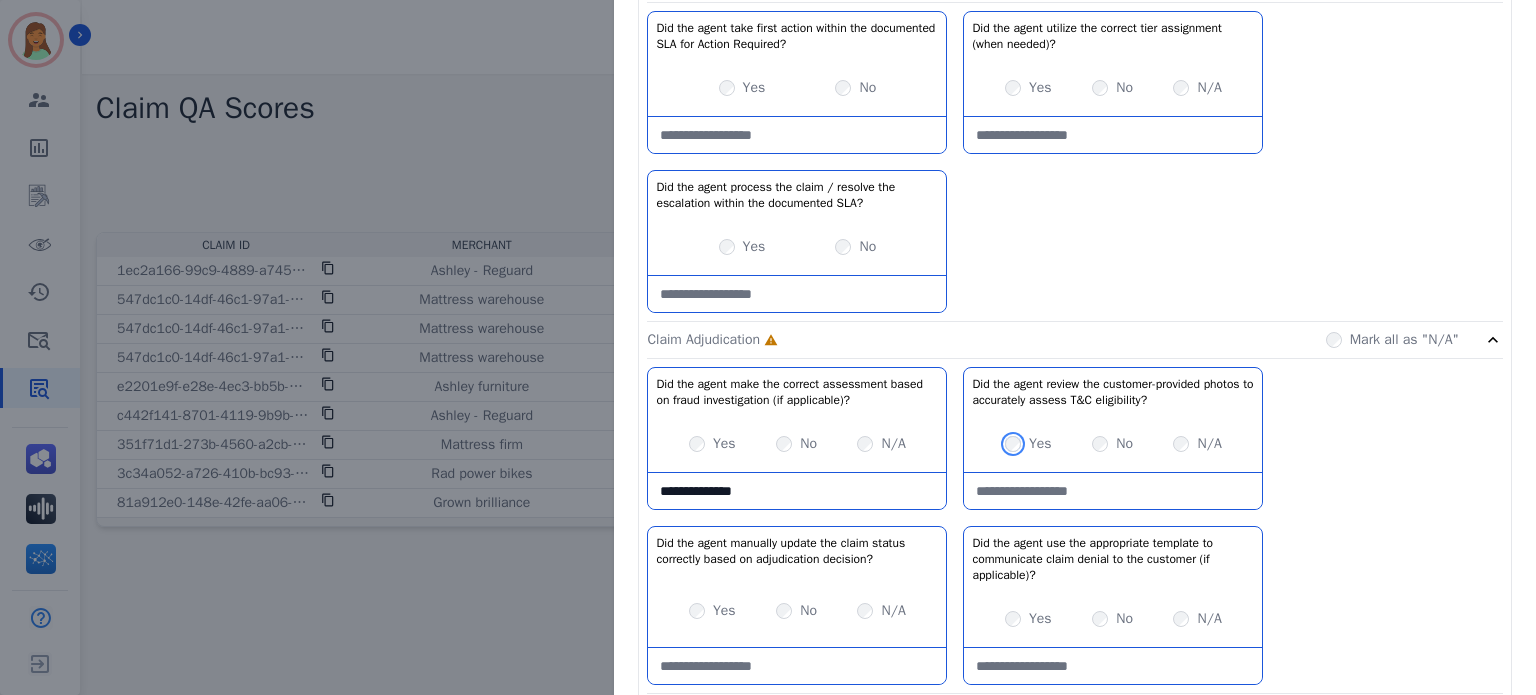 scroll, scrollTop: 533, scrollLeft: 0, axis: vertical 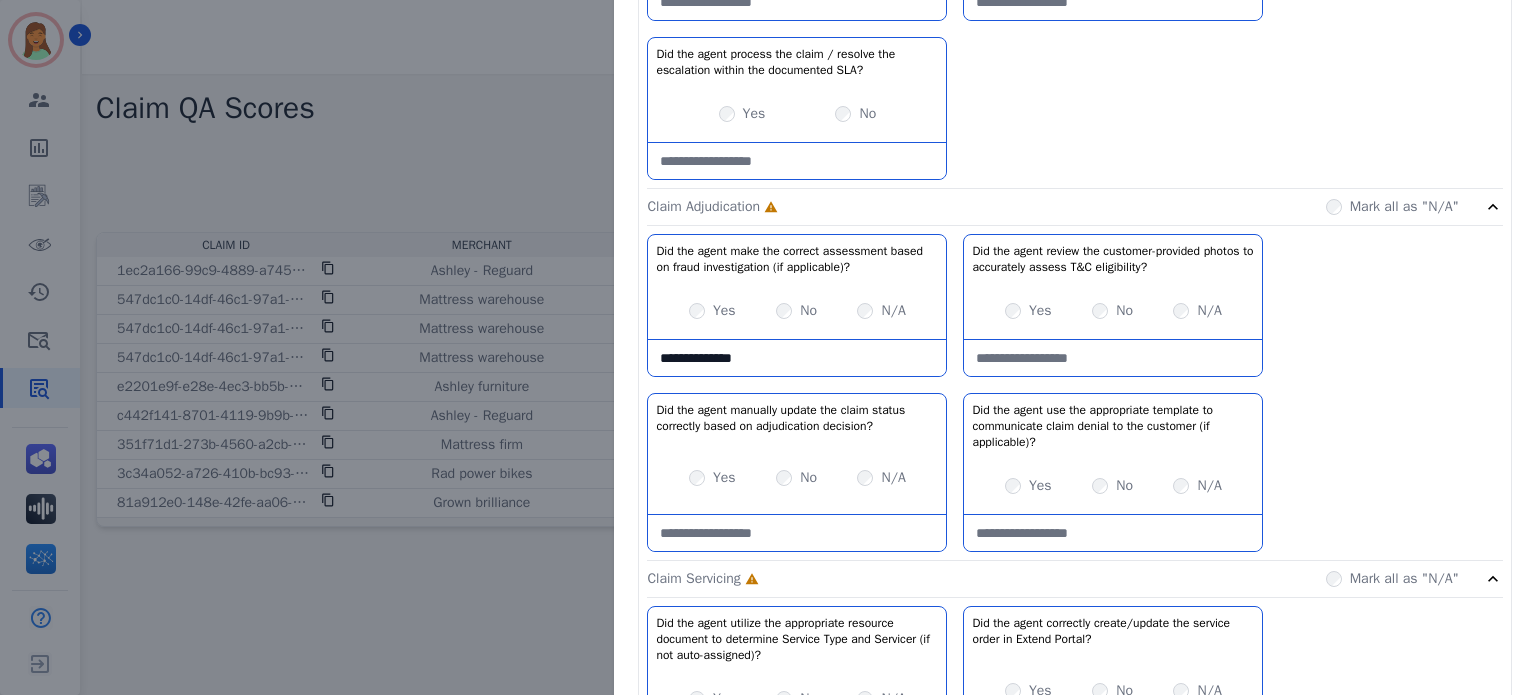 click on "Did the agent manually update the claim status correctly based on adjudication decision?   No description         Yes     No     N/A" at bounding box center [797, 472] 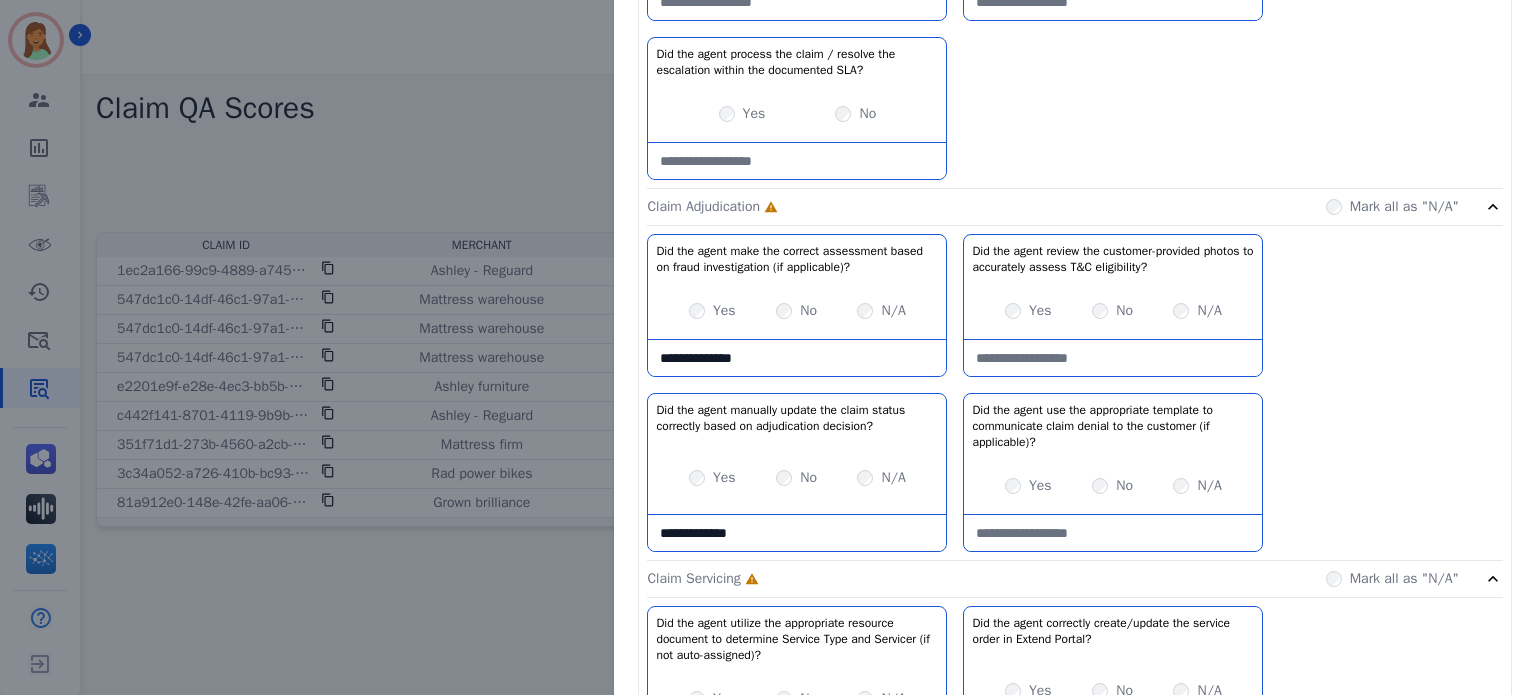 type on "**********" 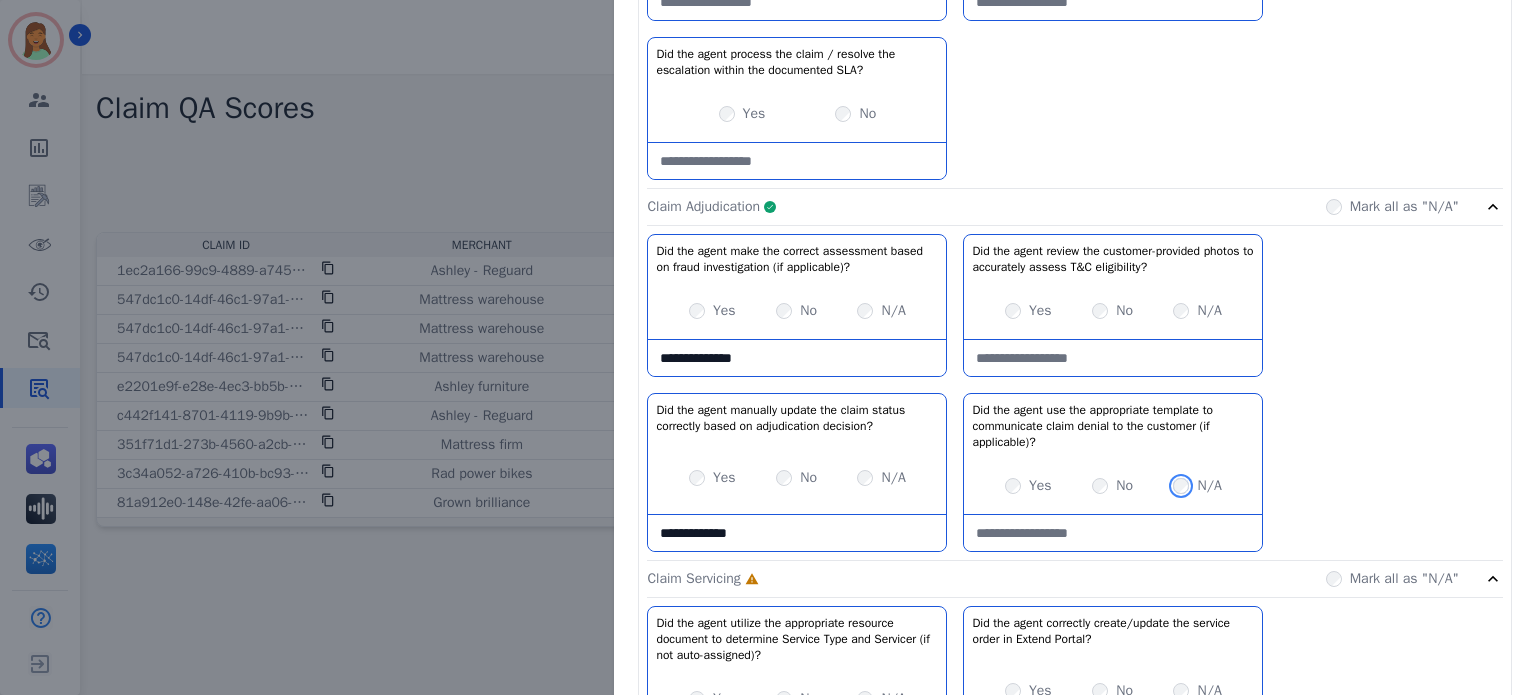 scroll, scrollTop: 666, scrollLeft: 0, axis: vertical 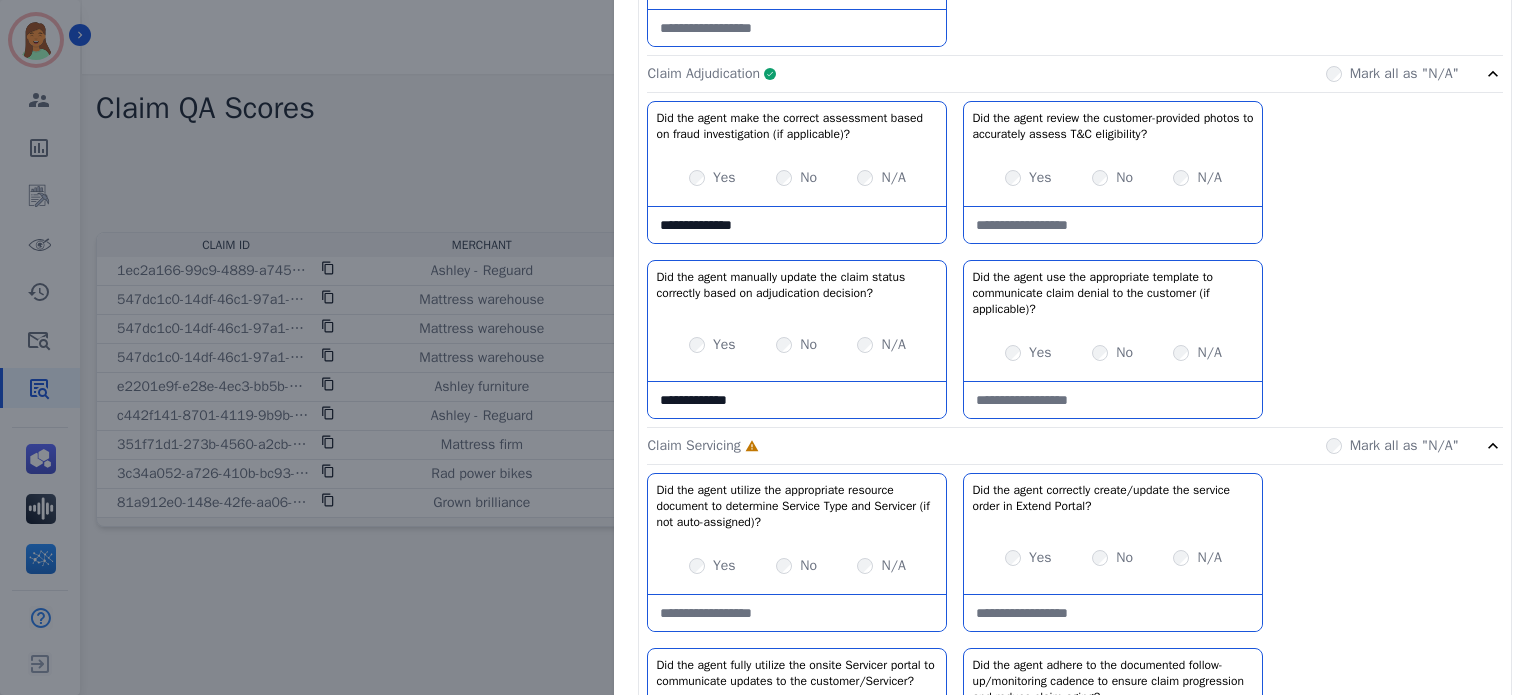 click on "Claim Adjudication     Complete         Mark all as "N/A"" 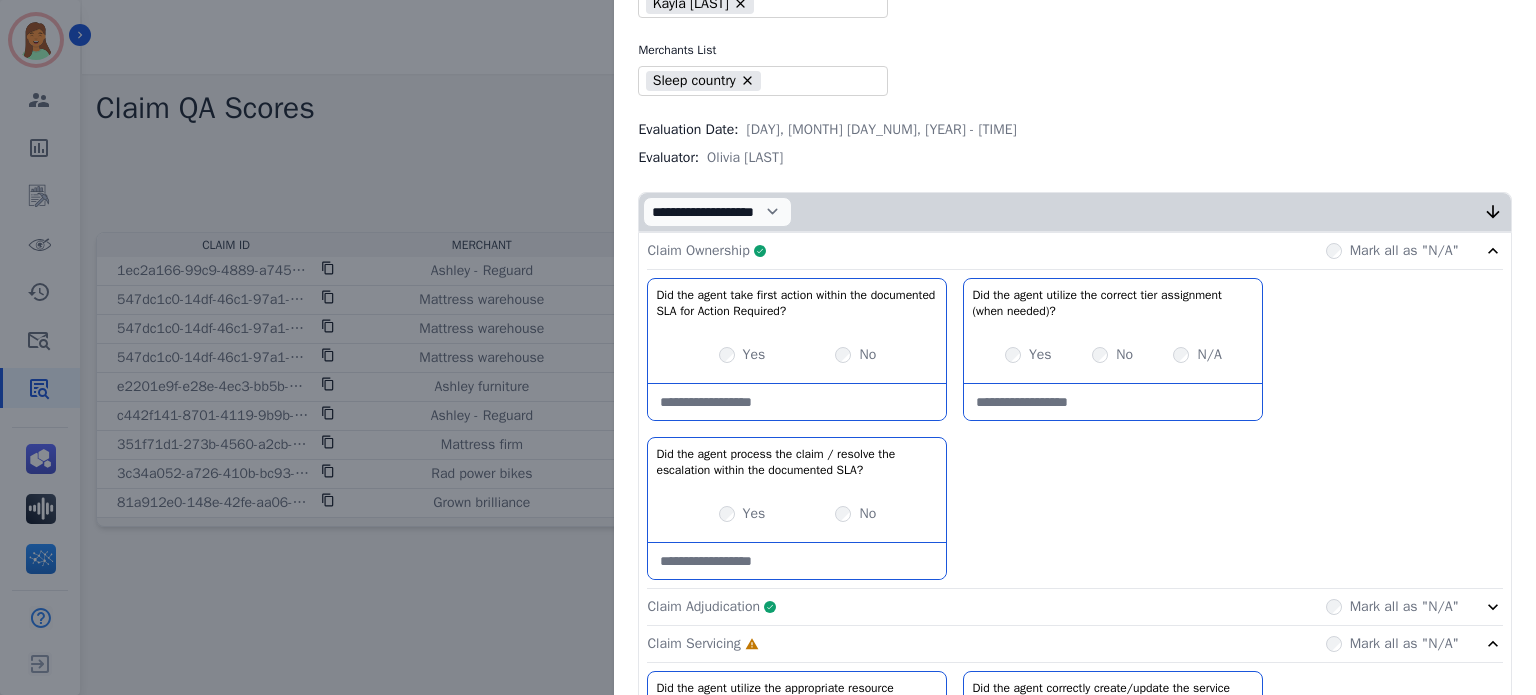 click on "Claim Ownership     Complete         Mark all as "N/A"" at bounding box center [1075, 251] 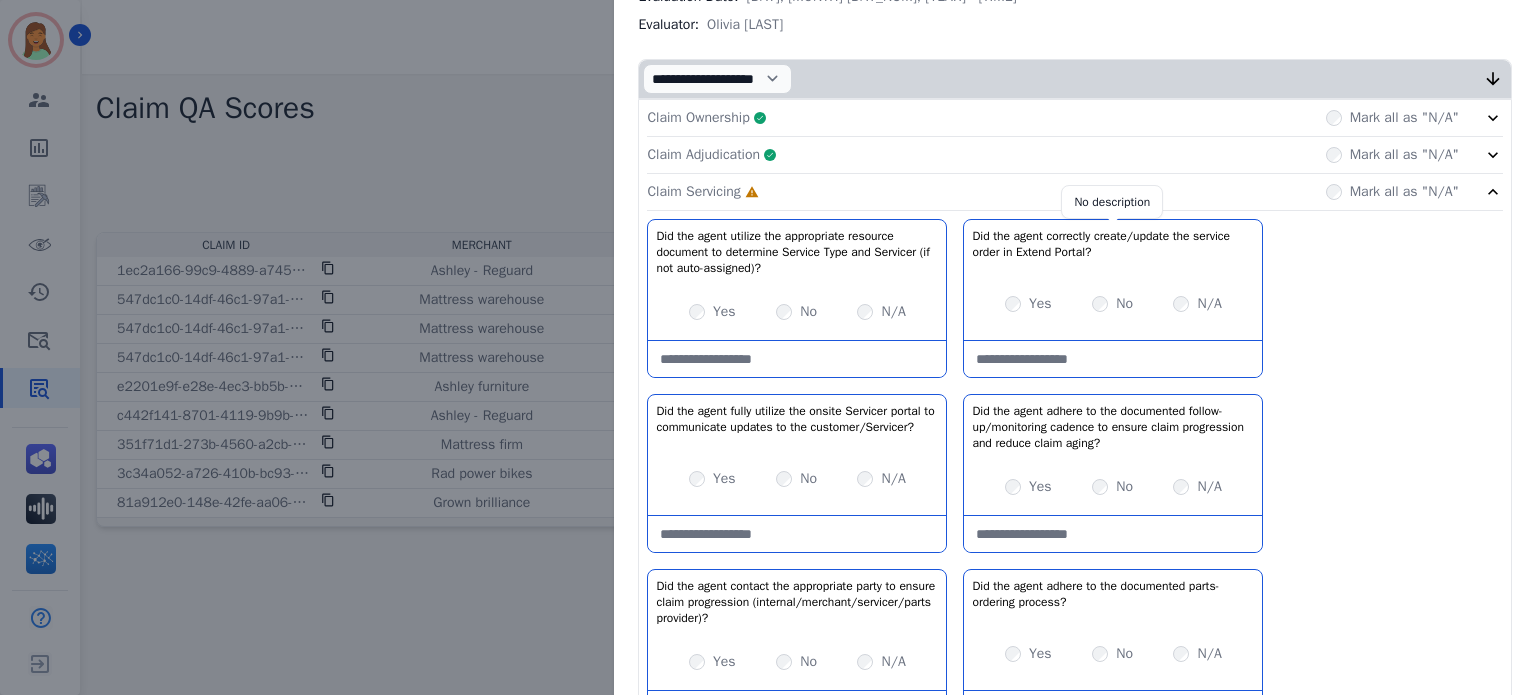 scroll, scrollTop: 400, scrollLeft: 0, axis: vertical 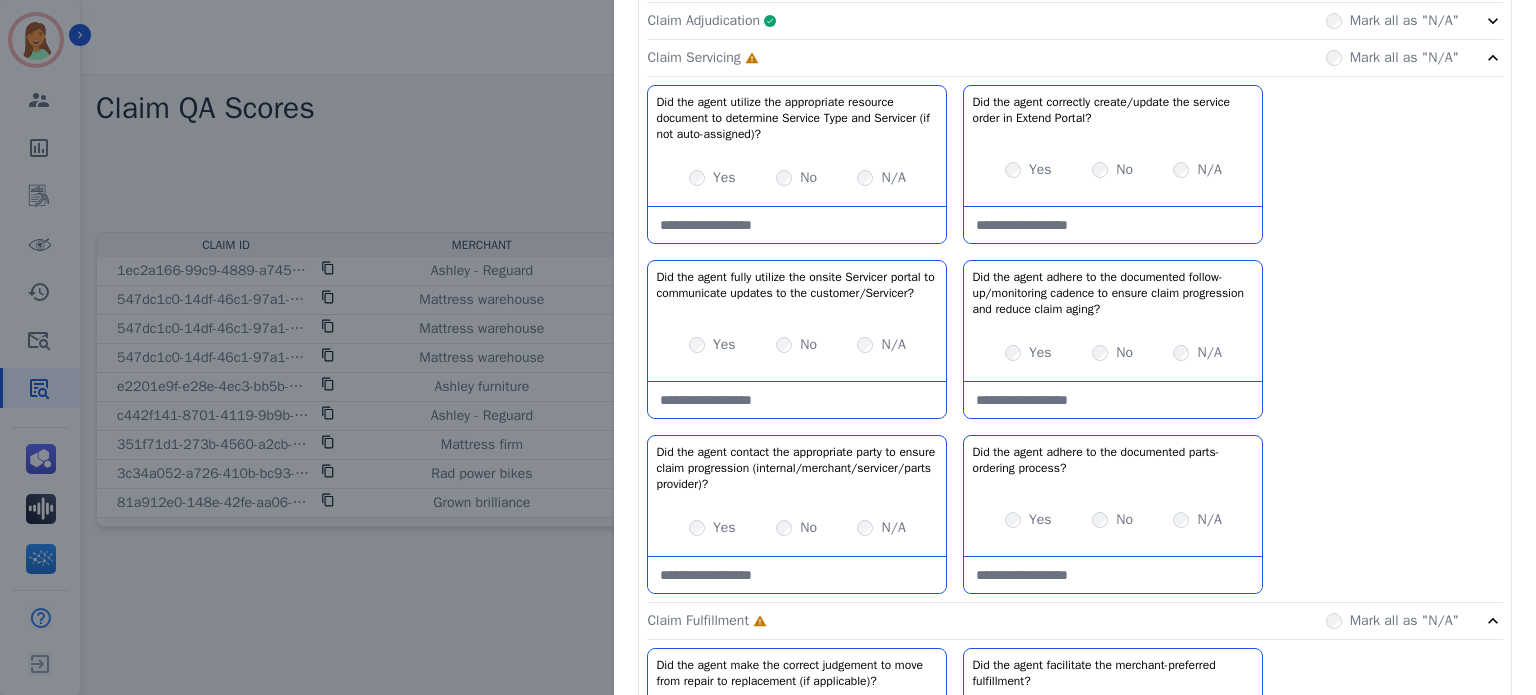 click on "N/A" at bounding box center [1209, 520] 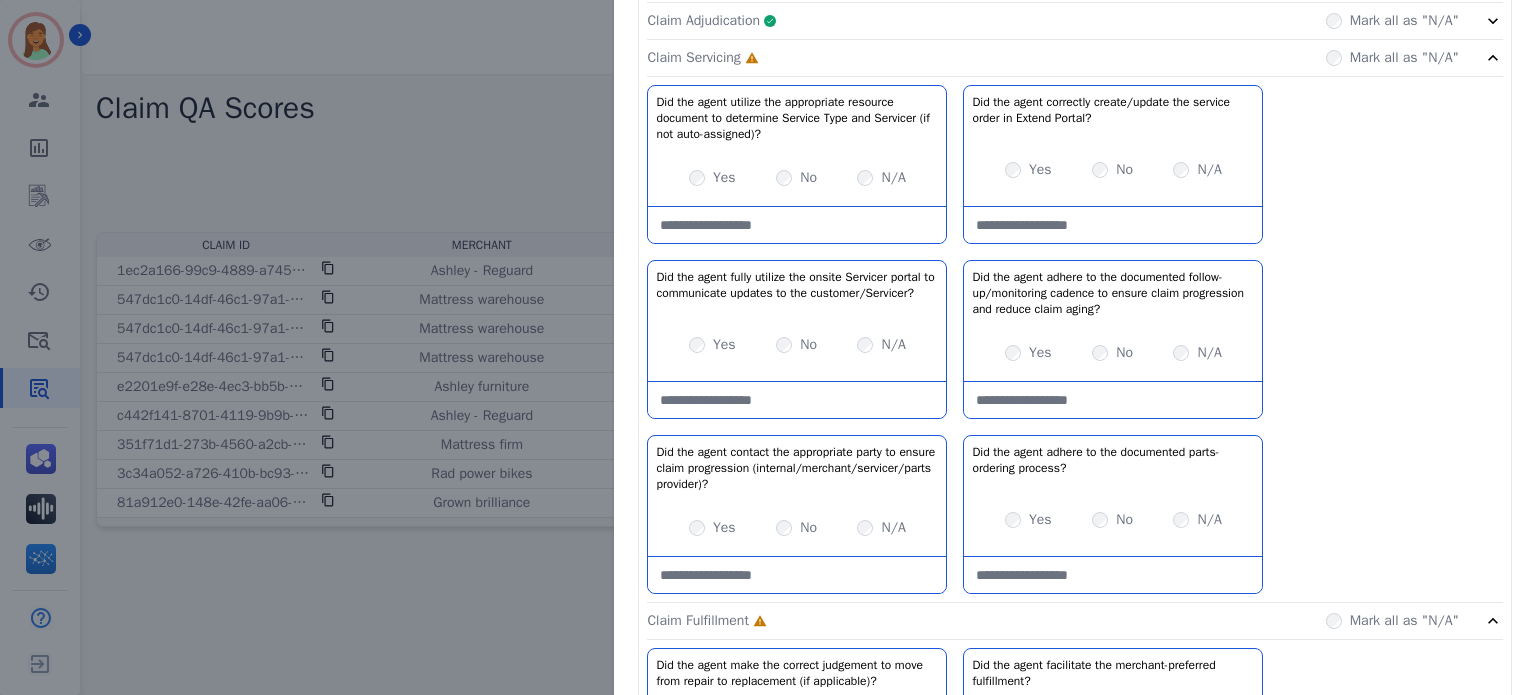 click at bounding box center (1113, 400) 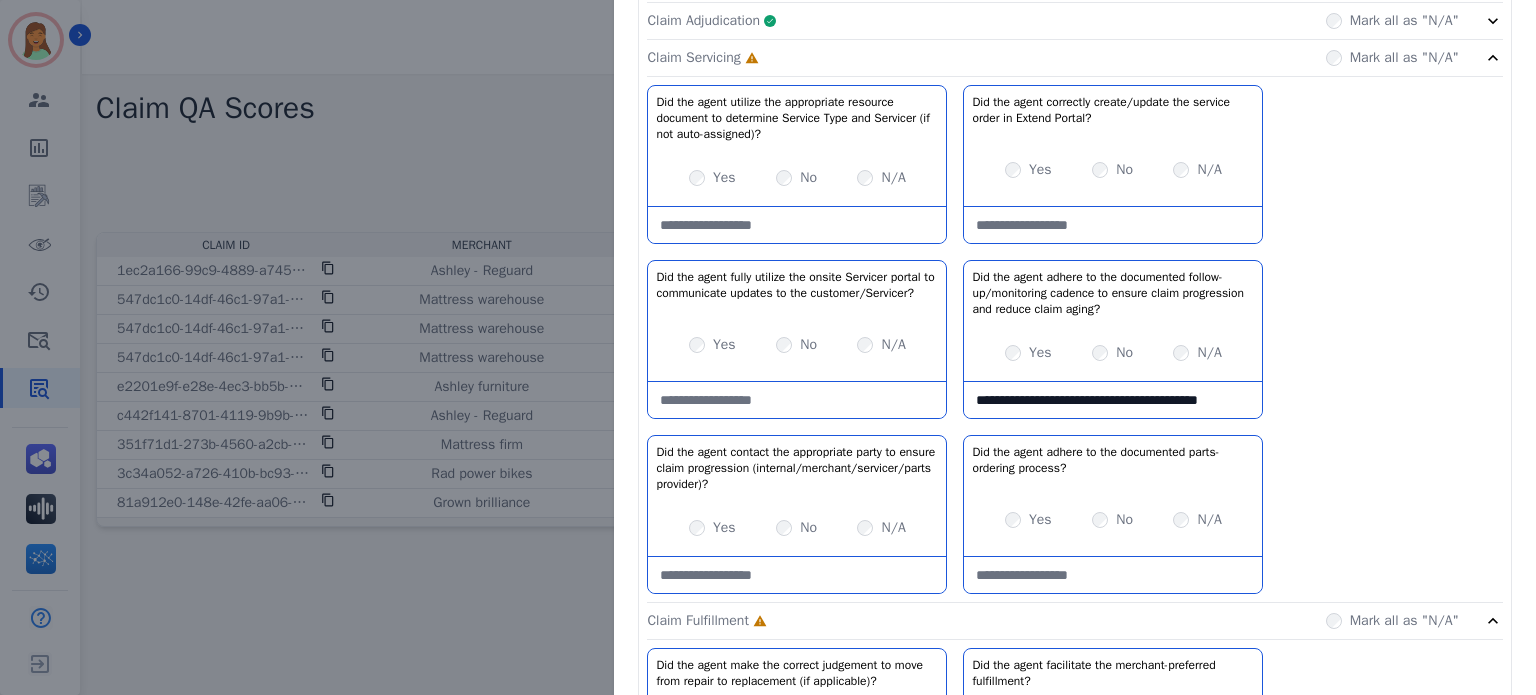 scroll, scrollTop: 11, scrollLeft: 0, axis: vertical 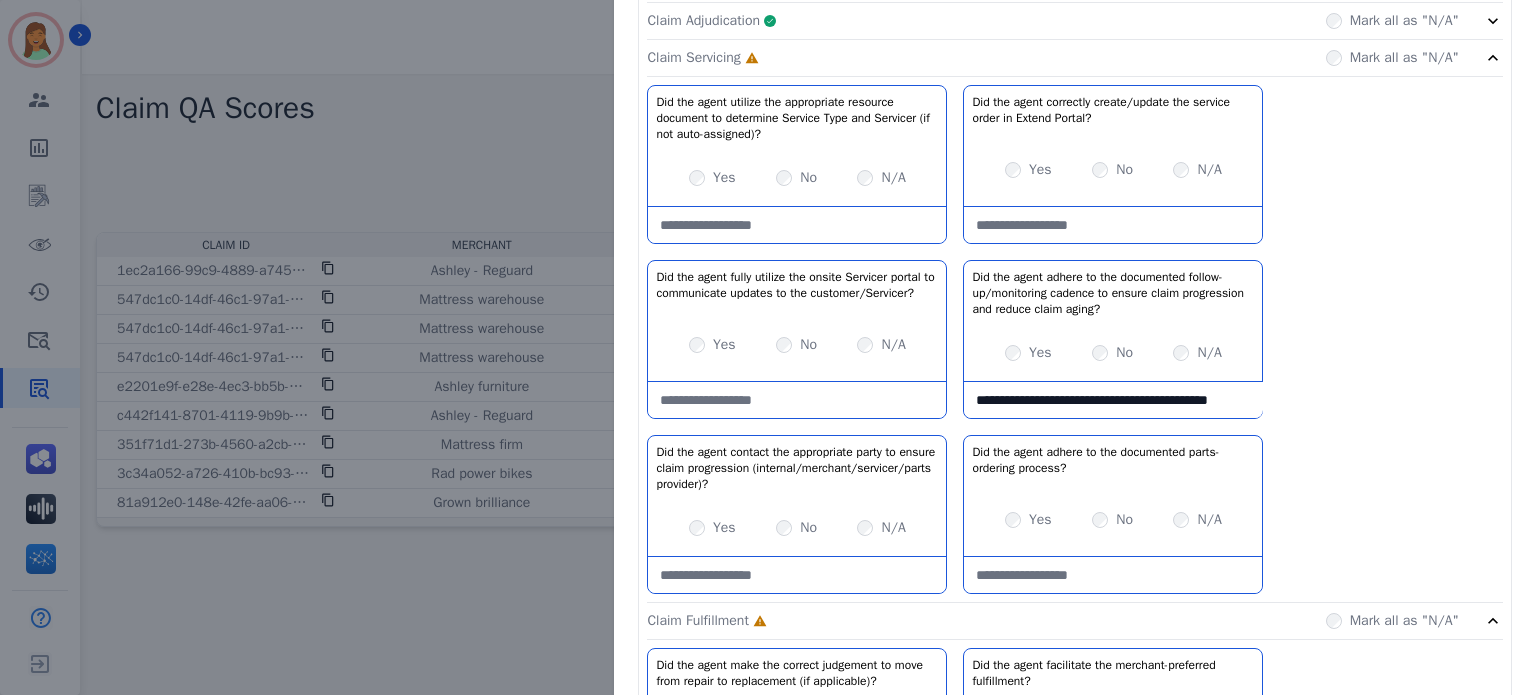 type on "**********" 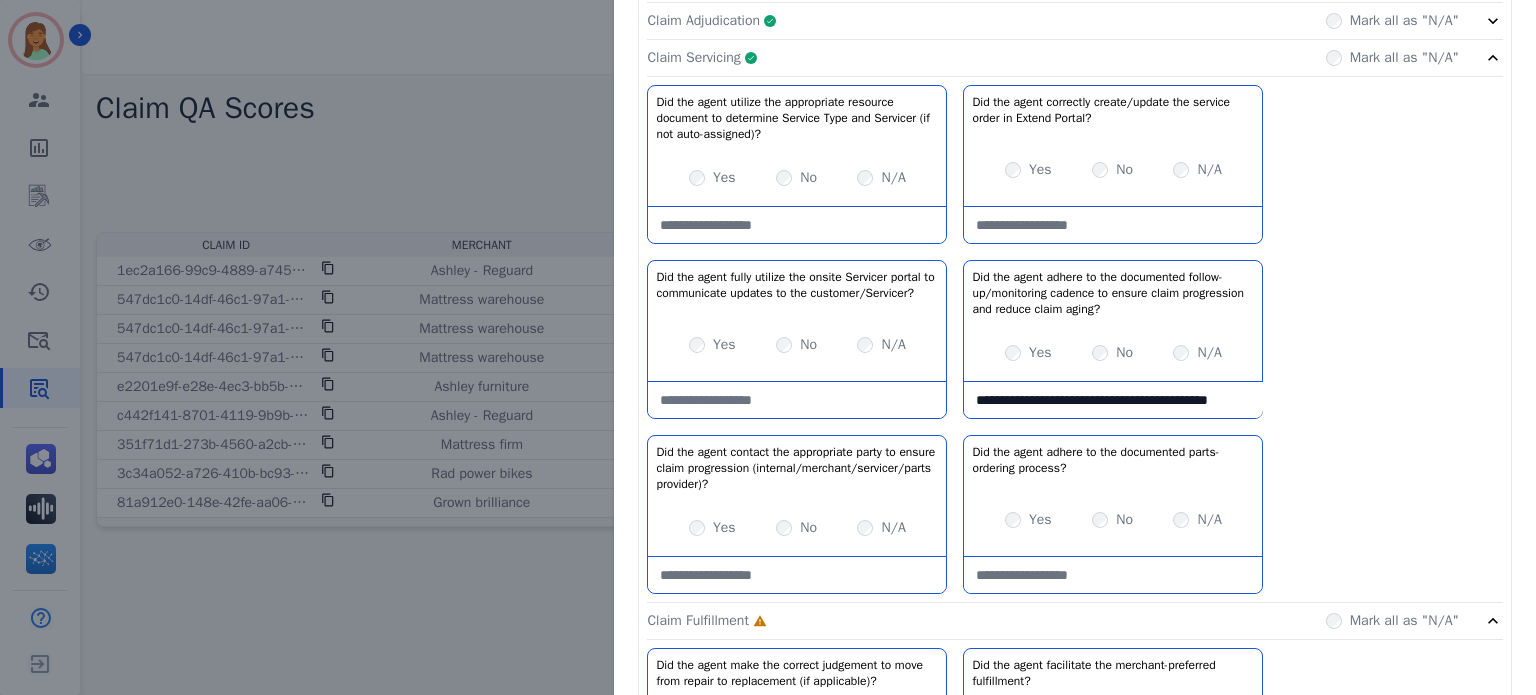 click on "Claim Servicing     Complete         Mark all as "N/A"" 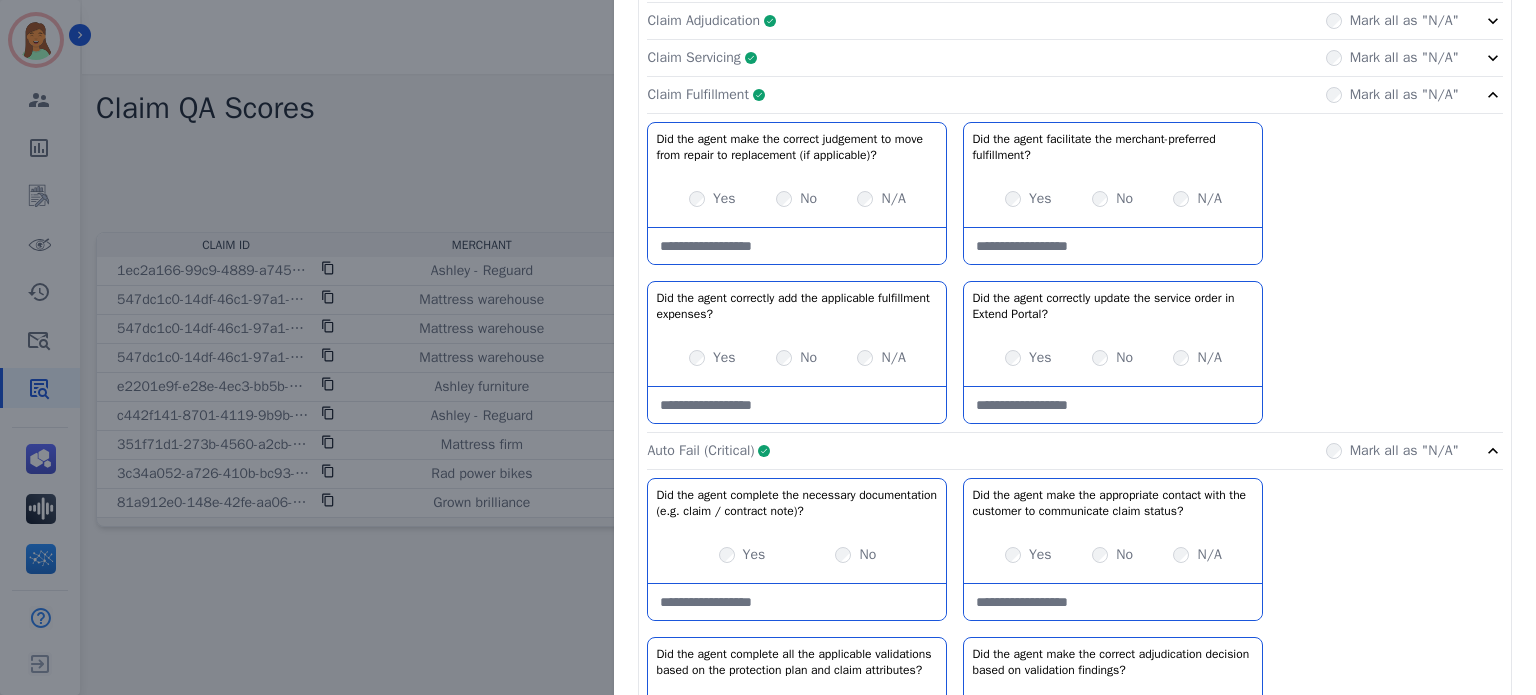 click on "Claim Fulfillment     Complete         Mark all as "N/A"" 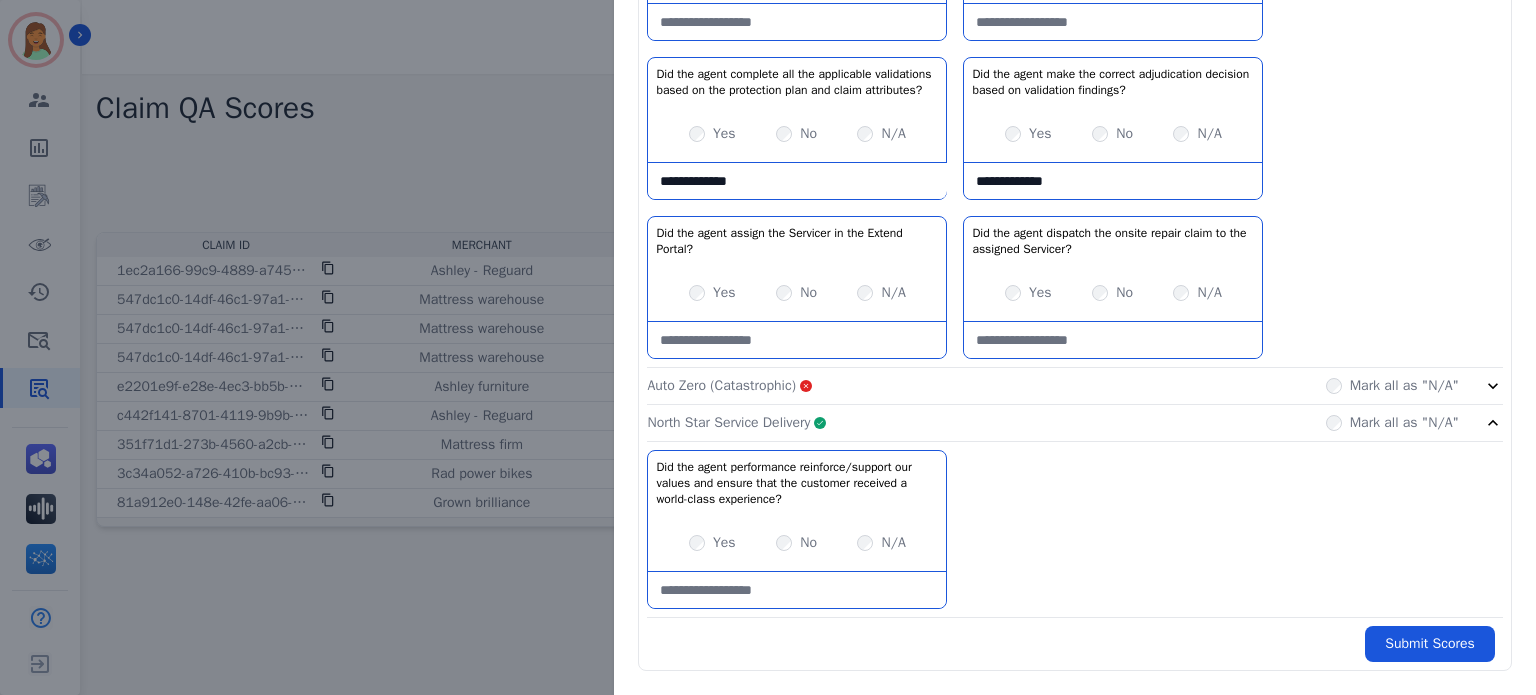 scroll, scrollTop: 400, scrollLeft: 0, axis: vertical 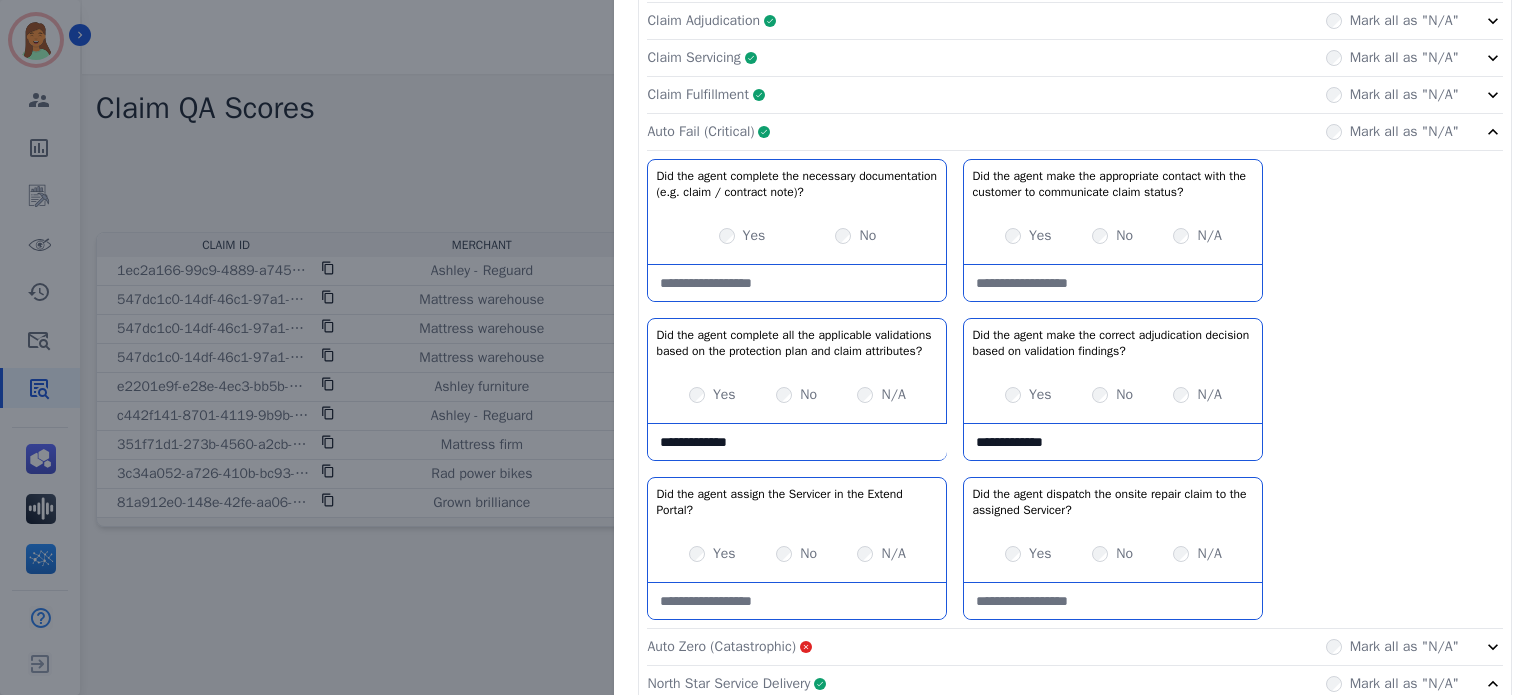 click at bounding box center (797, 283) 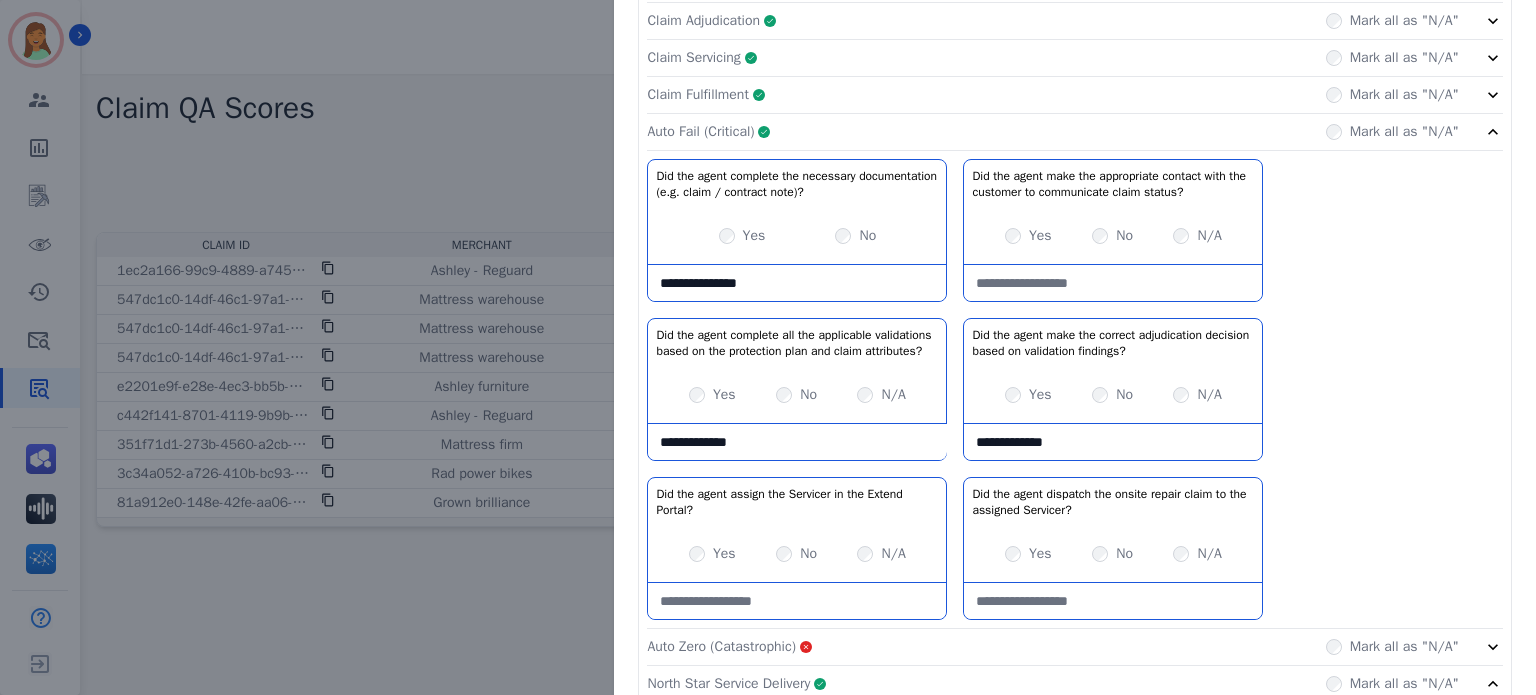 scroll, scrollTop: 671, scrollLeft: 0, axis: vertical 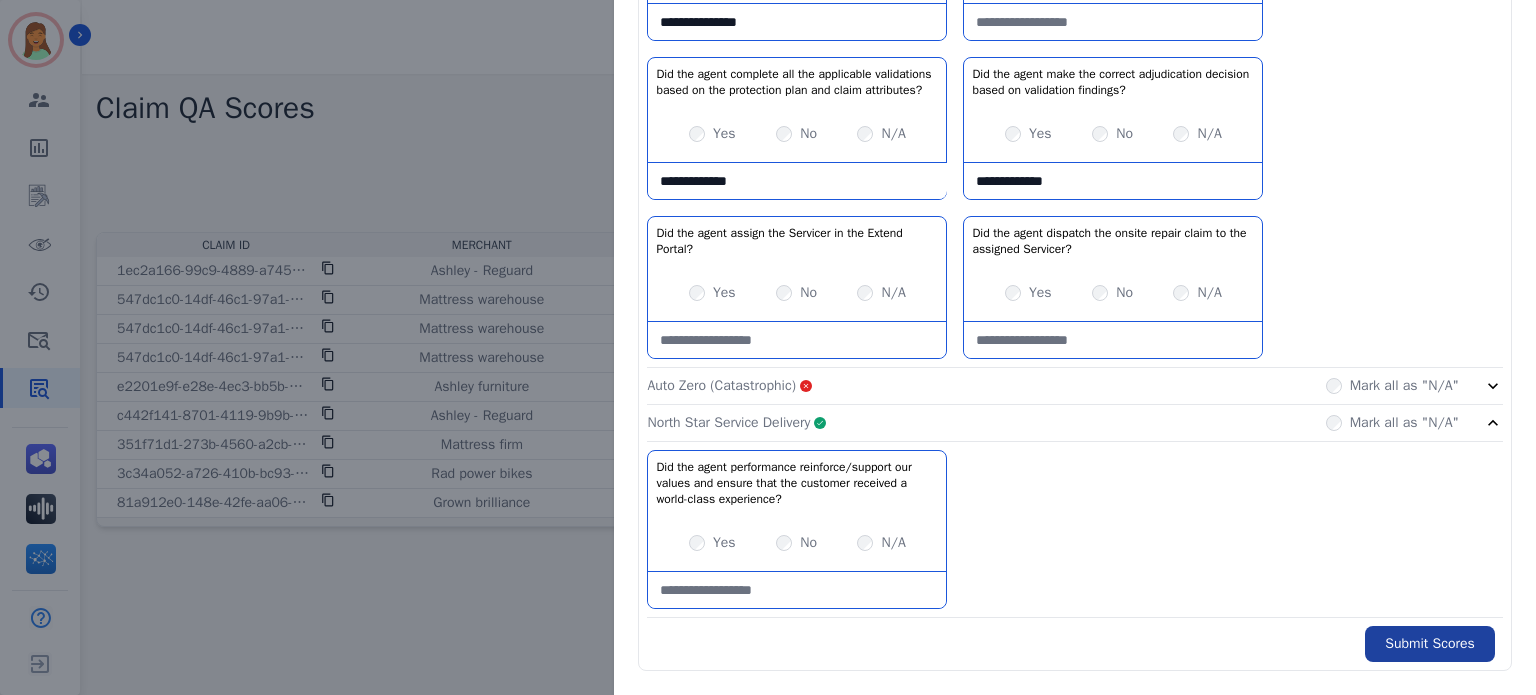 type on "**********" 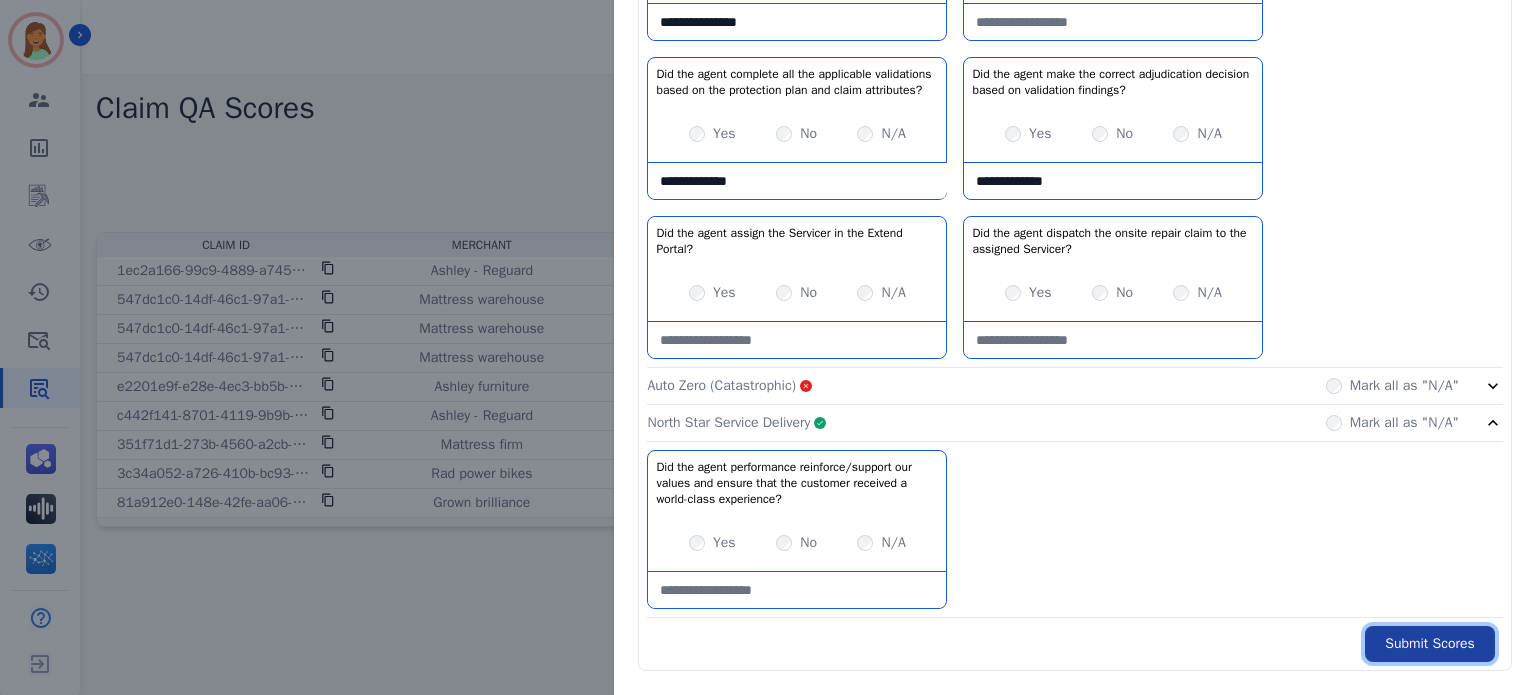 click on "Submit Scores" at bounding box center [1430, 644] 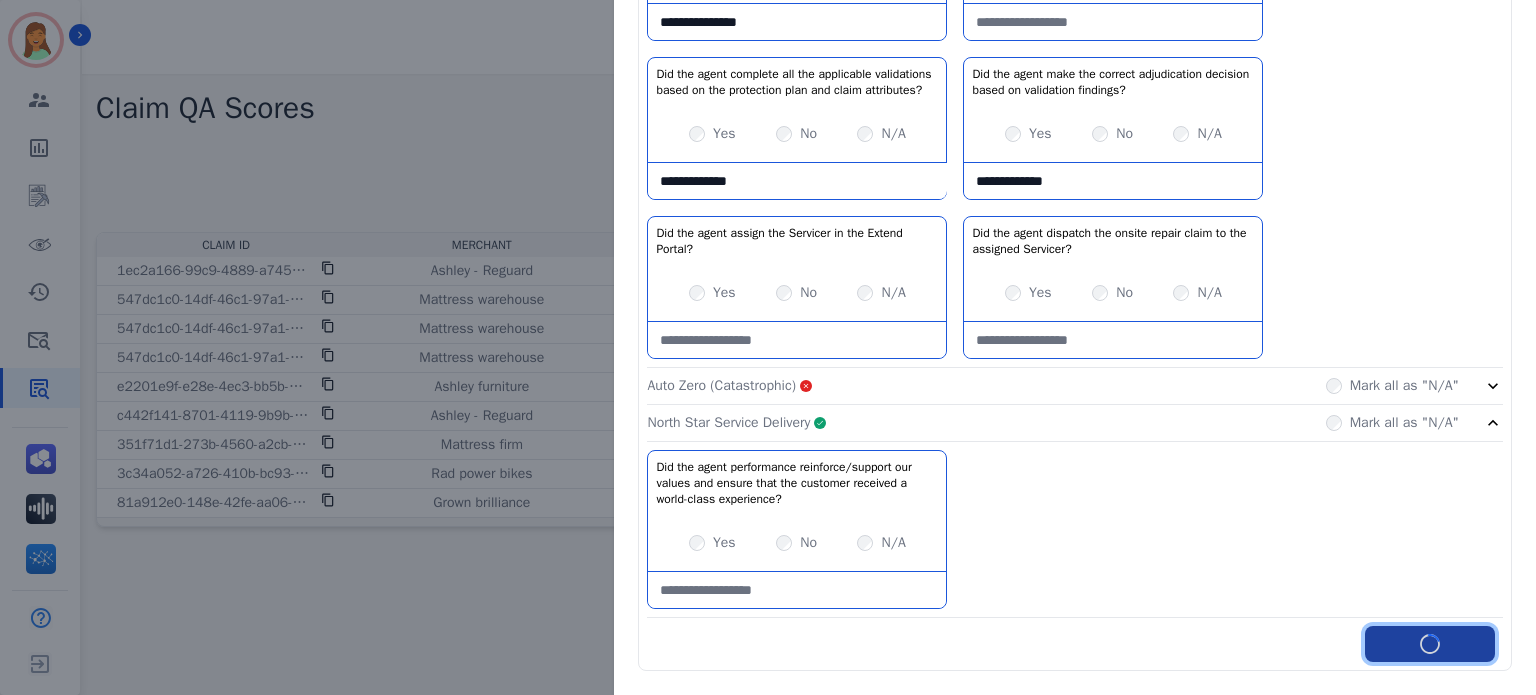 scroll, scrollTop: 783, scrollLeft: 0, axis: vertical 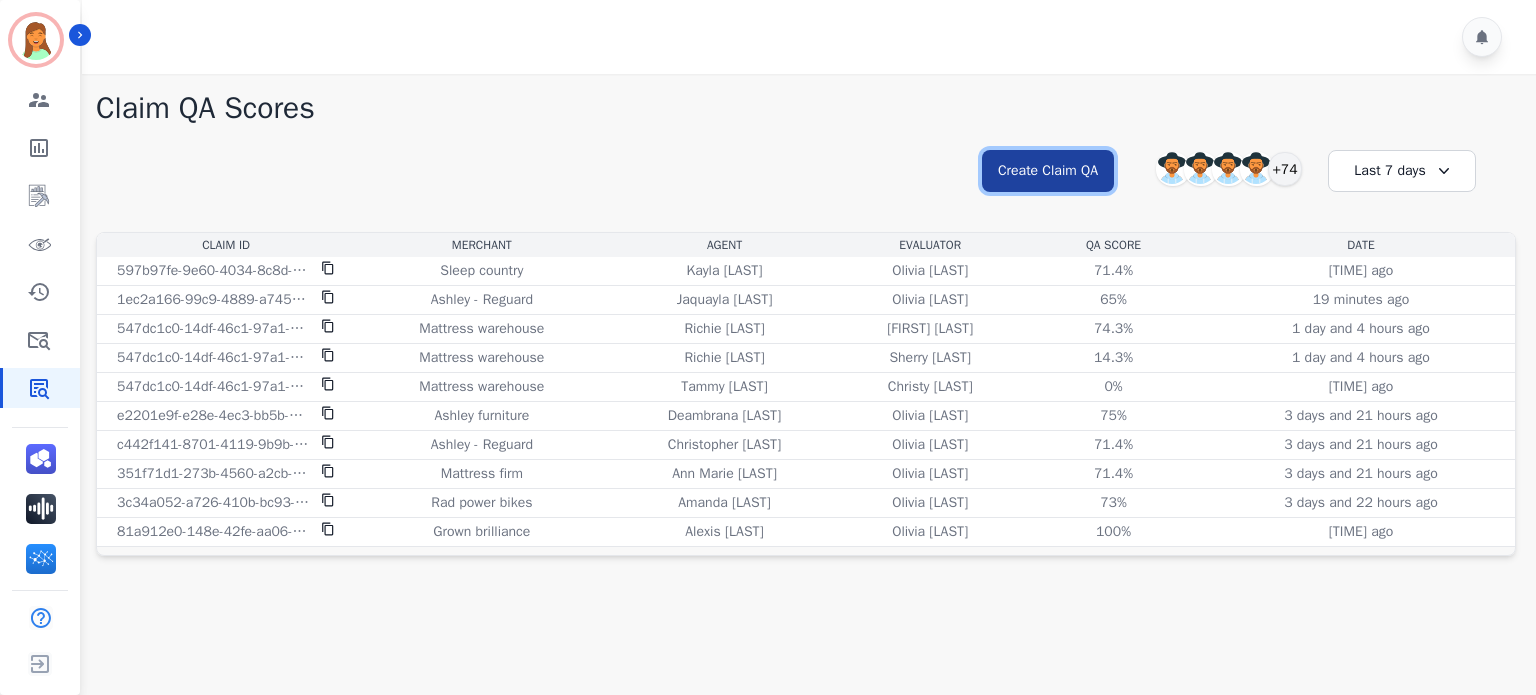 click on "Create Claim QA" at bounding box center (1048, 171) 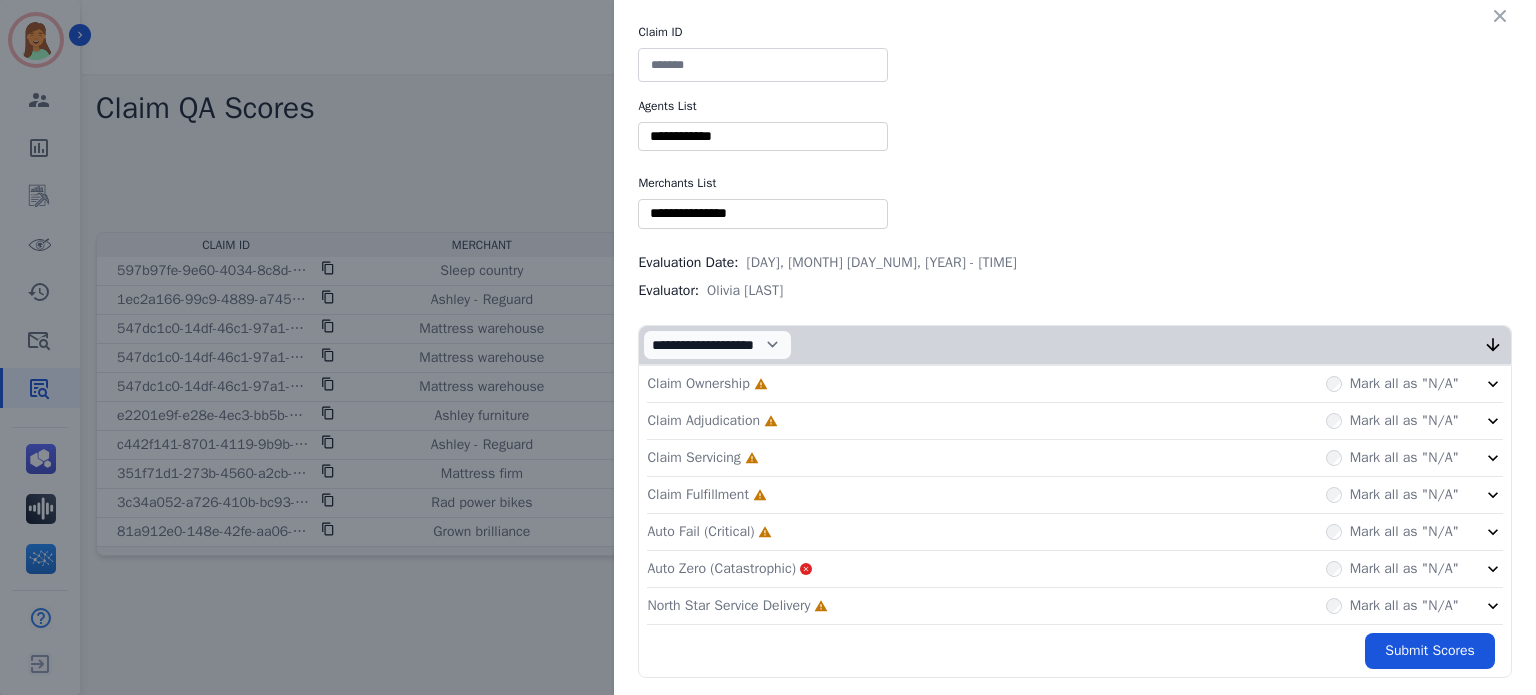 click at bounding box center [763, 65] 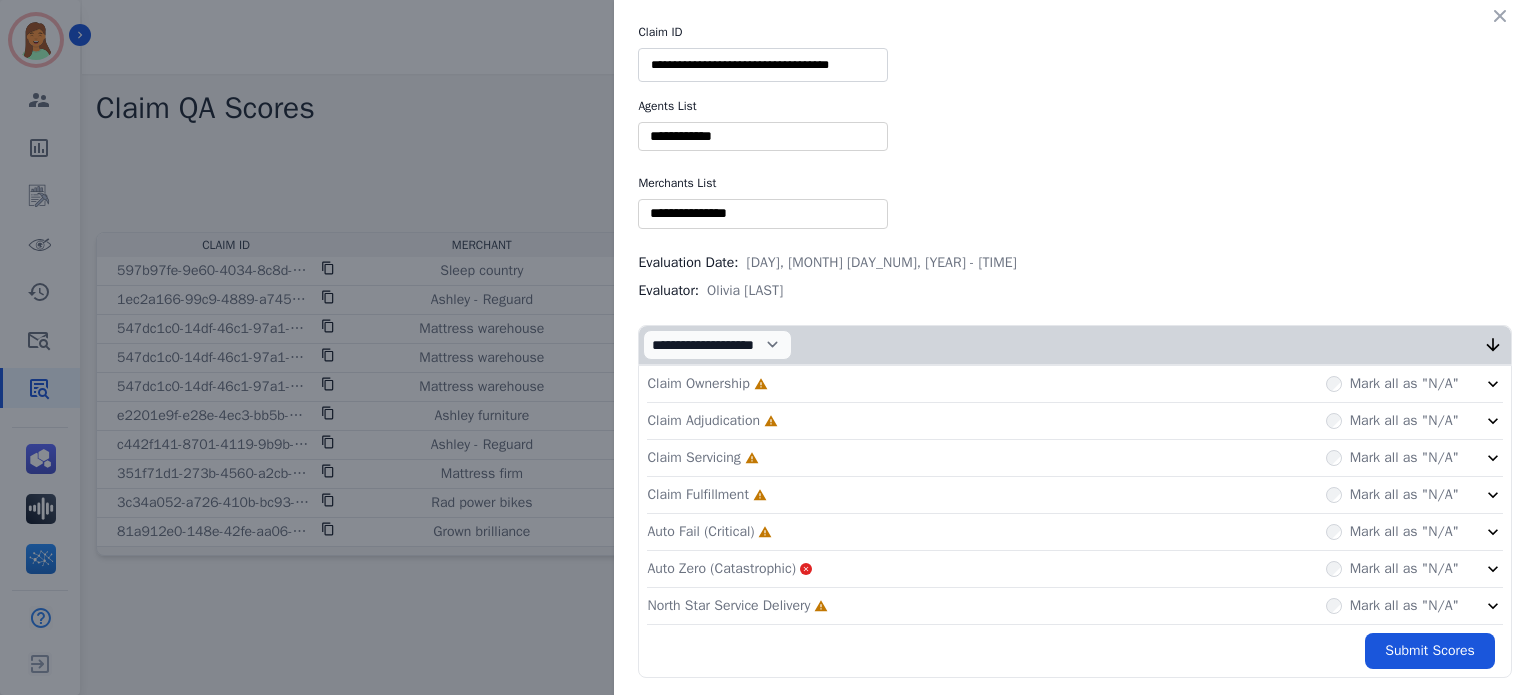 scroll, scrollTop: 0, scrollLeft: 0, axis: both 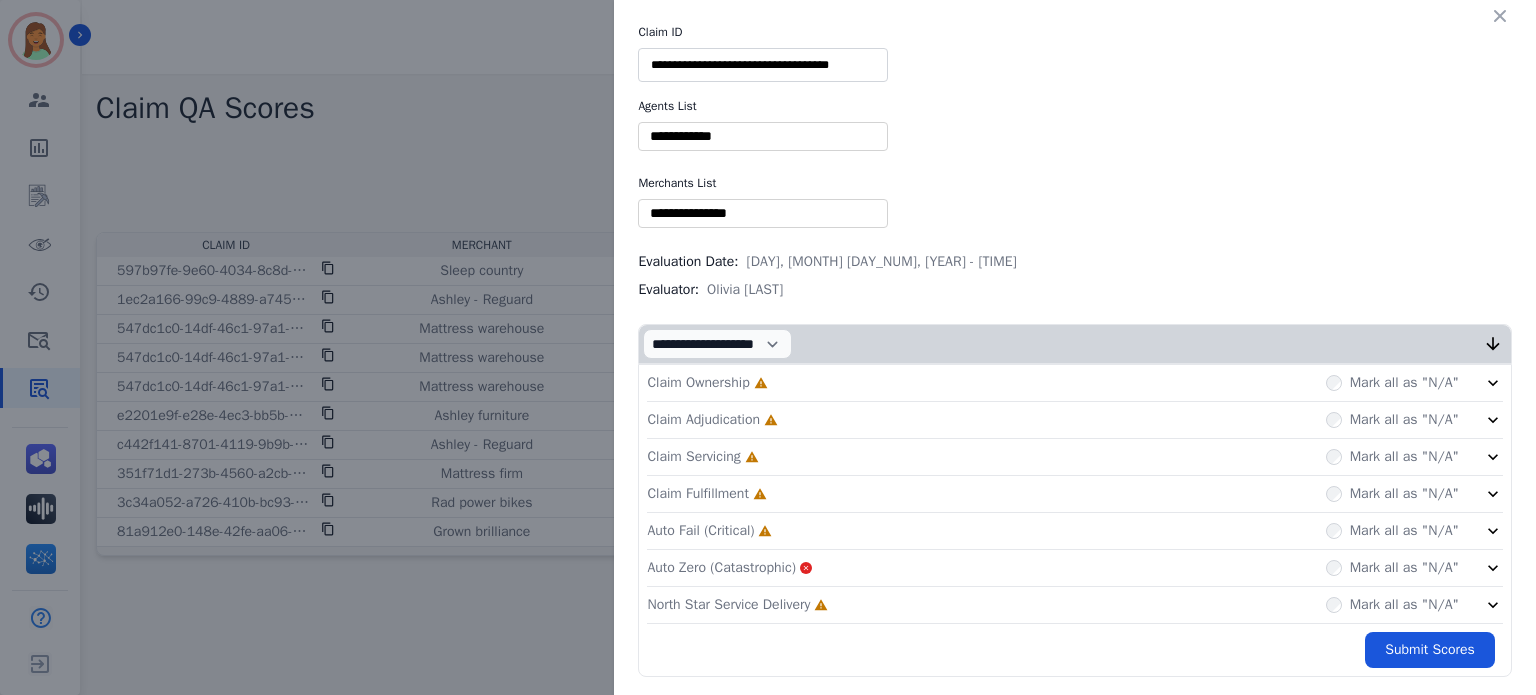 type on "**********" 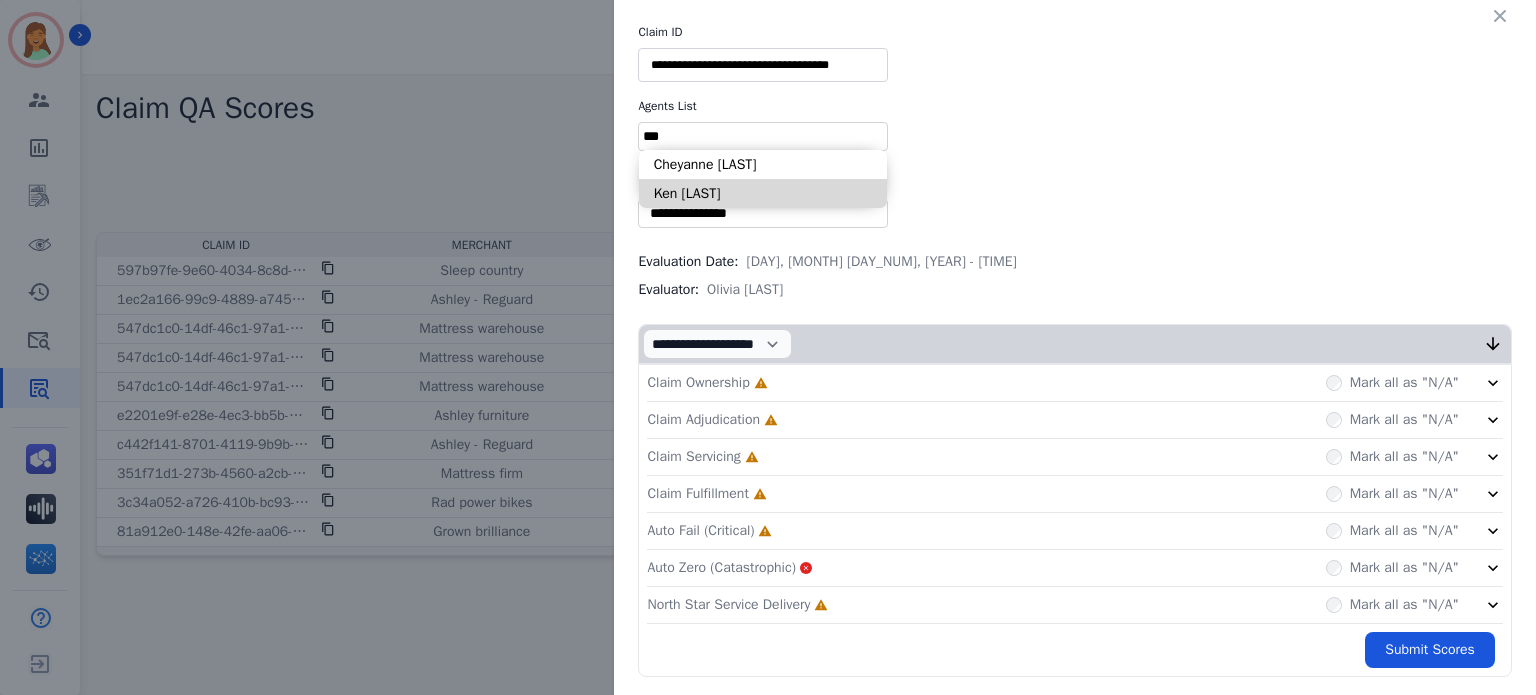 type on "***" 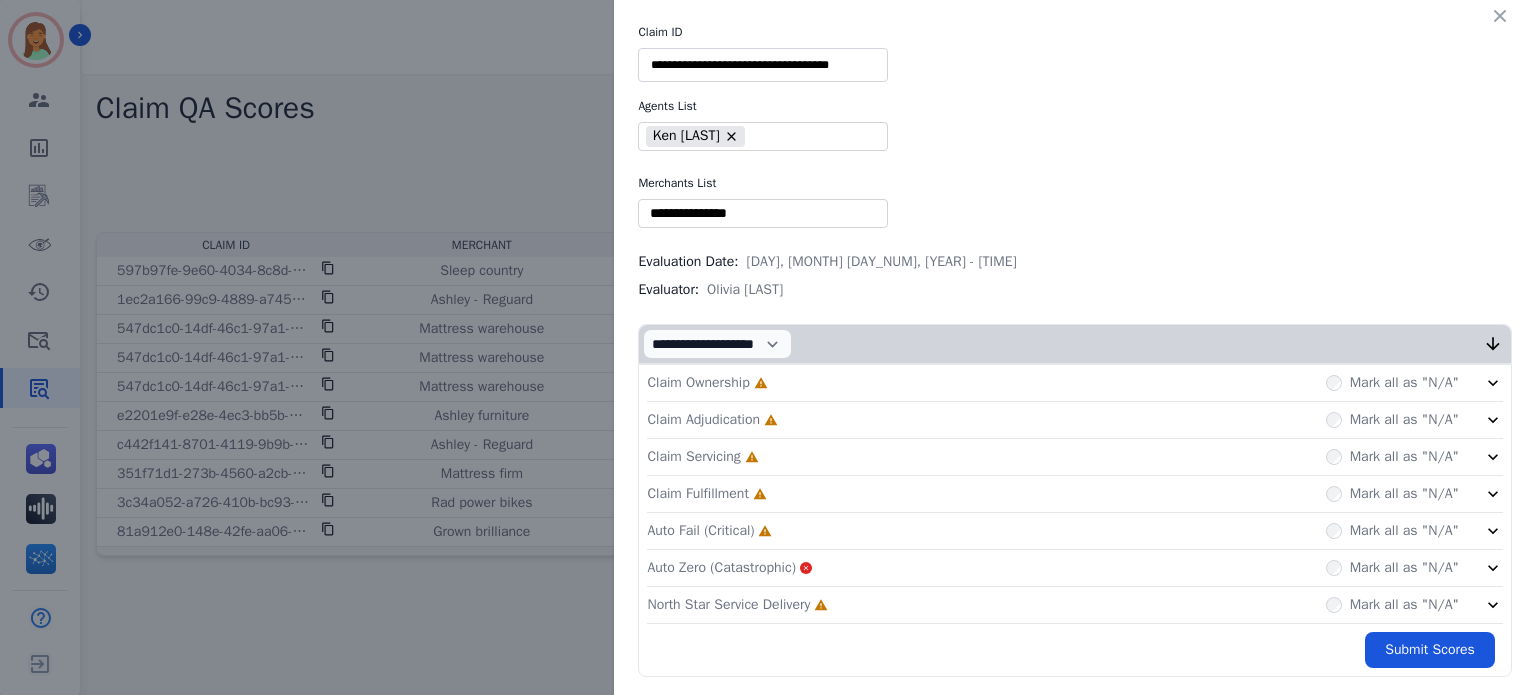 click at bounding box center [763, 213] 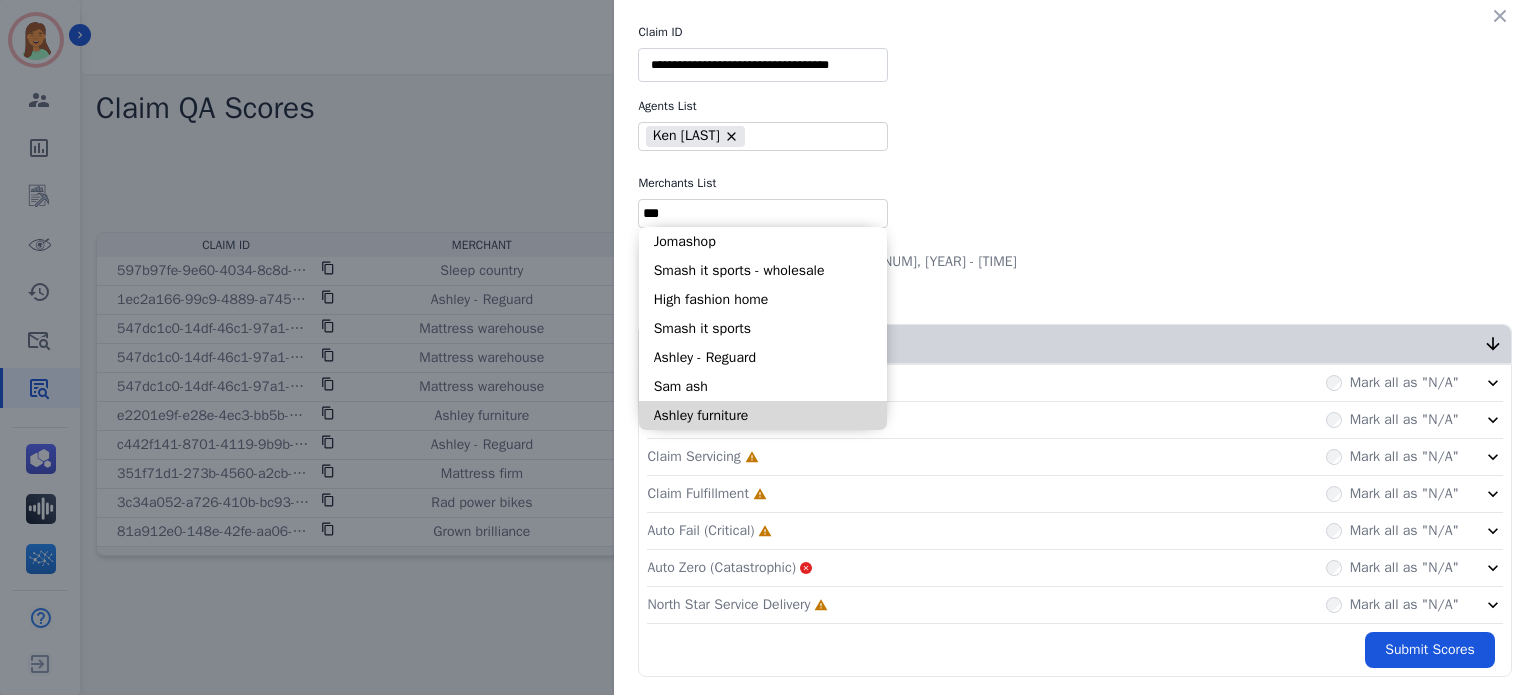 type on "***" 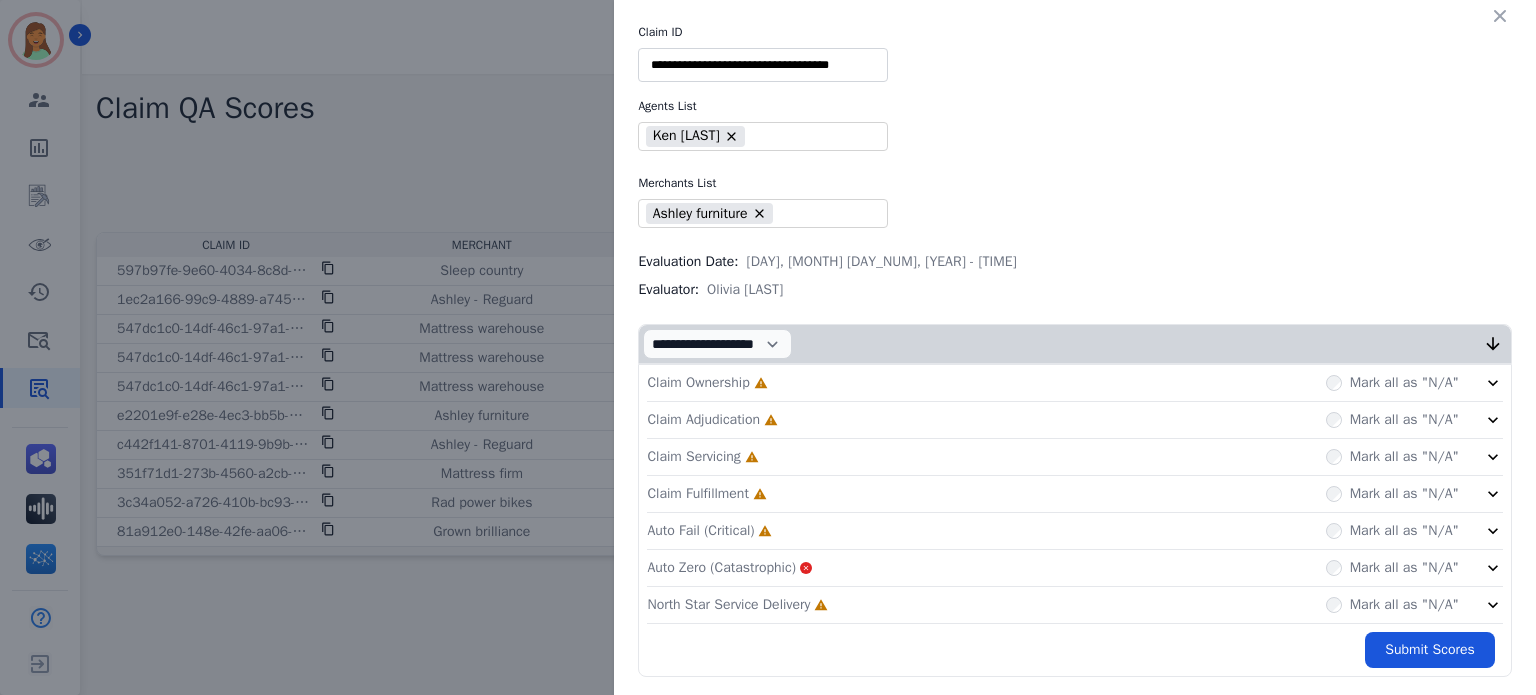 click on "North Star Service Delivery     Incomplete         Mark all as "N/A"" 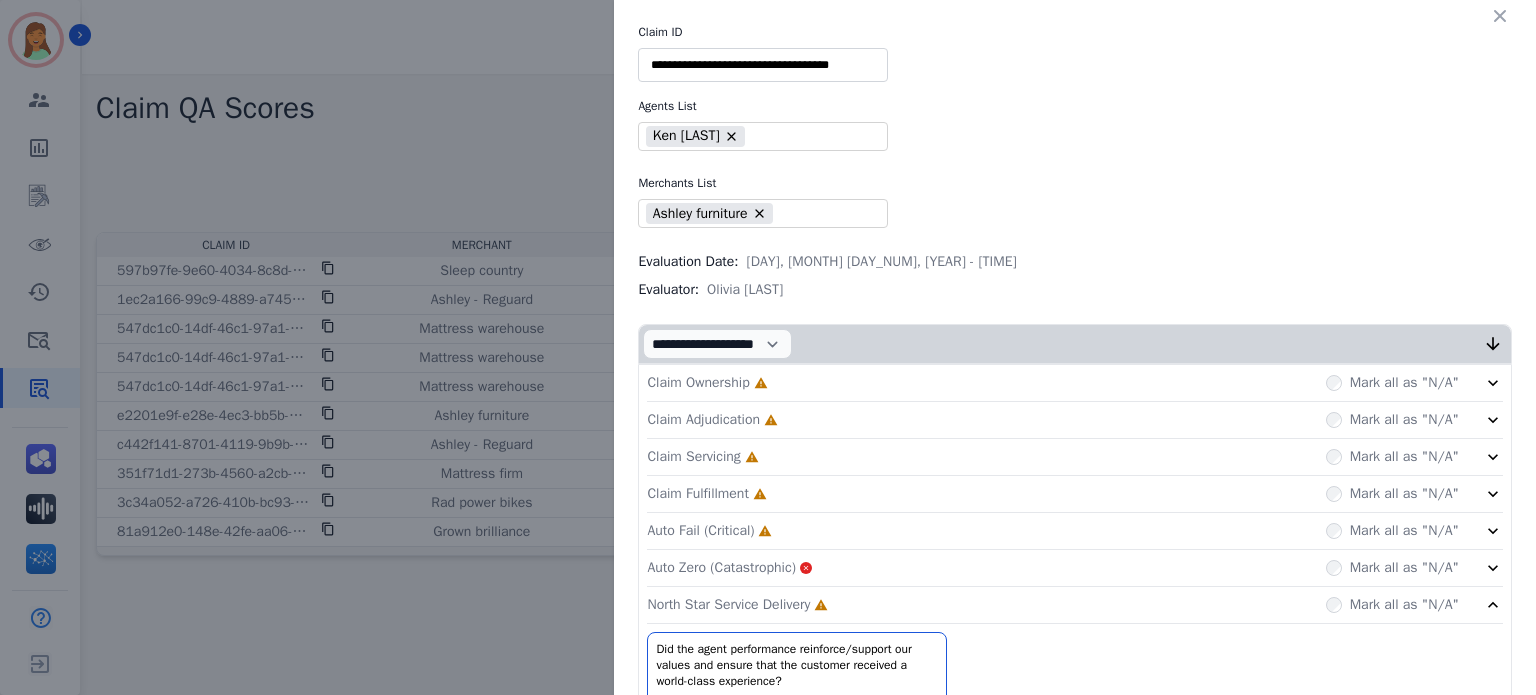 click on "Auto Fail (Critical)     Incomplete         Mark all as "N/A"" 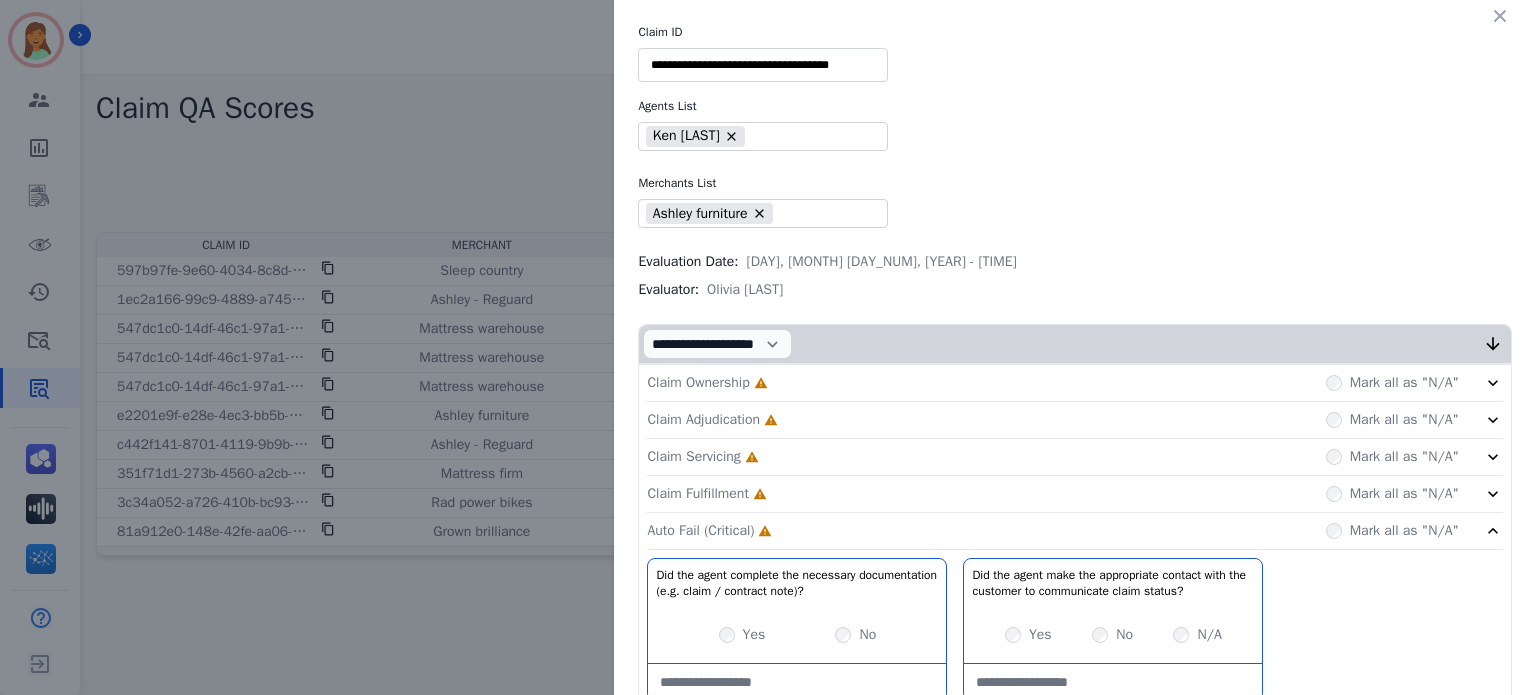 click on "Claim Fulfillment     Incomplete         Mark all as "N/A"" 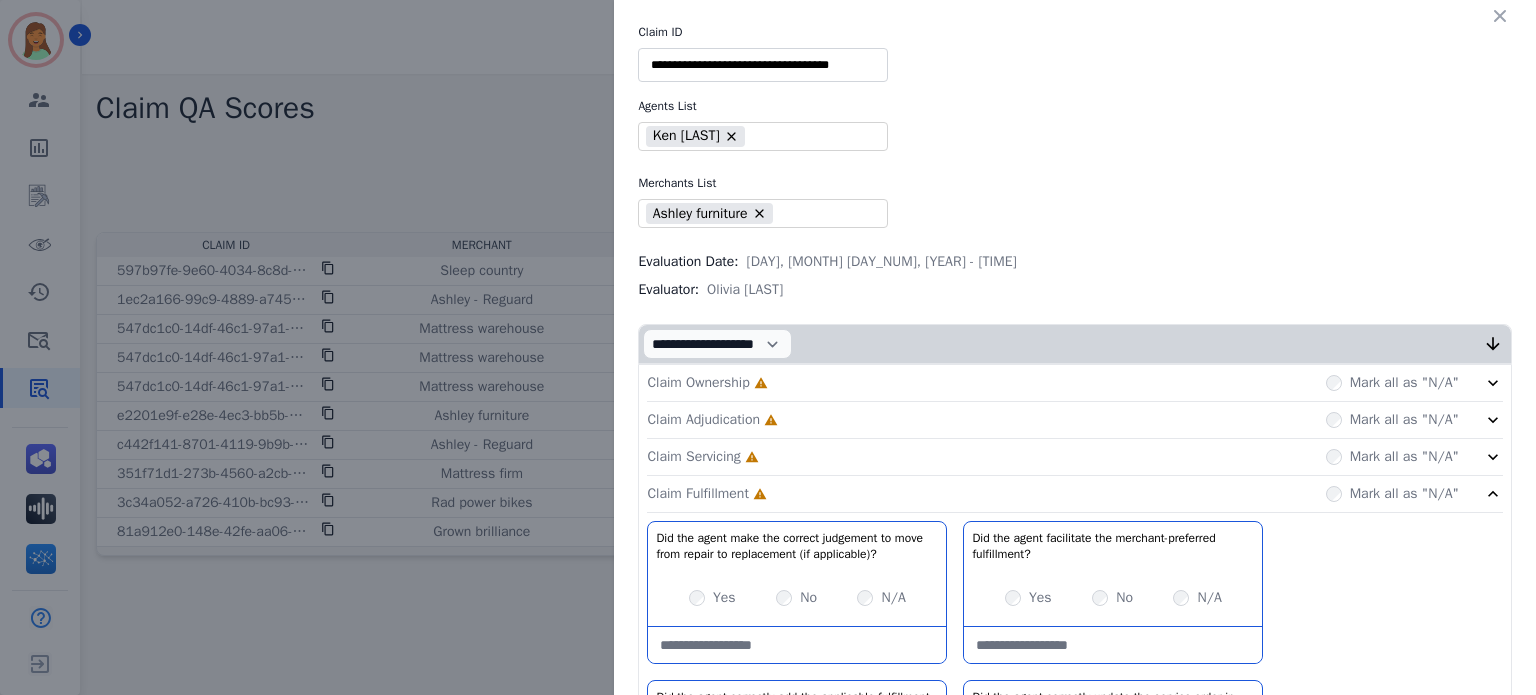 drag, startPoint x: 850, startPoint y: 459, endPoint x: 850, endPoint y: 443, distance: 16 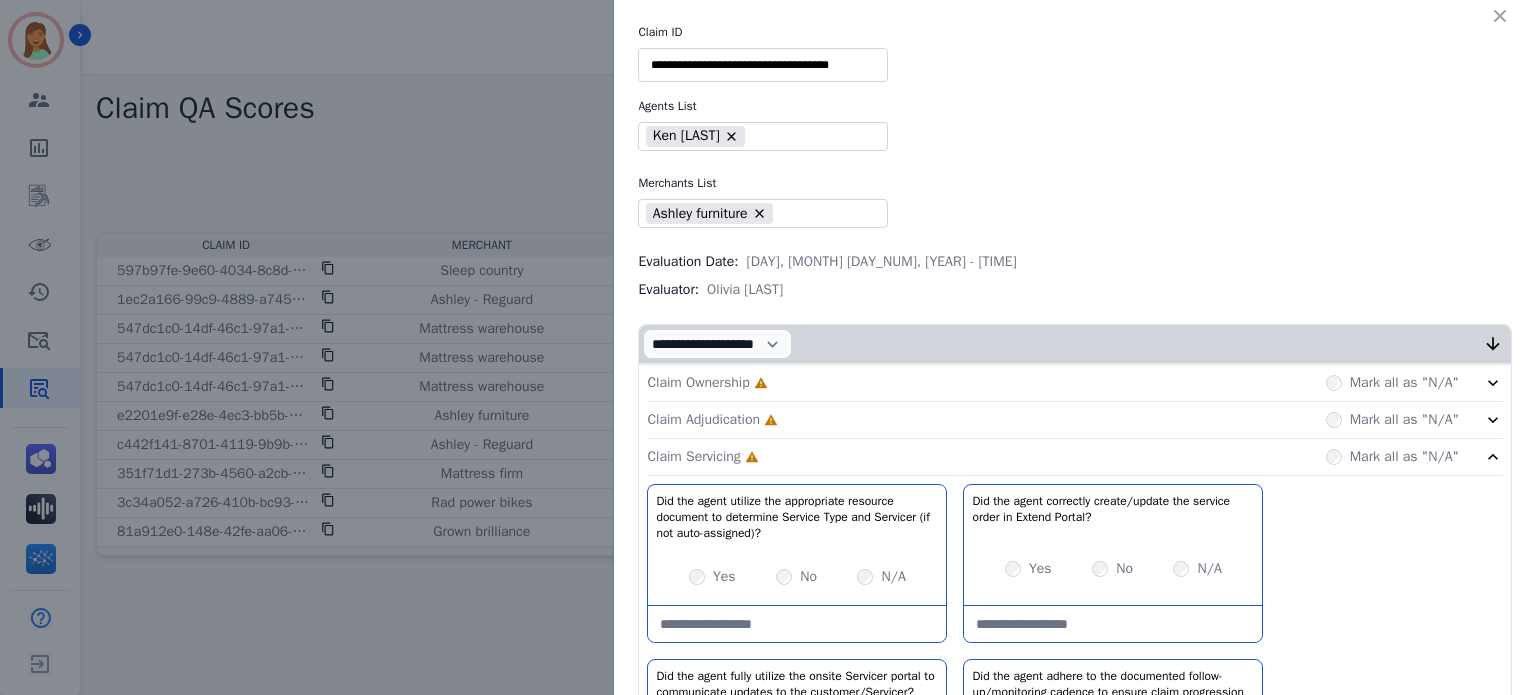 click on "Claim Adjudication     Incomplete         Mark all as "N/A"" 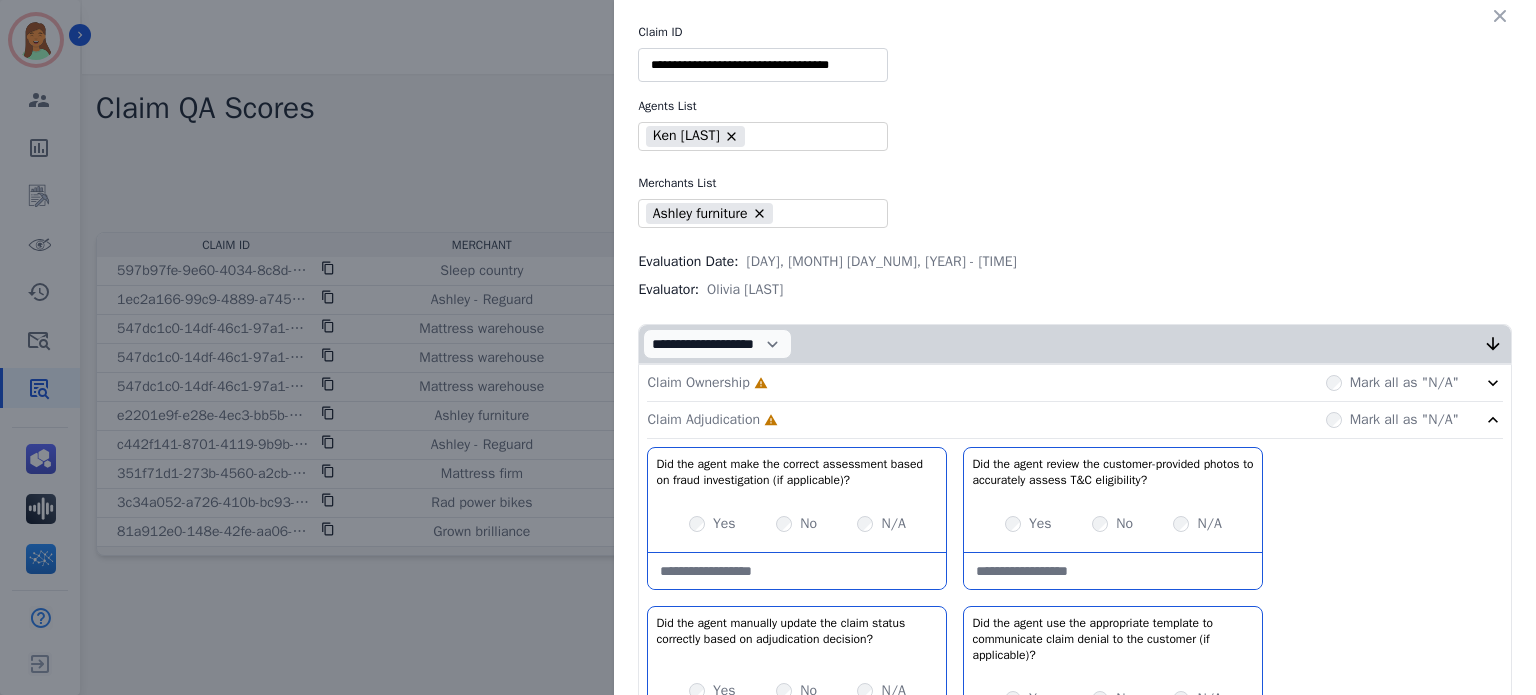 click on "Claim Ownership     Incomplete         Mark all as "N/A"" at bounding box center [1075, 383] 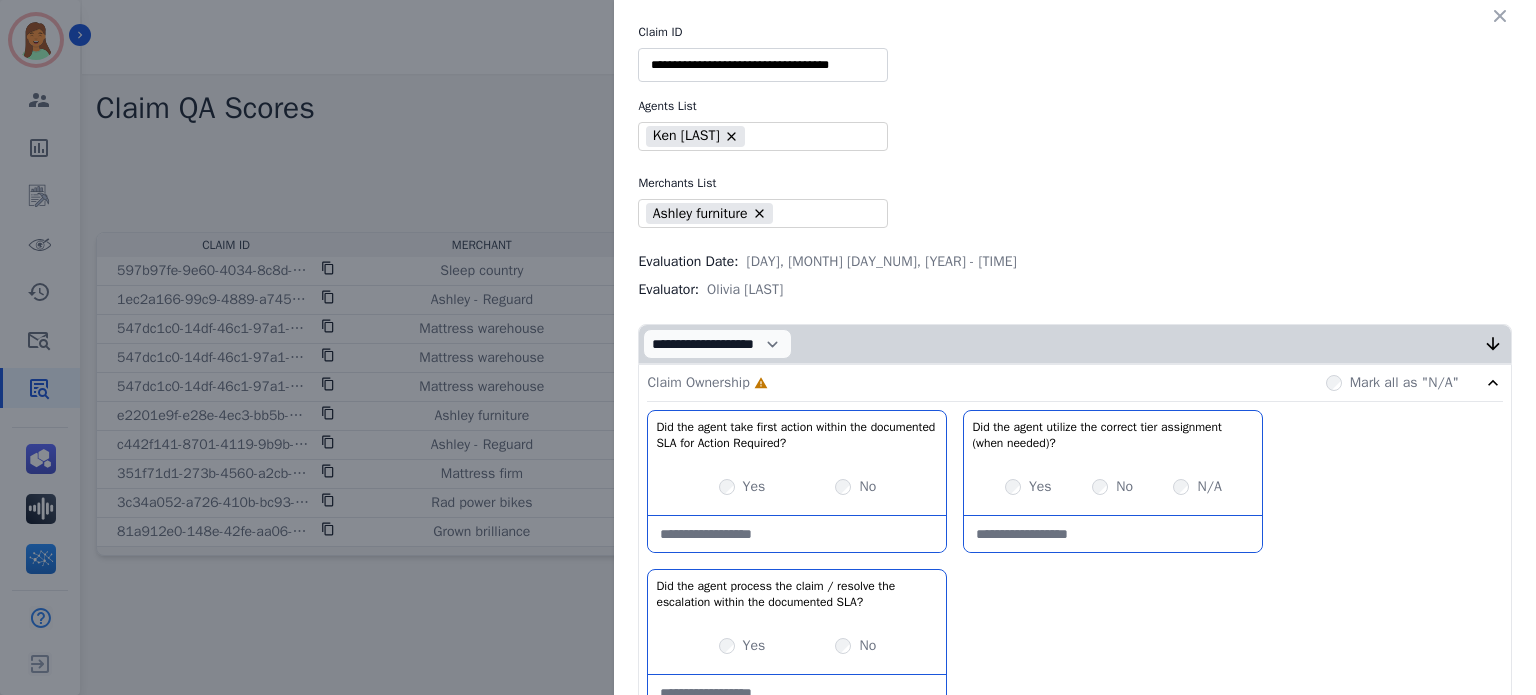 click on "Yes     No" at bounding box center (797, 487) 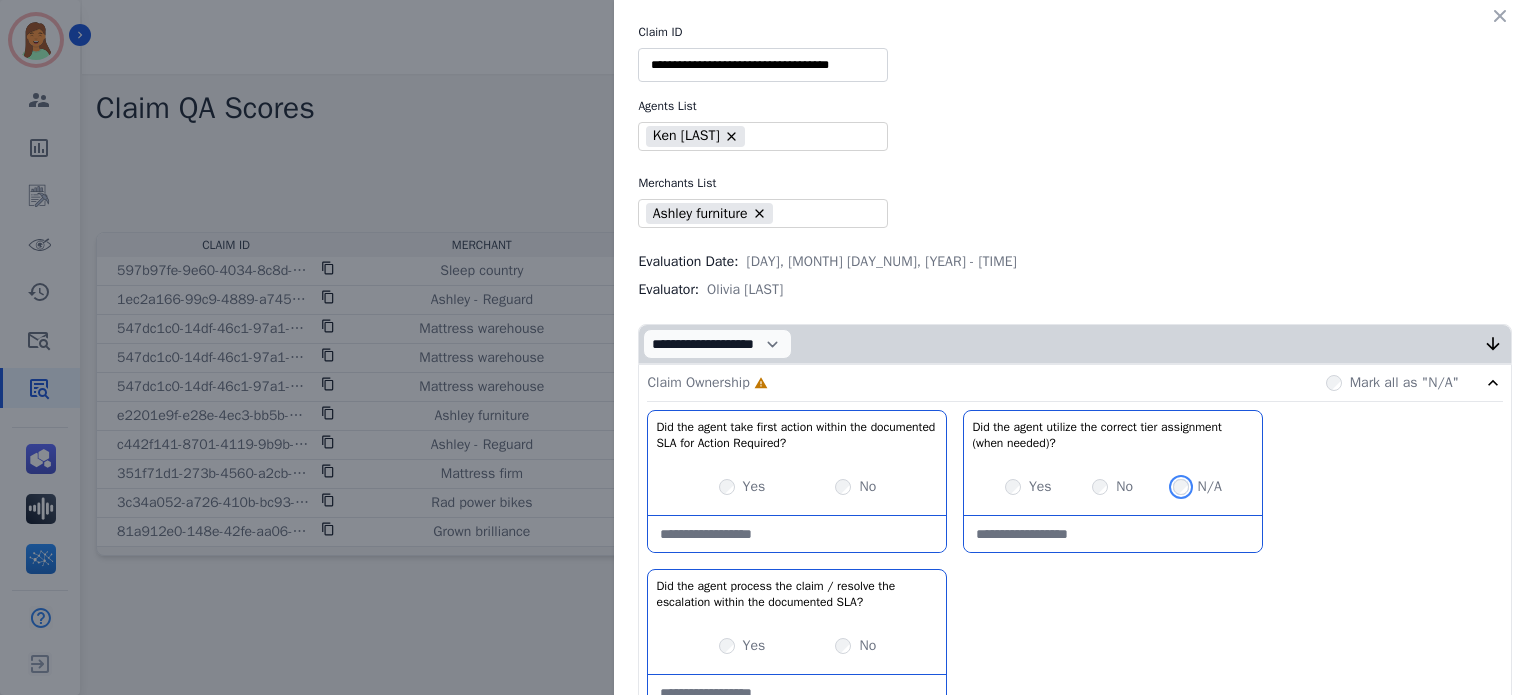 scroll, scrollTop: 266, scrollLeft: 0, axis: vertical 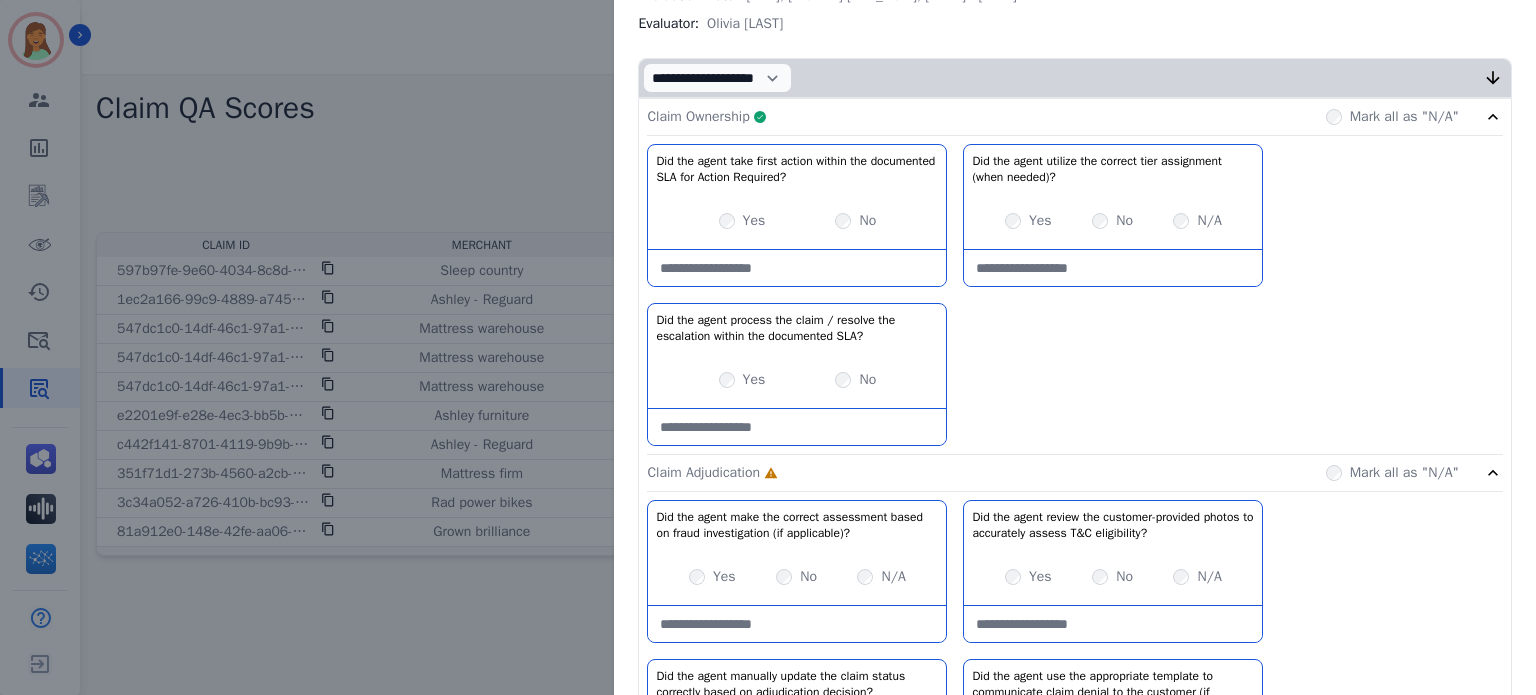 click on "Claim Ownership     Complete         Mark all as "N/A"" at bounding box center [1075, 117] 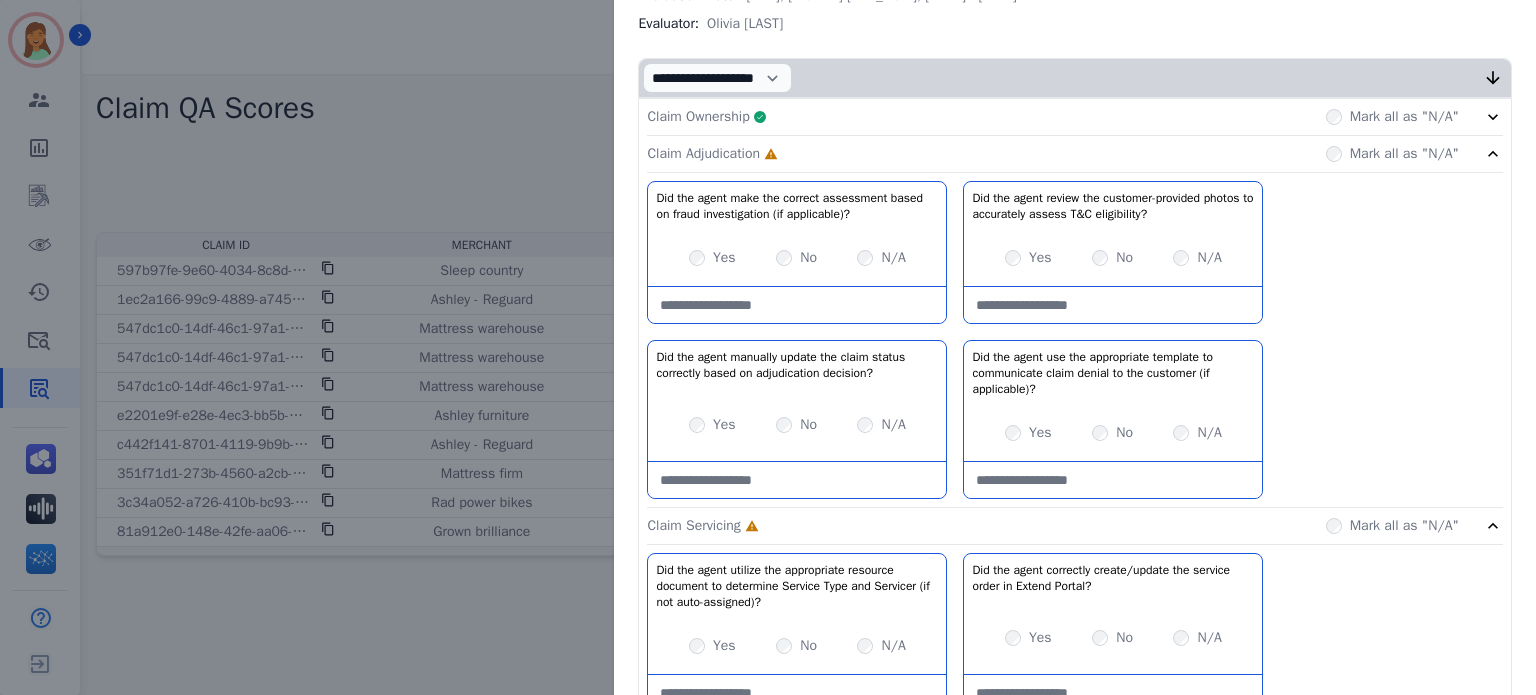 drag, startPoint x: 808, startPoint y: 280, endPoint x: 811, endPoint y: 291, distance: 11.401754 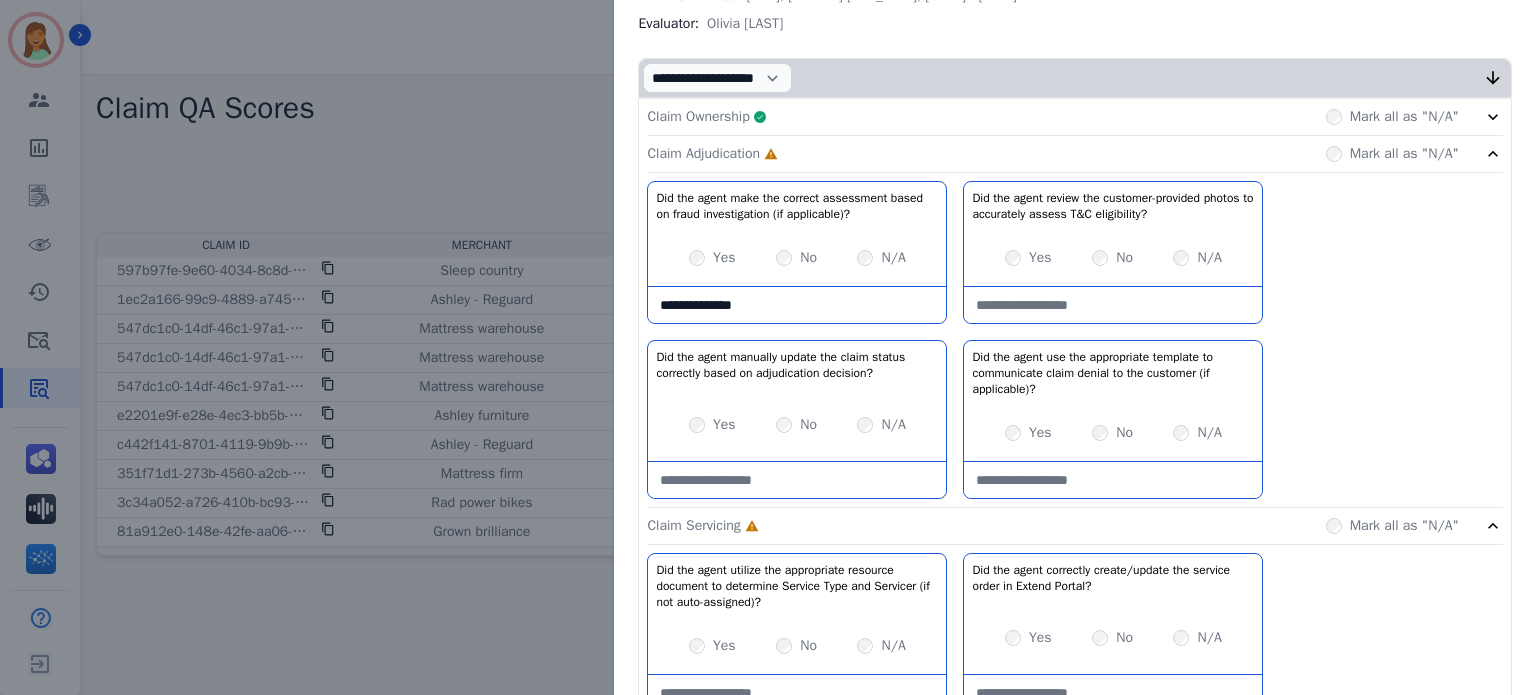 type on "**********" 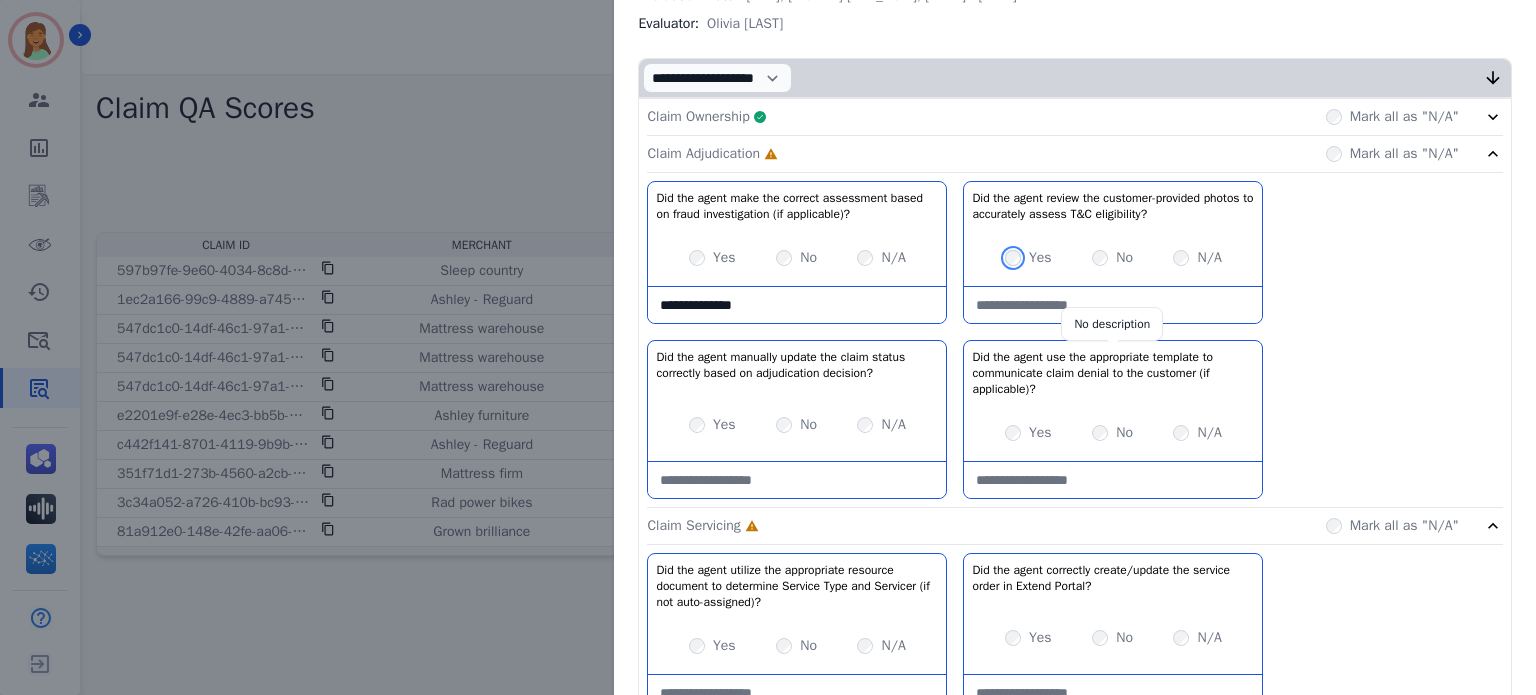 scroll, scrollTop: 400, scrollLeft: 0, axis: vertical 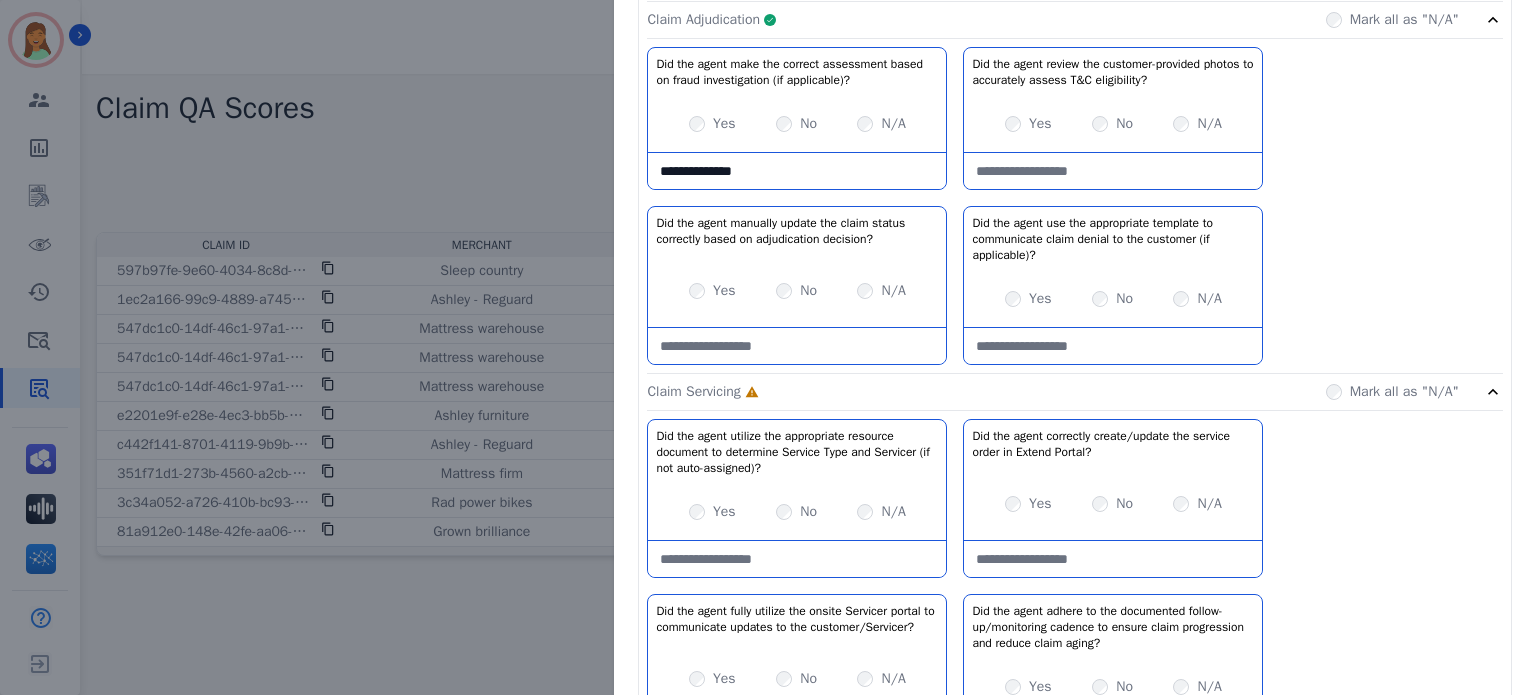 click on "Claim Adjudication     Complete         Mark all as "N/A"" 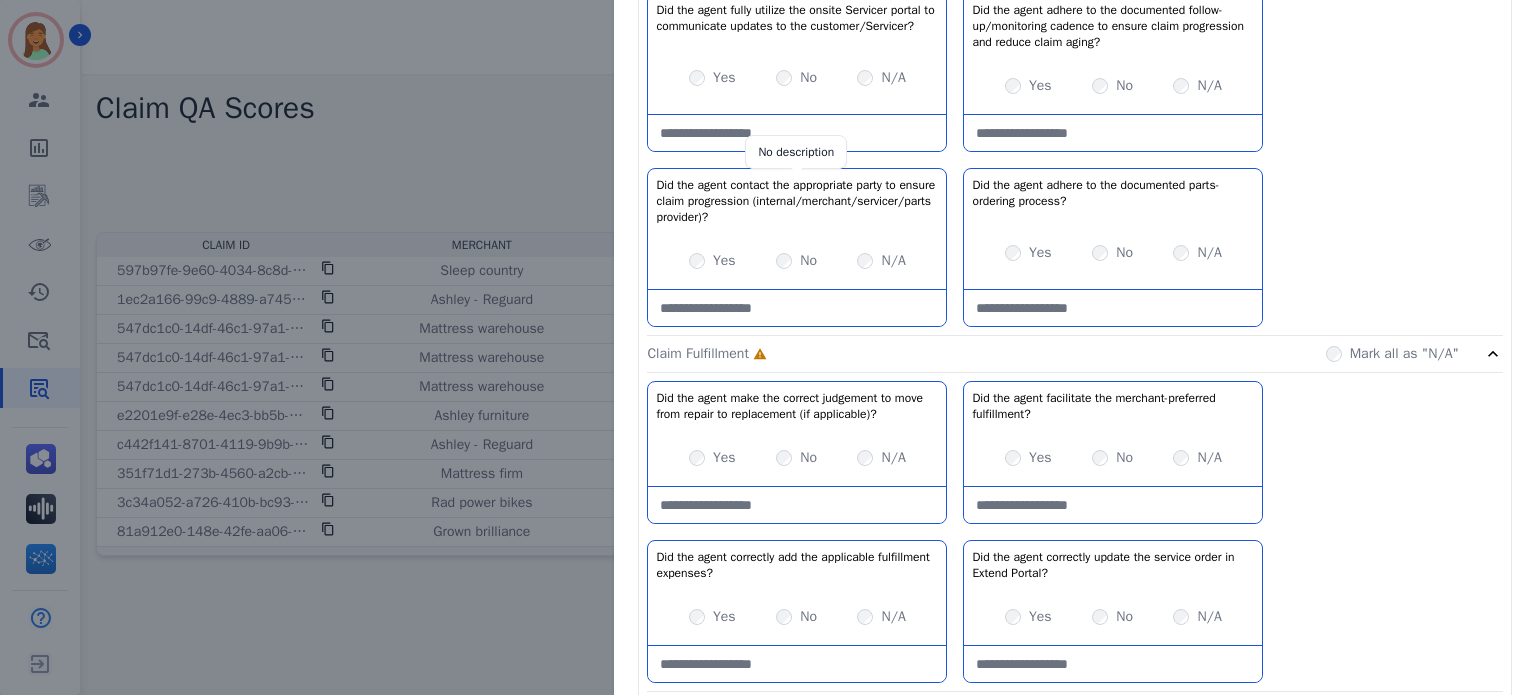 scroll, scrollTop: 400, scrollLeft: 0, axis: vertical 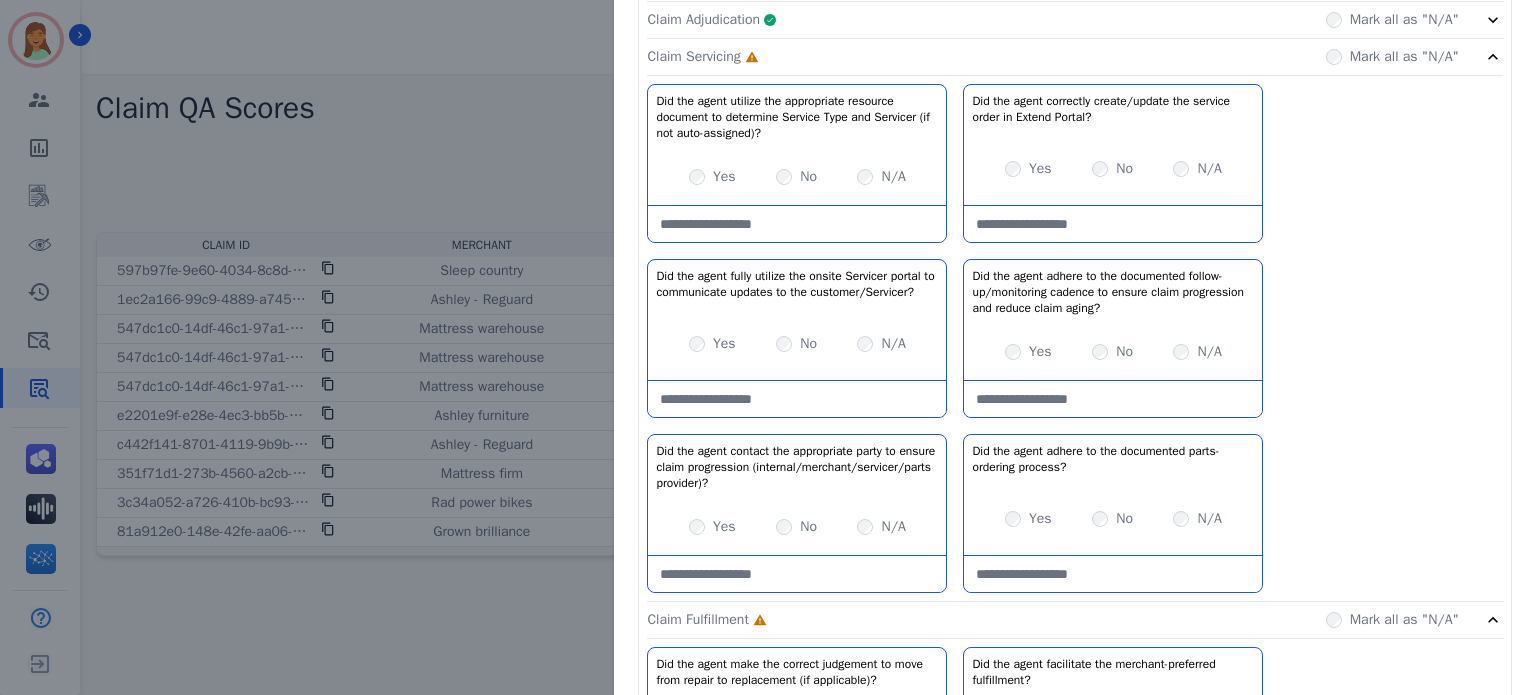 click on "No" at bounding box center (796, 177) 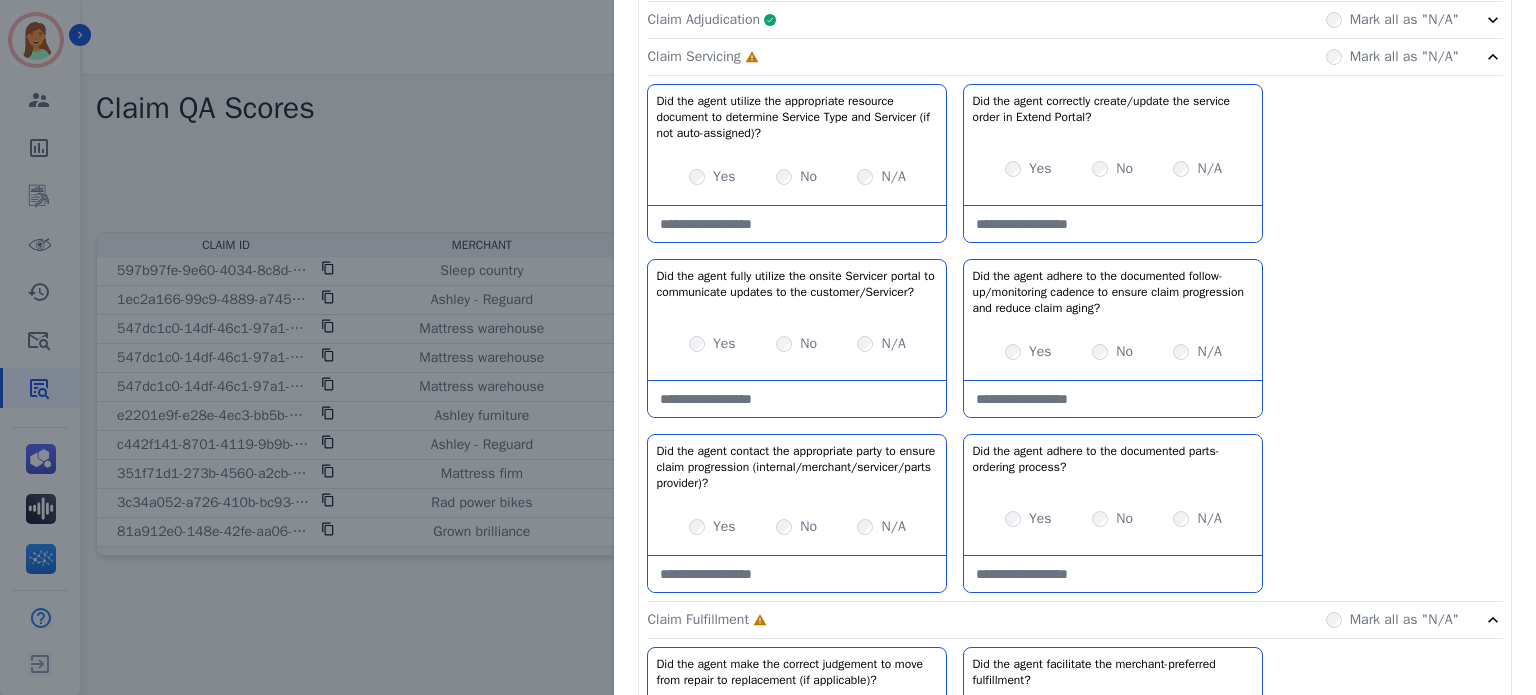 click on "Yes     No     N/A" at bounding box center (797, 177) 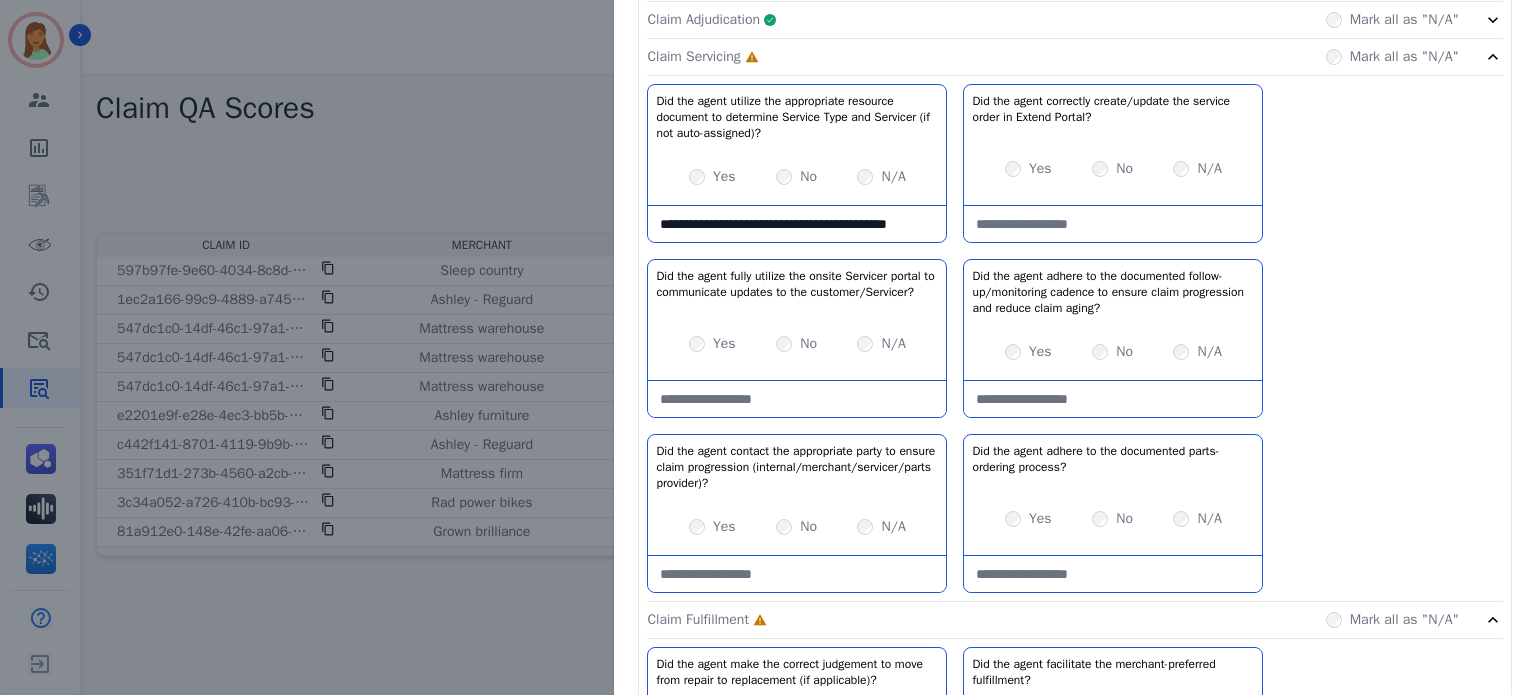 scroll, scrollTop: 11, scrollLeft: 0, axis: vertical 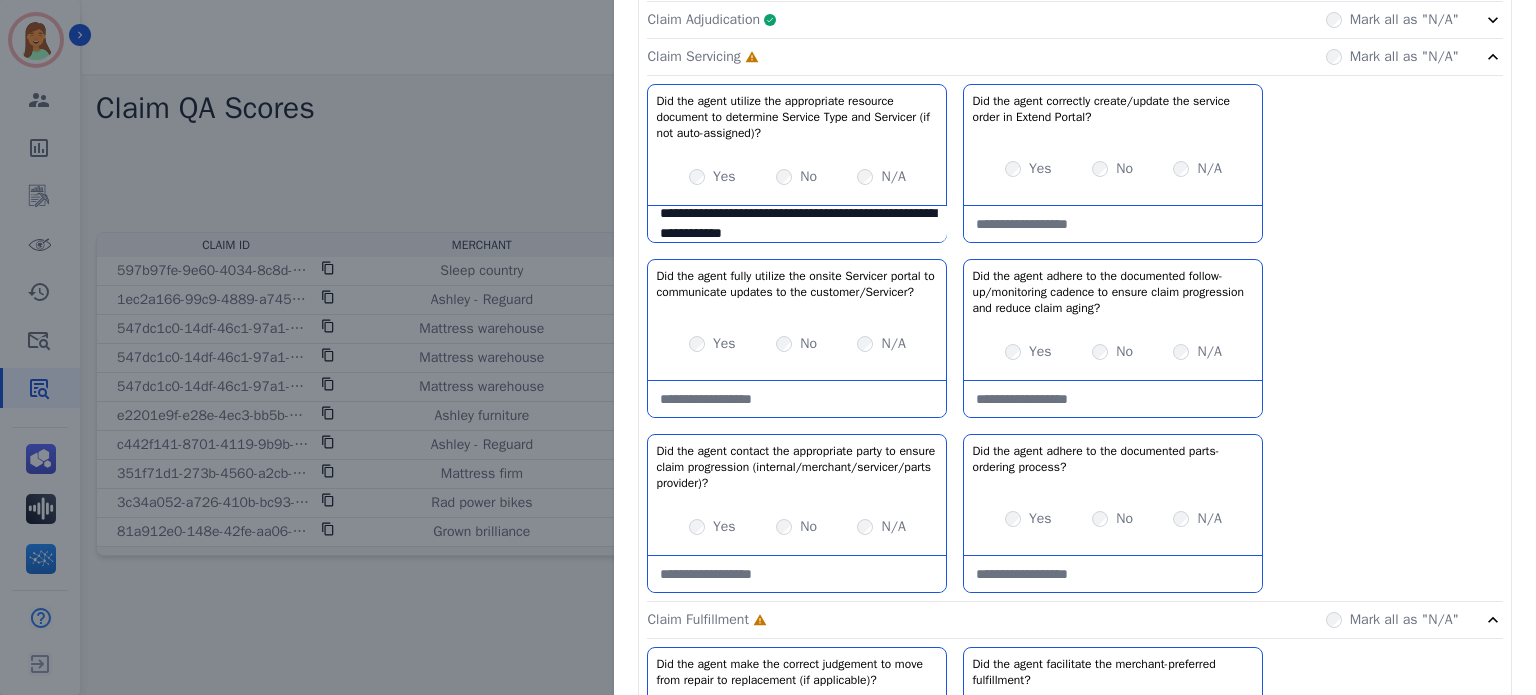 type on "**********" 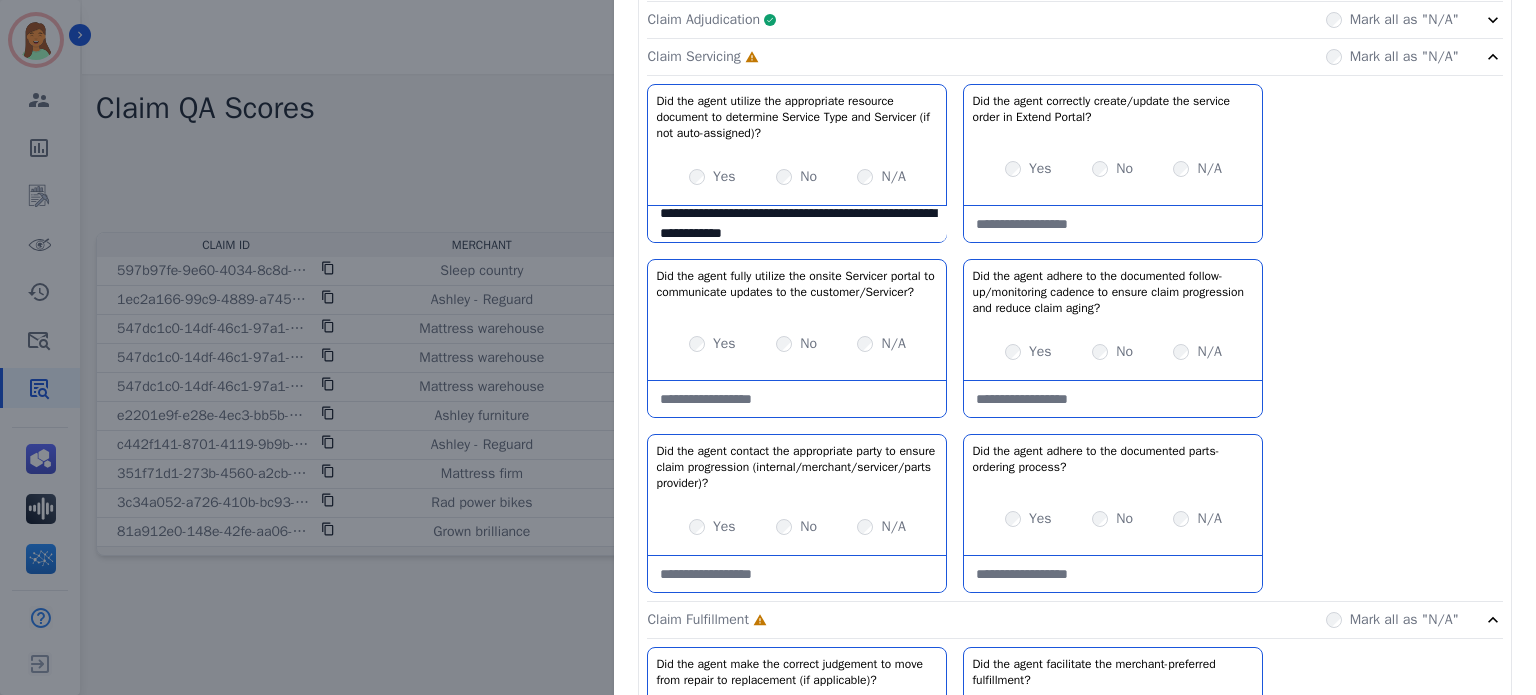 click at bounding box center (1113, 399) 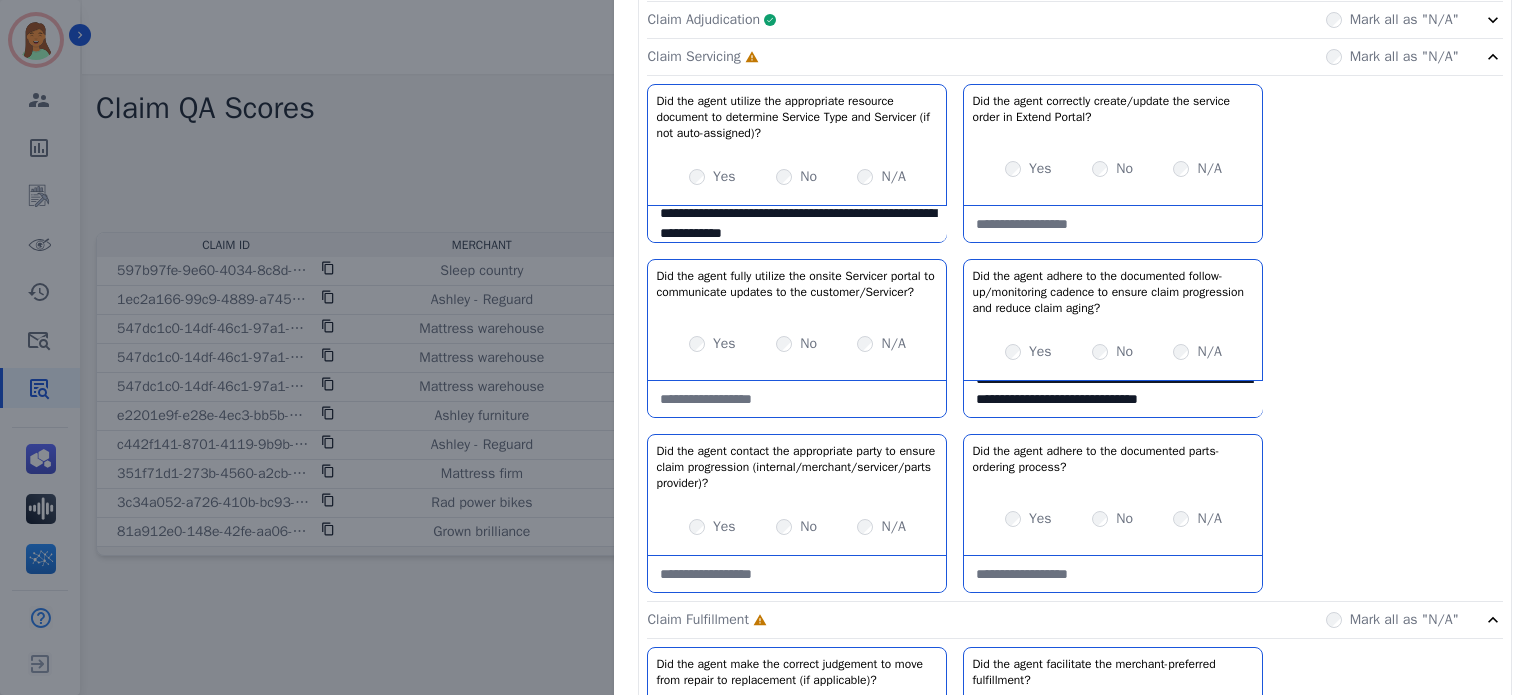 scroll, scrollTop: 31, scrollLeft: 0, axis: vertical 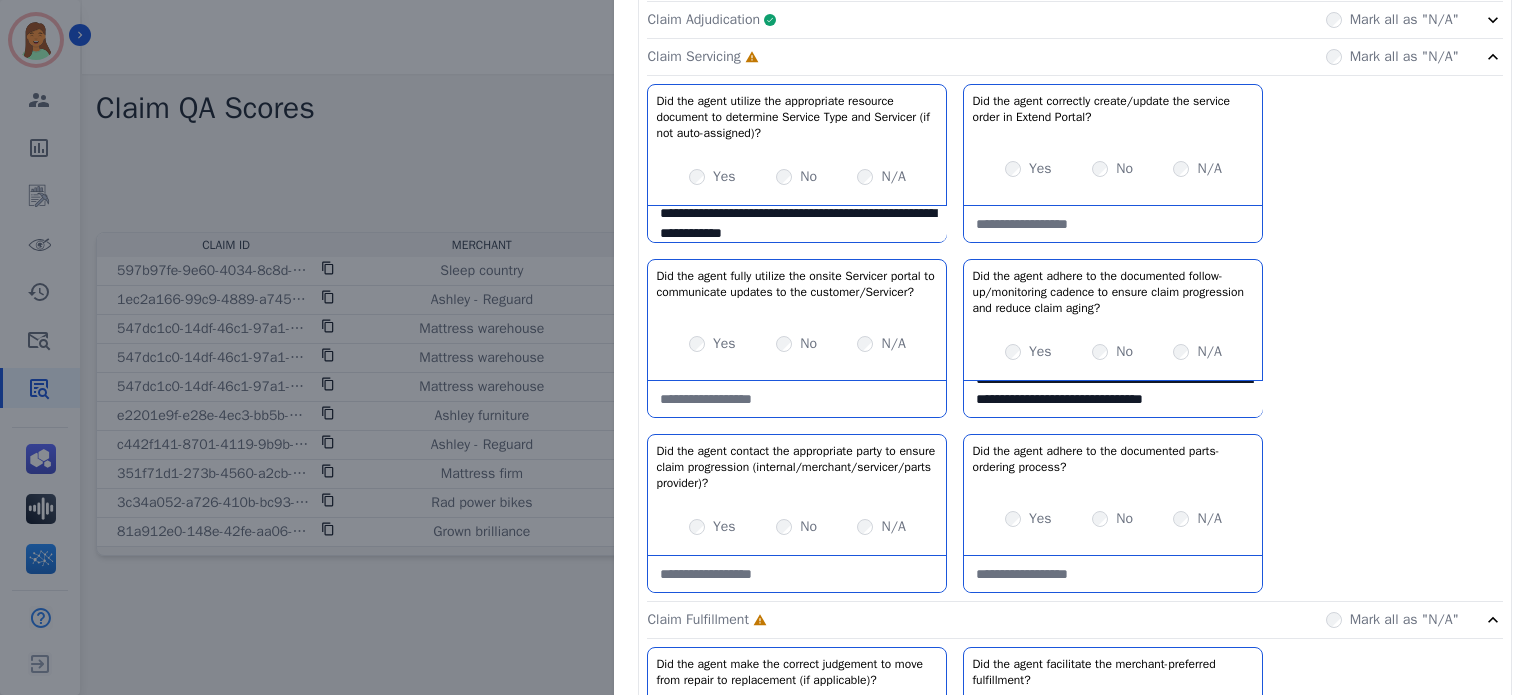 type on "**********" 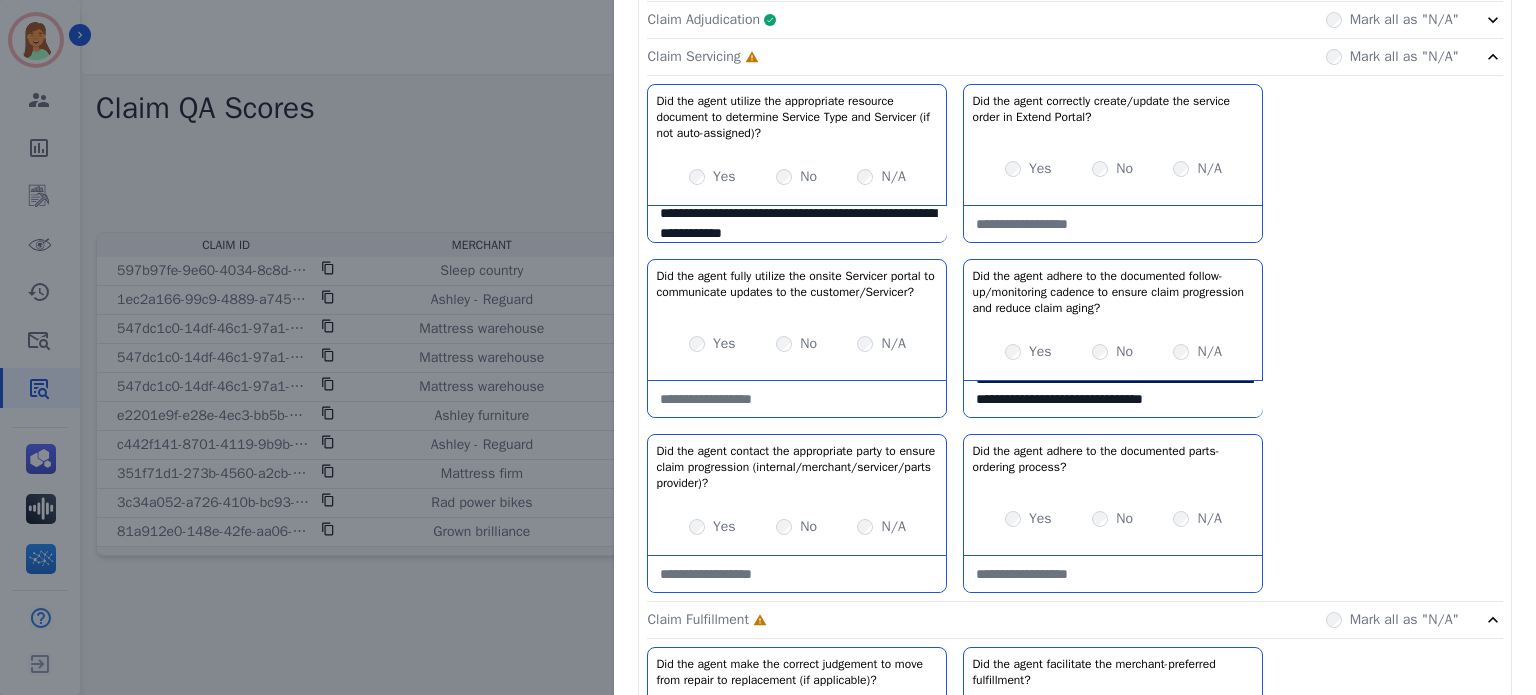 scroll, scrollTop: 0, scrollLeft: 0, axis: both 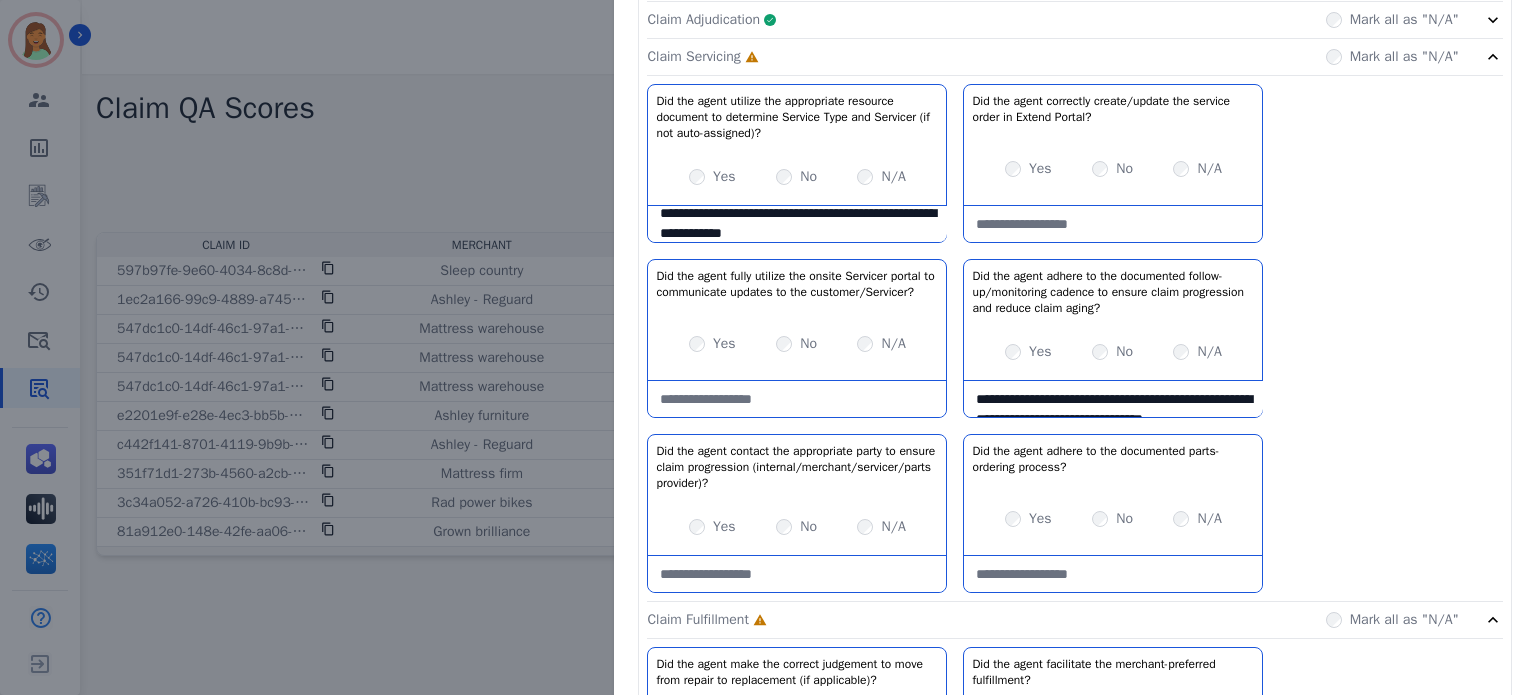 drag, startPoint x: 1008, startPoint y: 407, endPoint x: 942, endPoint y: 376, distance: 72.91776 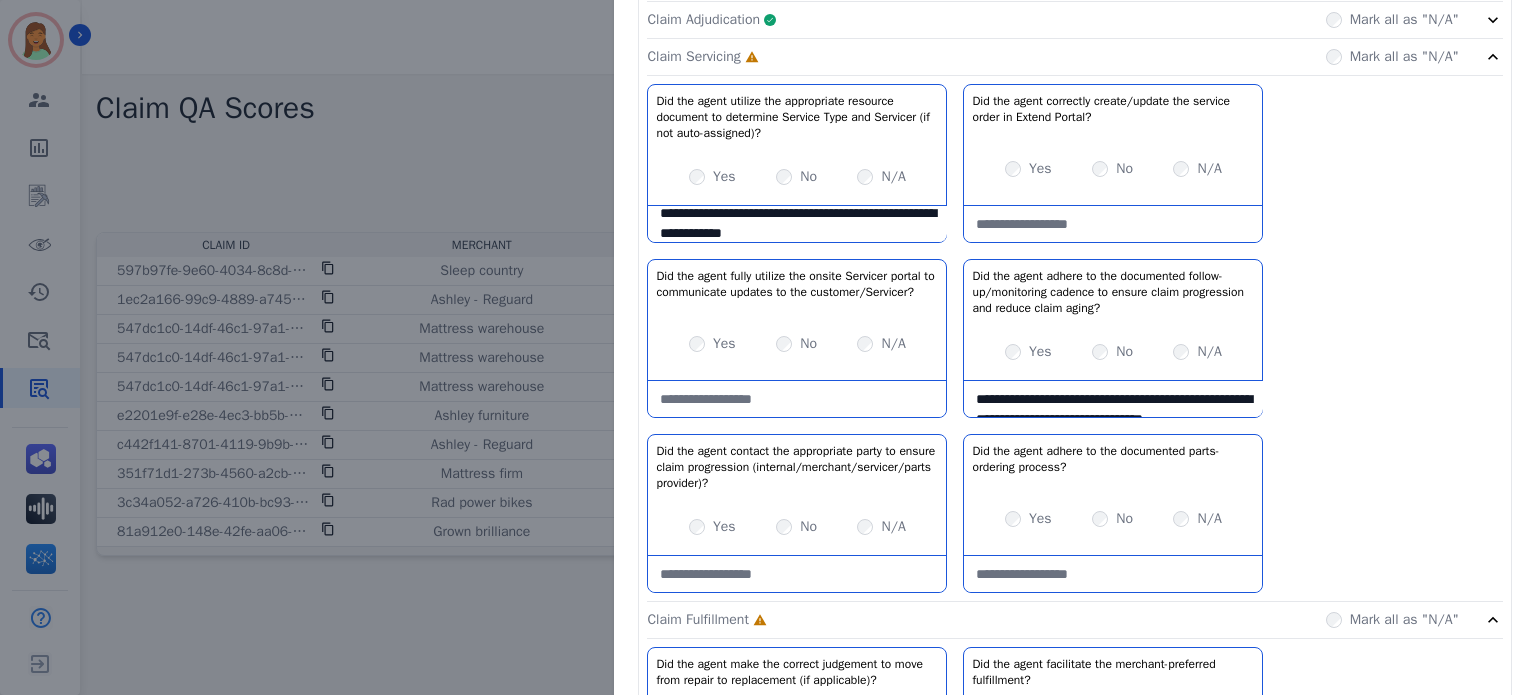 click on "N/A" at bounding box center (1209, 519) 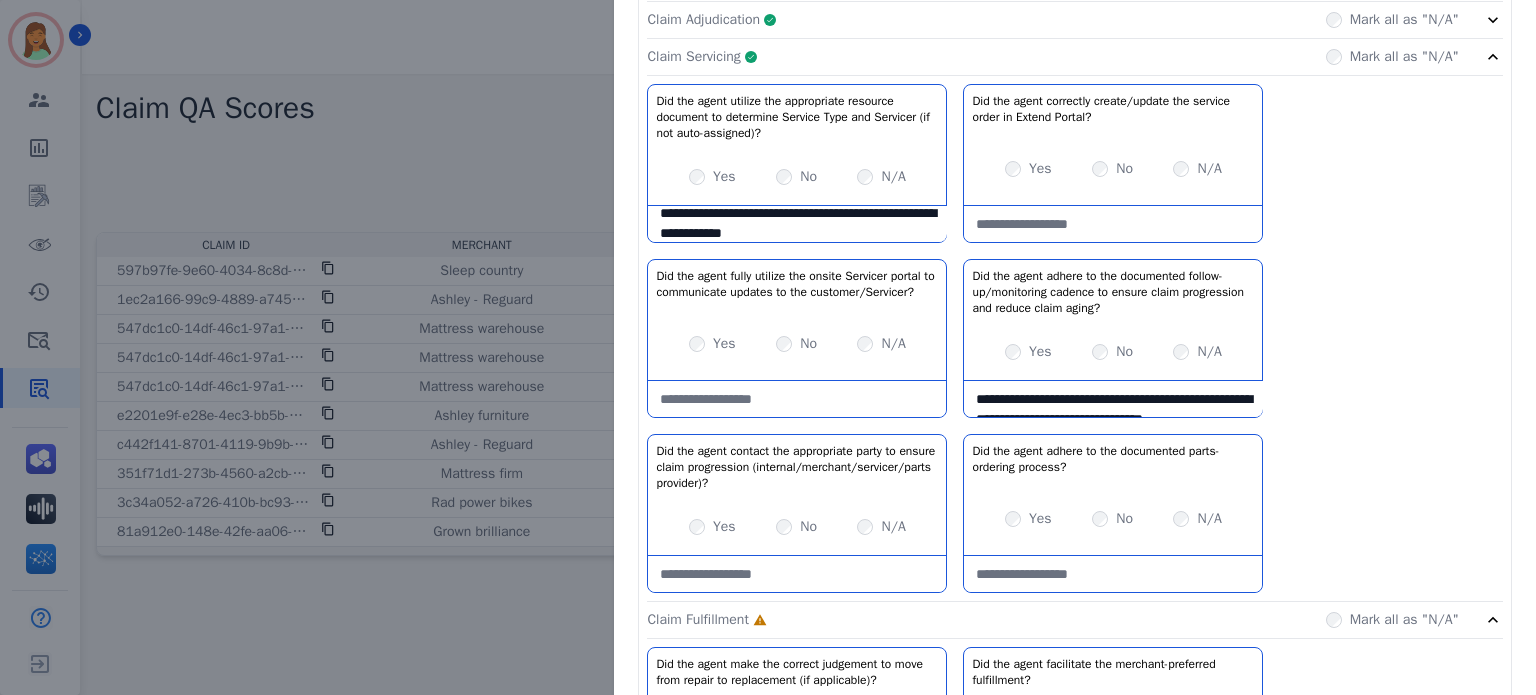 click on "Claim Servicing     Complete         Mark all as "N/A"" 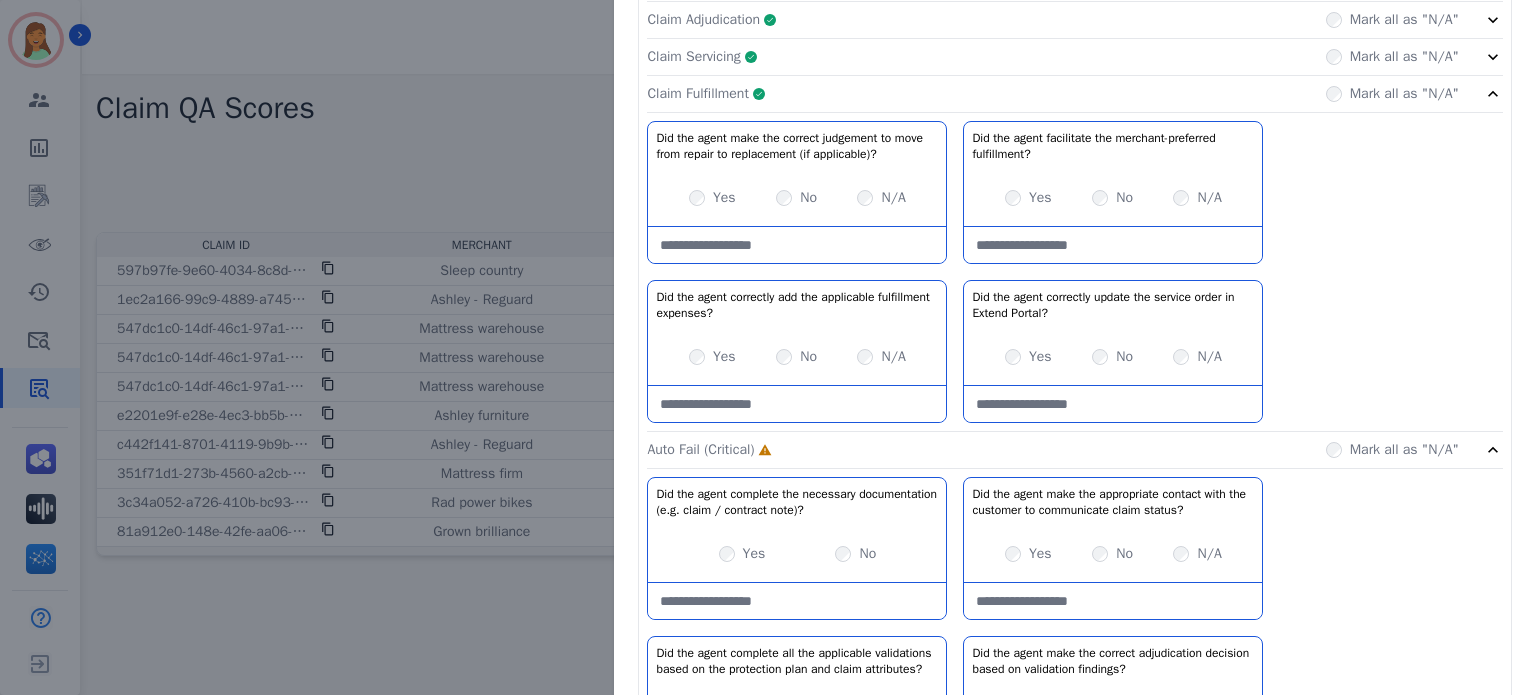 click on "Claim Fulfillment     Complete         Mark all as "N/A"" 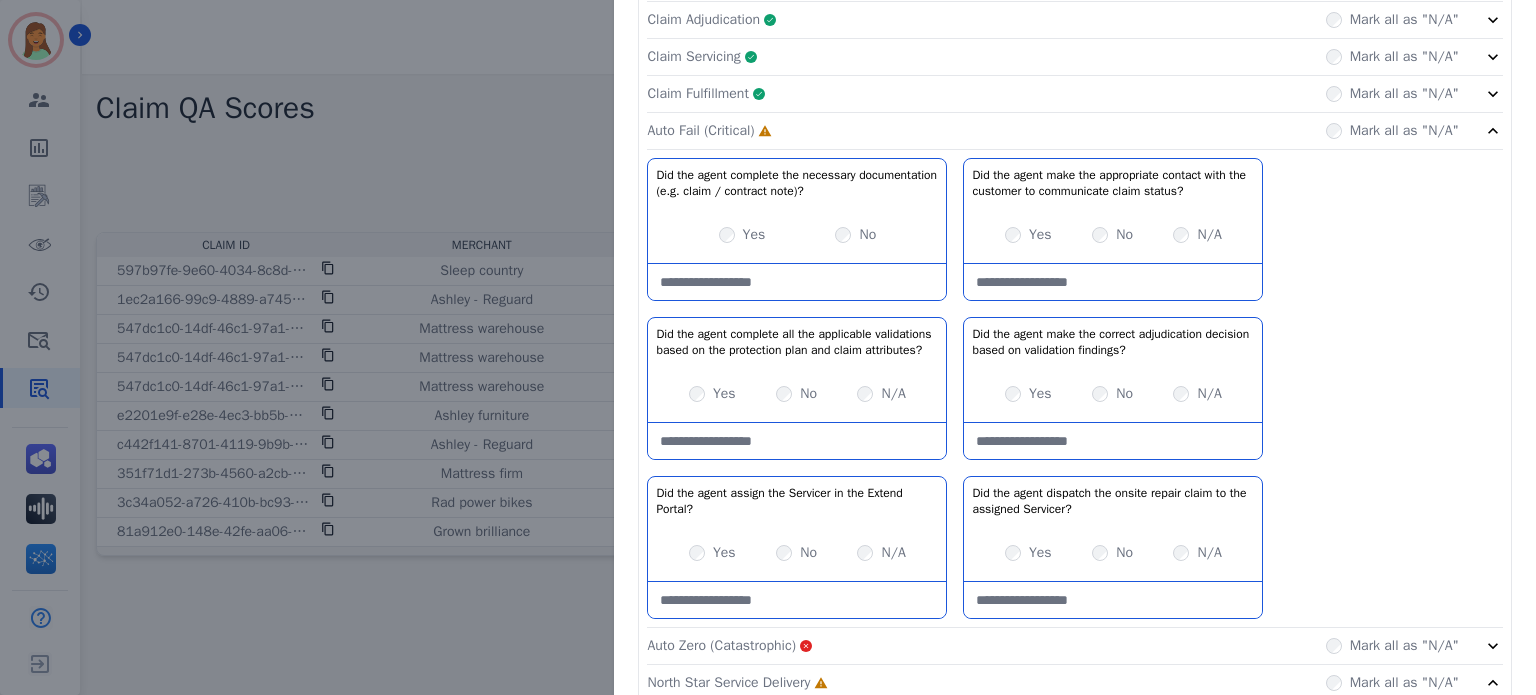 click on "Claim Fulfillment     Complete         Mark all as "N/A"" 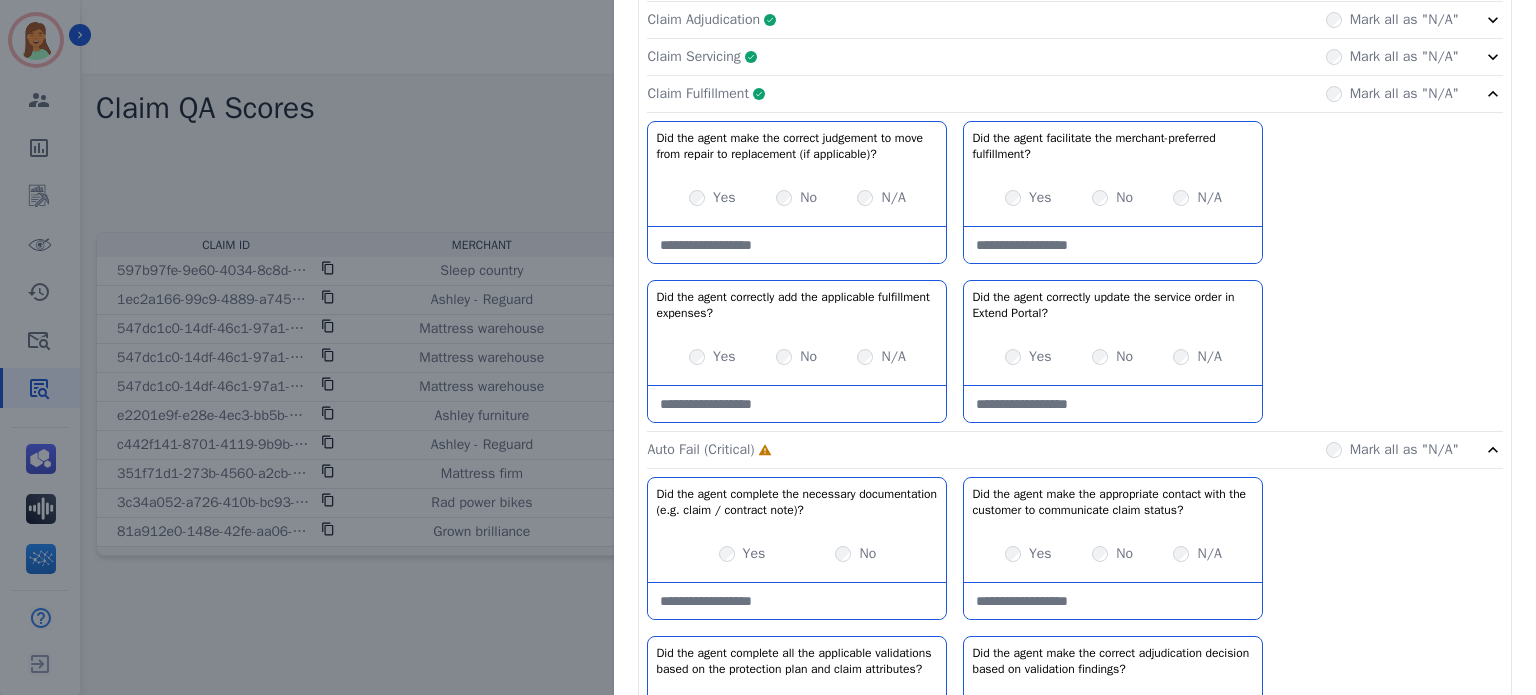 click on "Claim Fulfillment     Complete         Mark all as "N/A"" 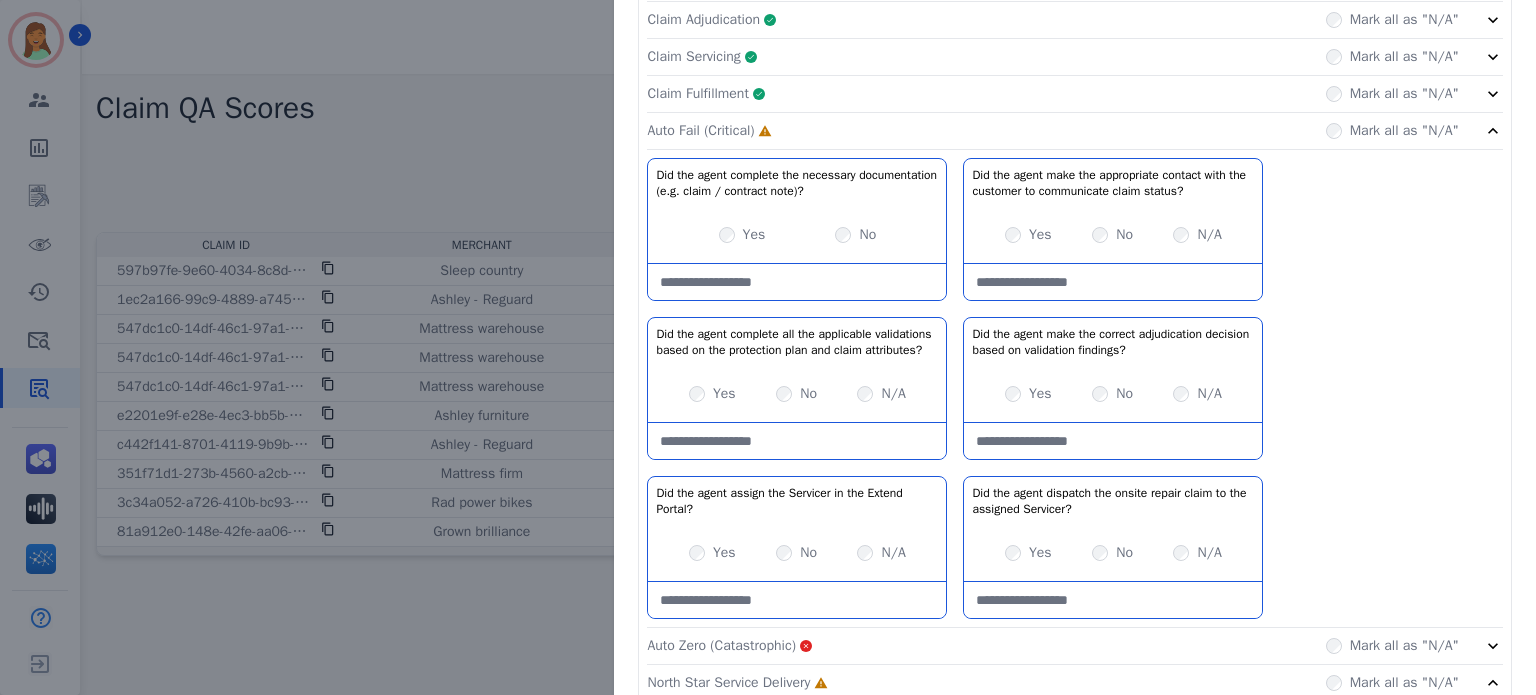 drag, startPoint x: 841, startPoint y: 279, endPoint x: 853, endPoint y: 274, distance: 13 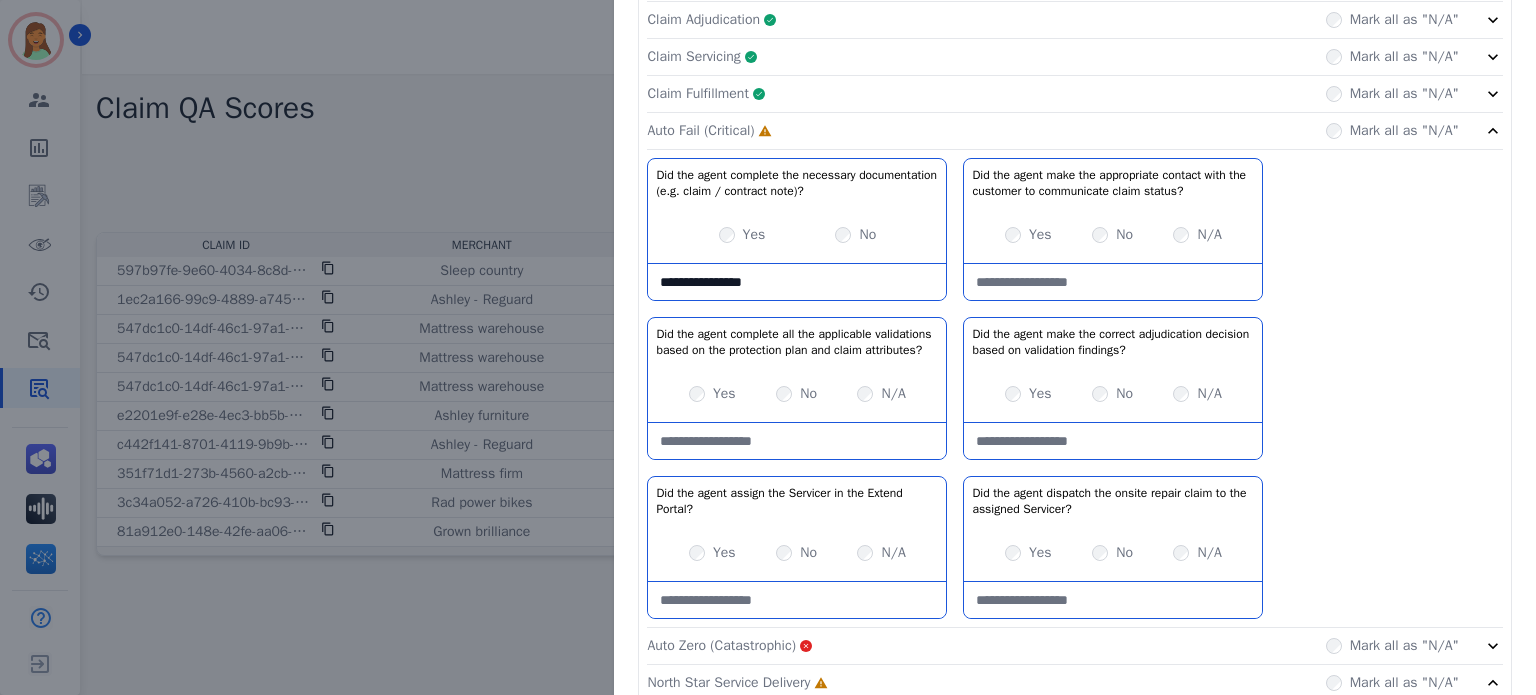 type on "**********" 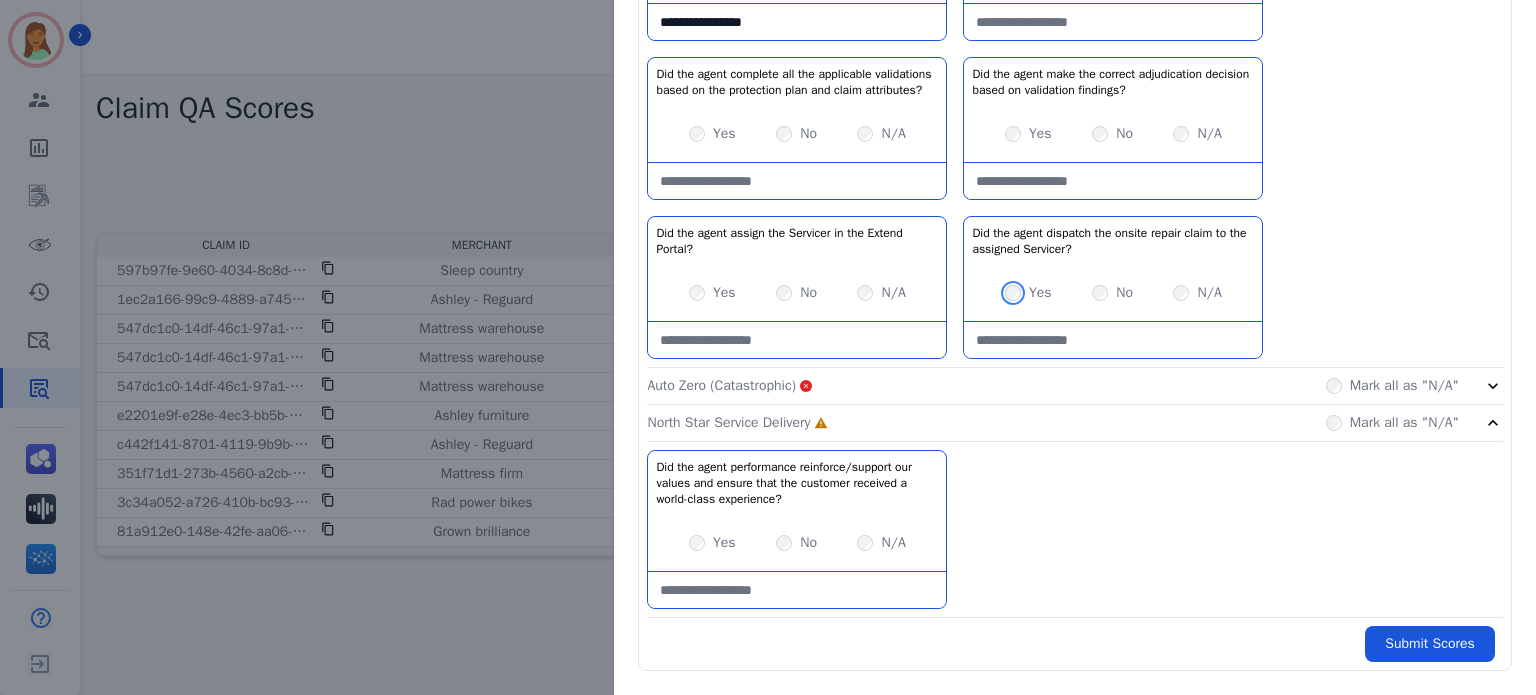 scroll, scrollTop: 671, scrollLeft: 0, axis: vertical 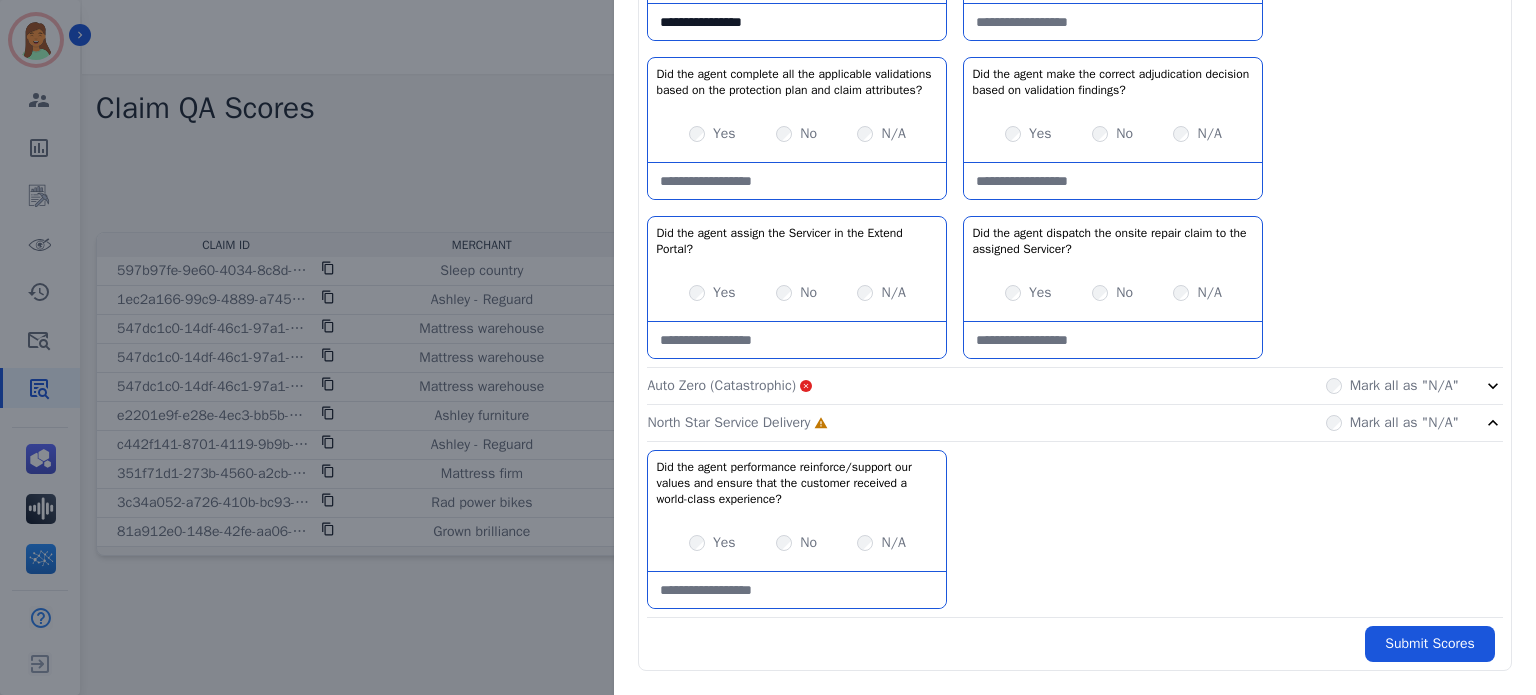 click on "**********" at bounding box center [1075, 183] 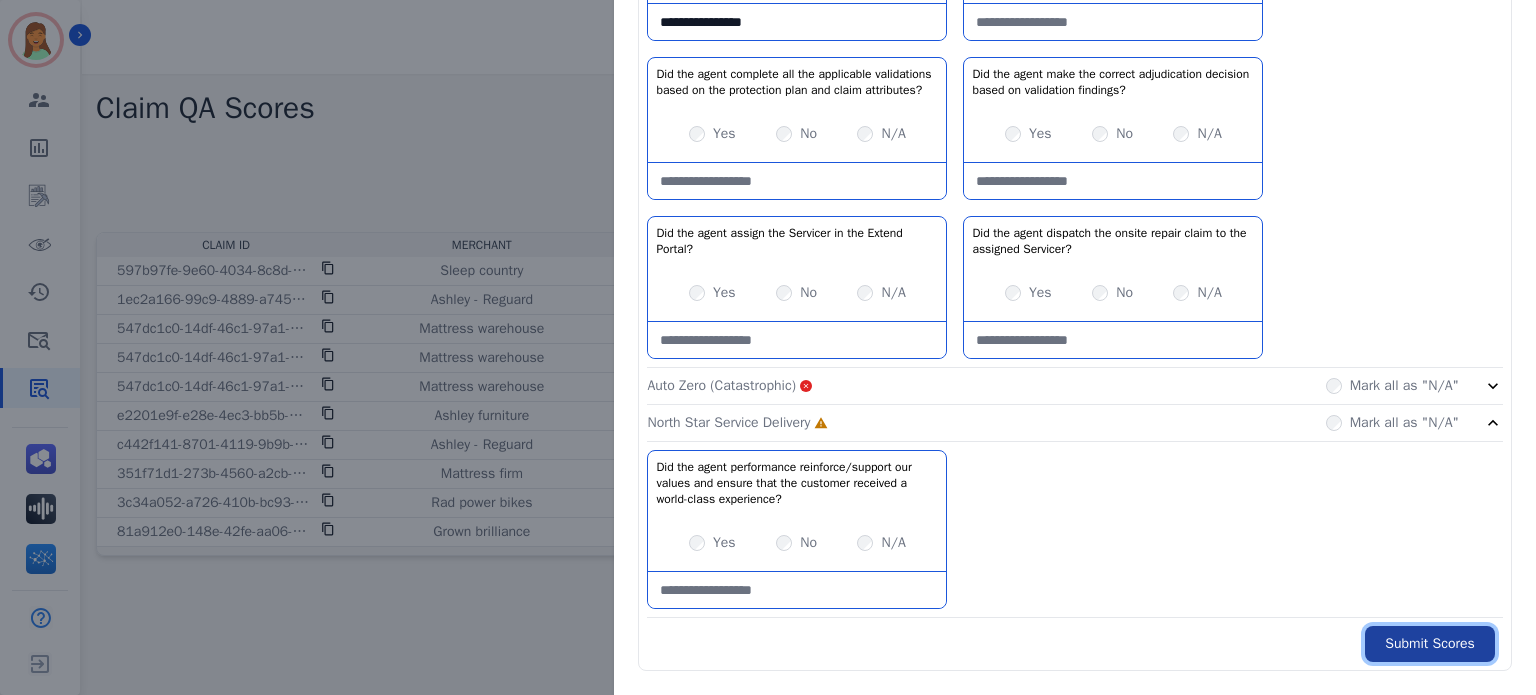 click on "Submit Scores" at bounding box center [1430, 644] 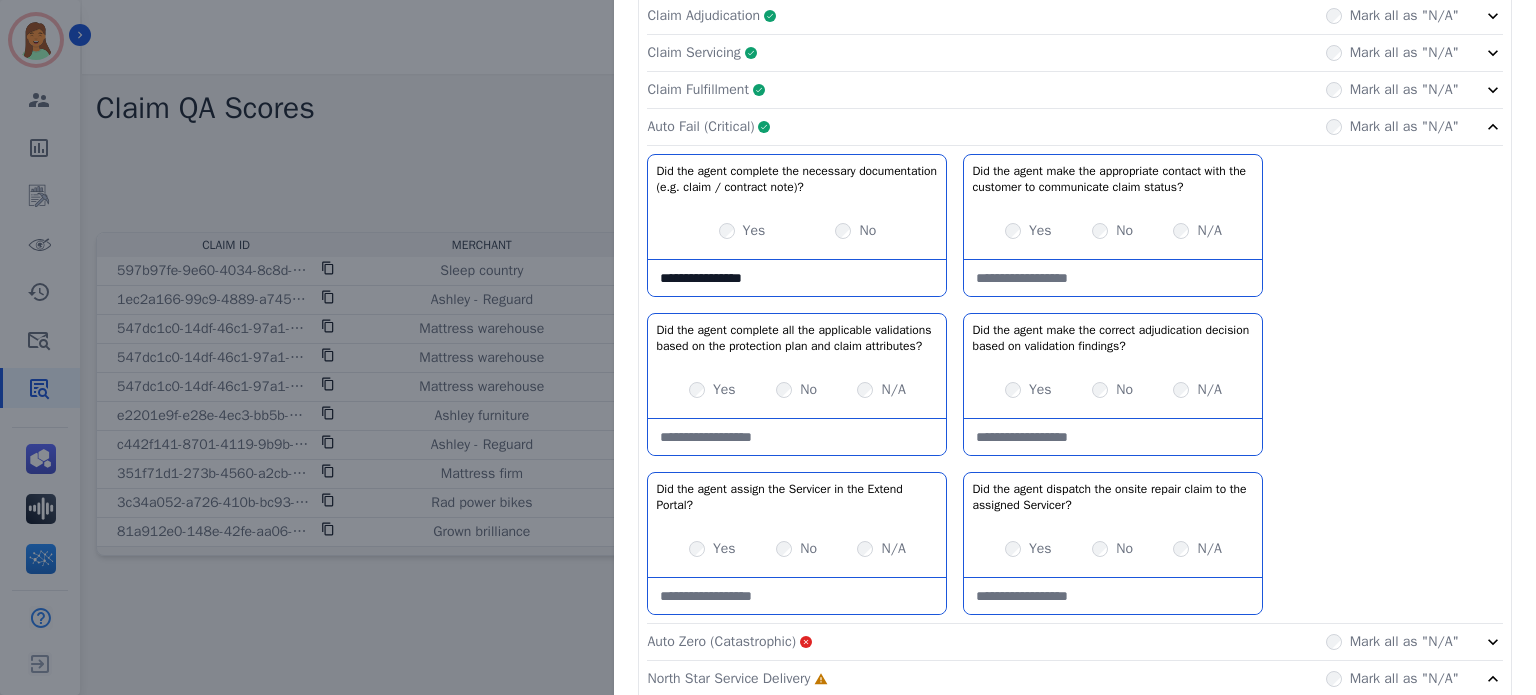 scroll, scrollTop: 137, scrollLeft: 0, axis: vertical 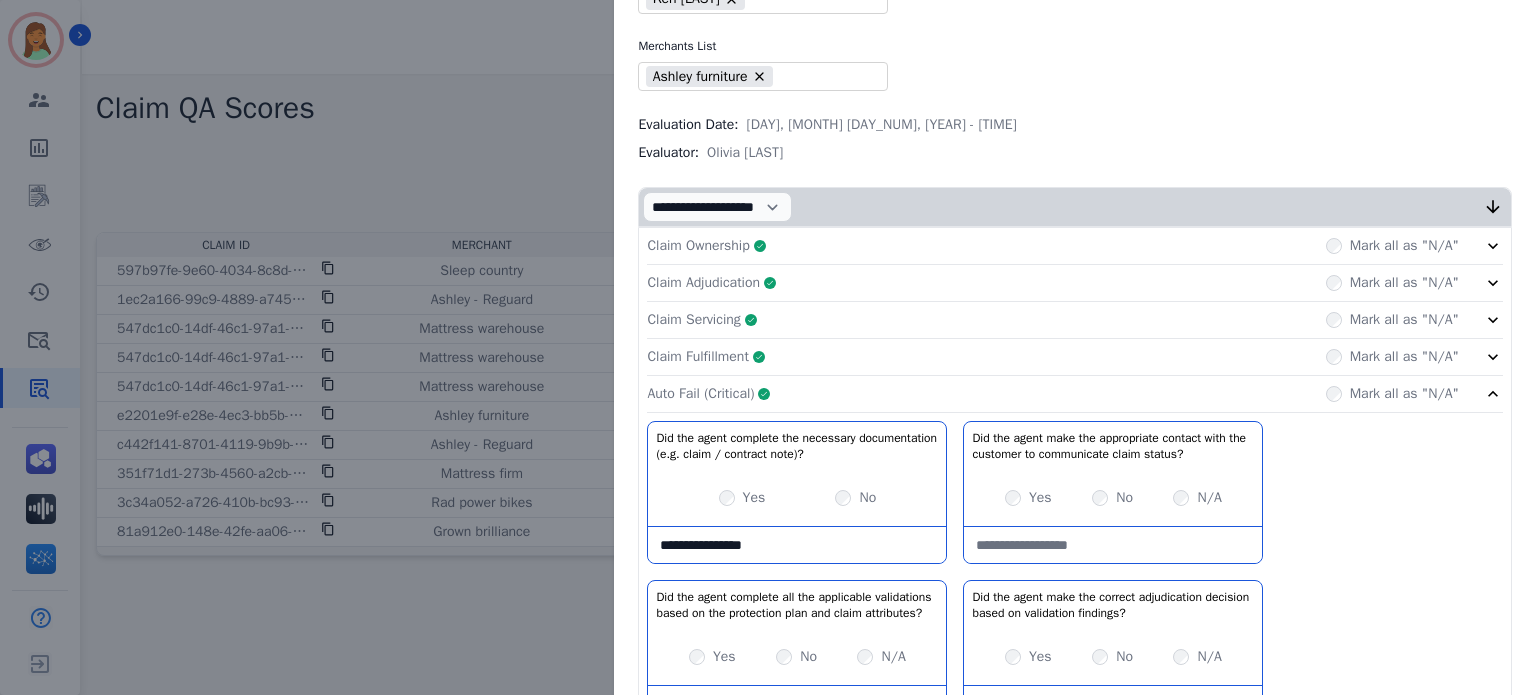 click on "Claim Fulfillment     Complete         Mark all as "N/A"" 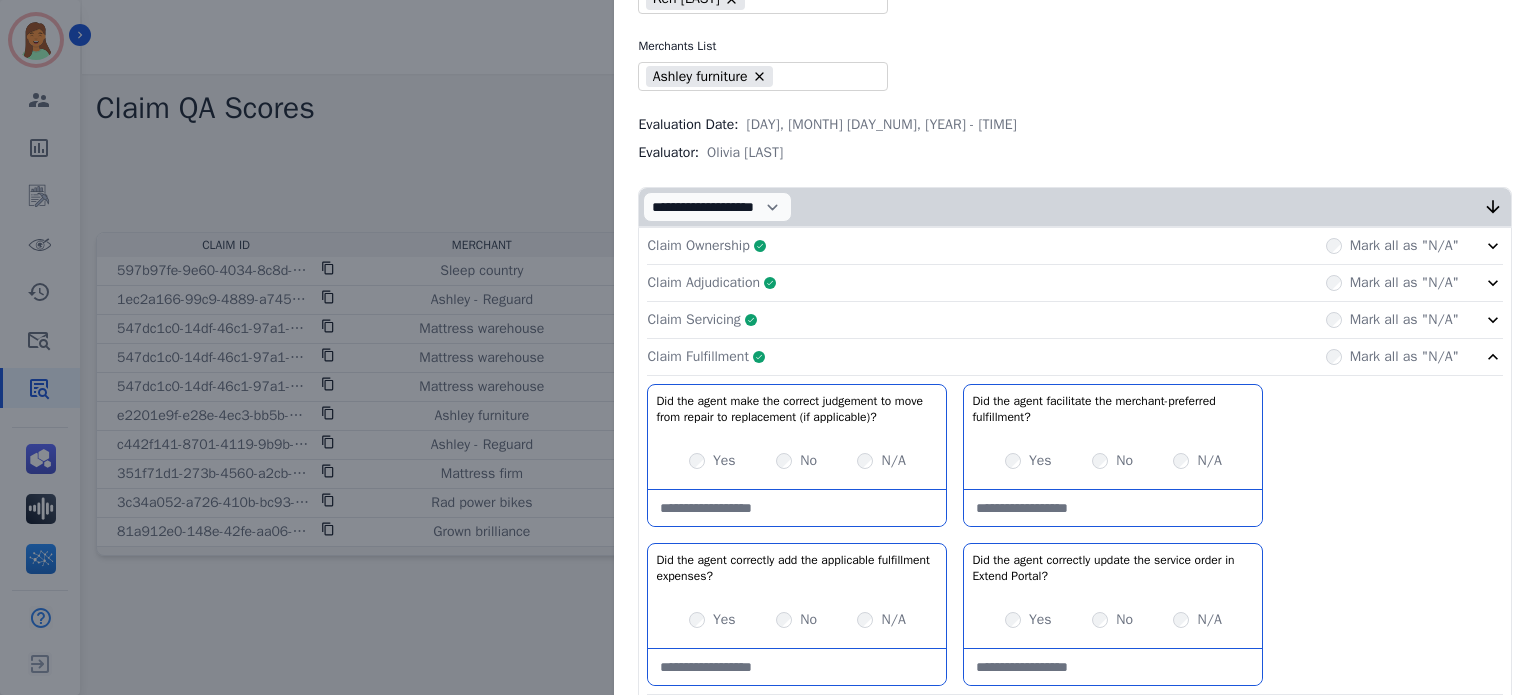 click on "Claim Fulfillment     Complete         Mark all as "N/A"" 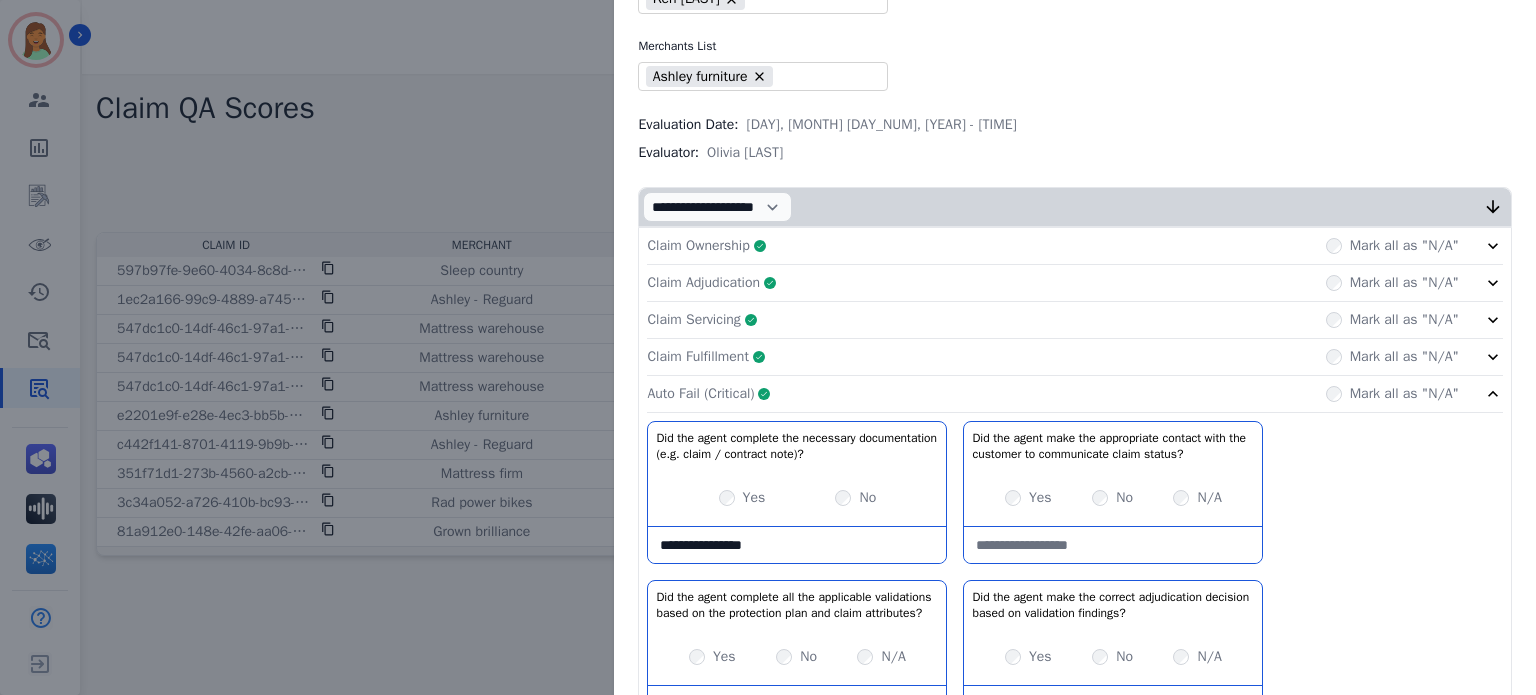 click on "Claim Adjudication     Complete         Mark all as "N/A"" 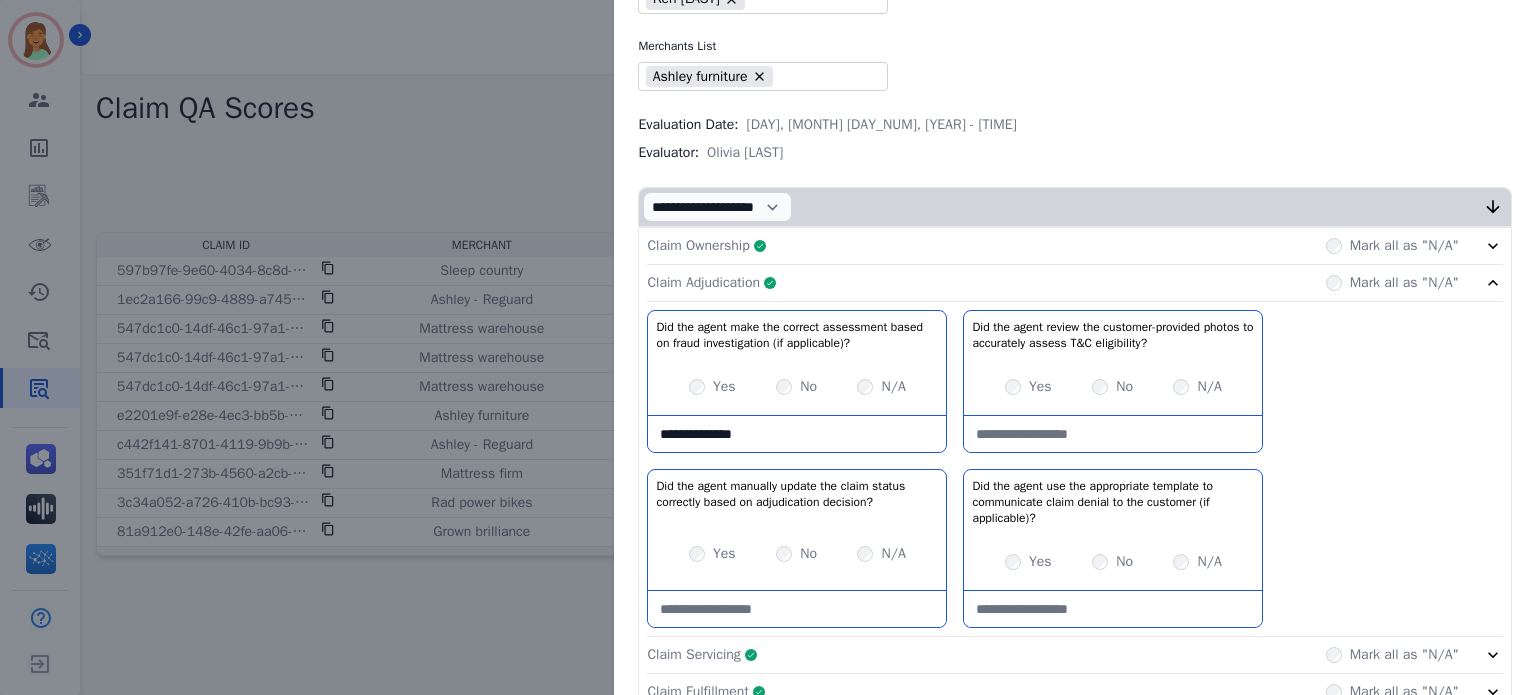 click on "Claim Adjudication     Complete         Mark all as "N/A"" 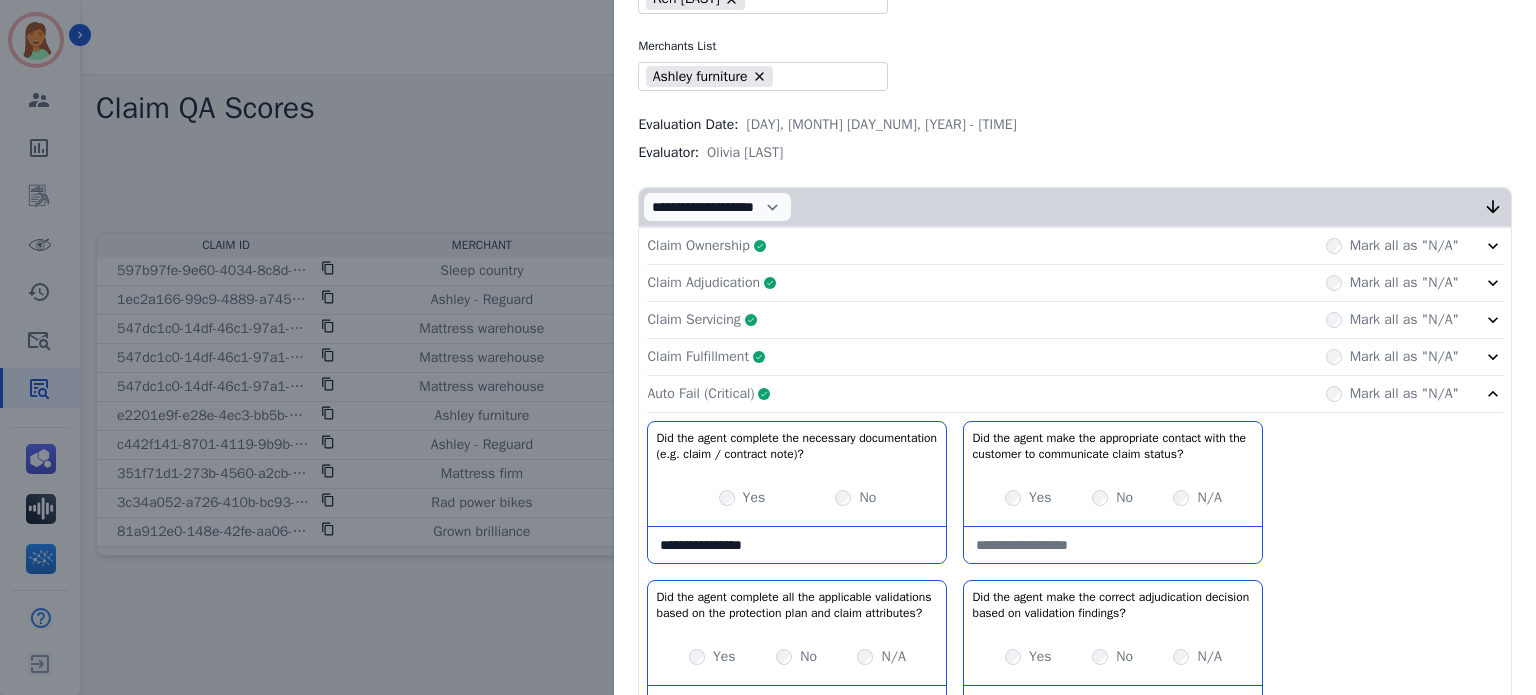 click on "Claim Ownership     Complete         Mark all as "N/A"" at bounding box center (1075, 246) 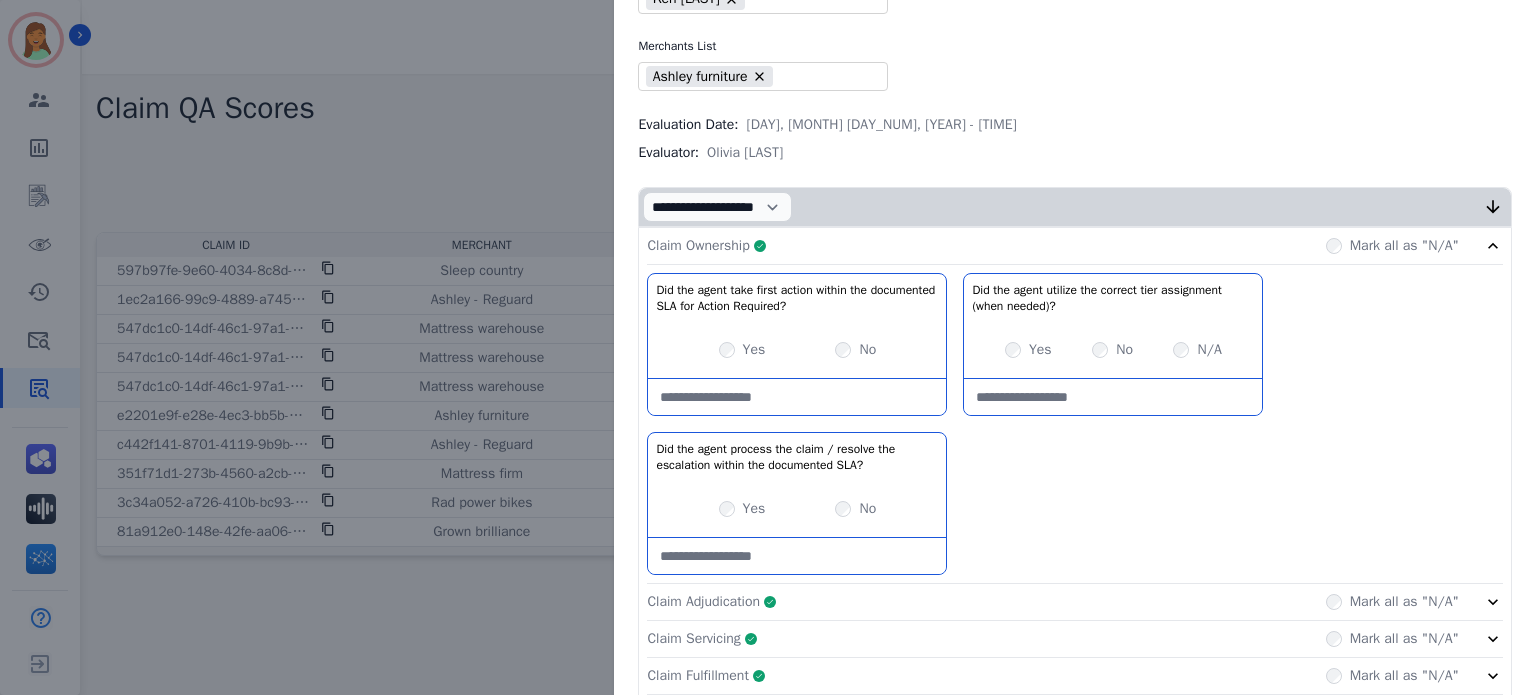 click on "Claim Ownership     Complete         Mark all as "N/A"" at bounding box center [1075, 246] 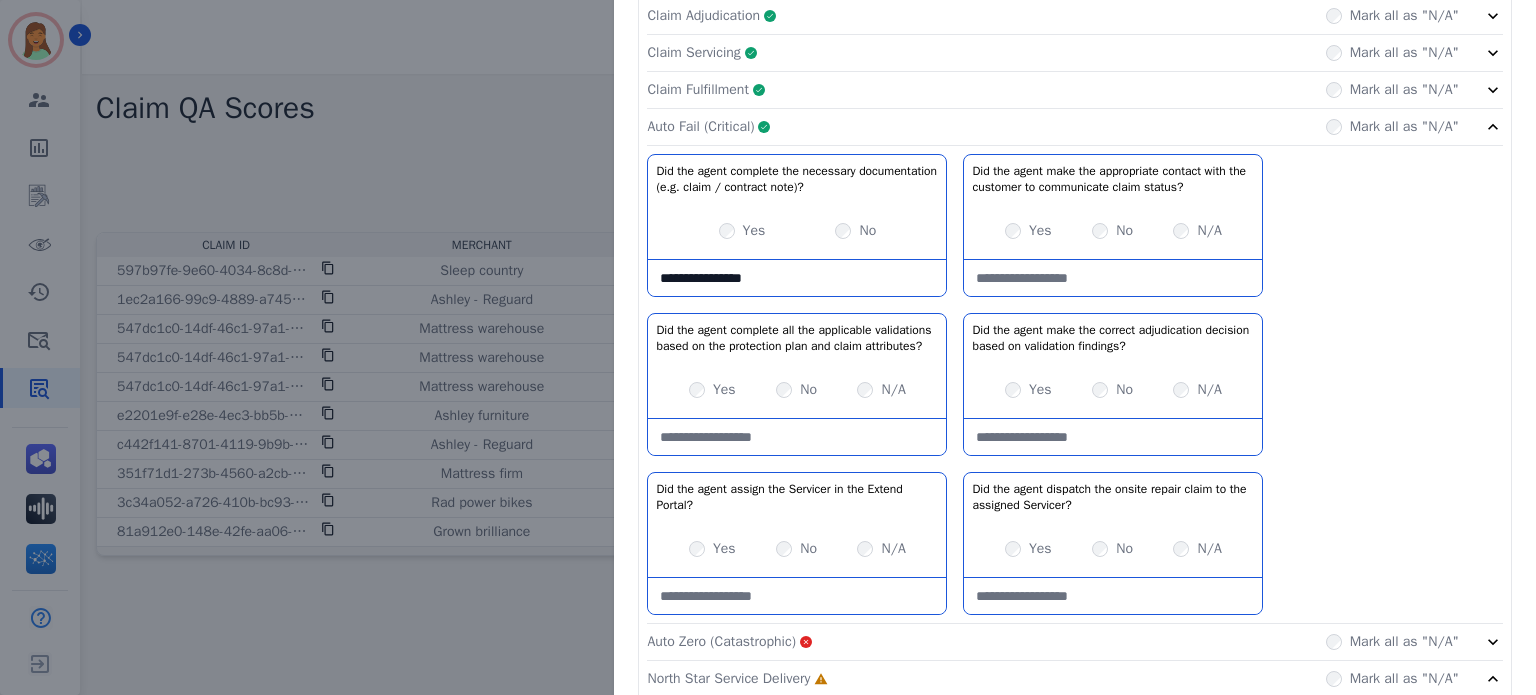 scroll, scrollTop: 671, scrollLeft: 0, axis: vertical 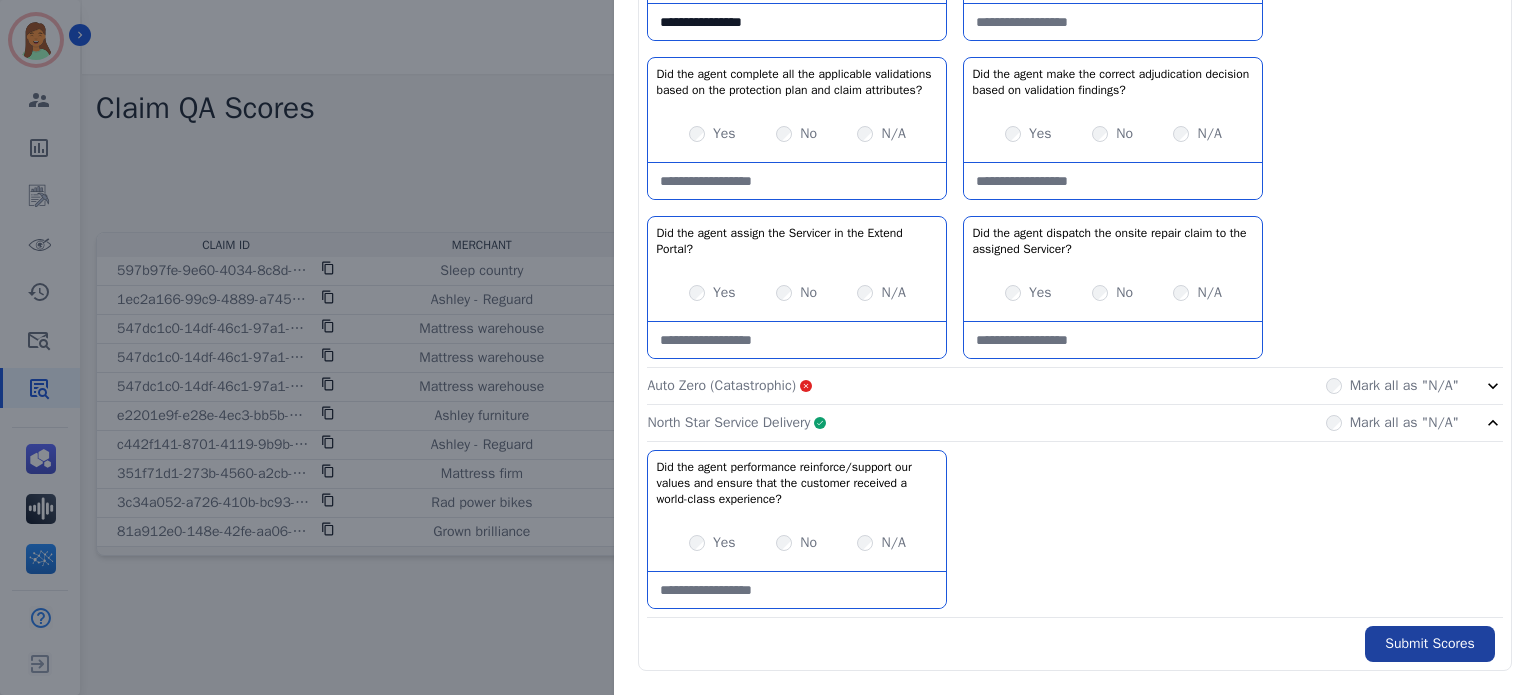 drag, startPoint x: 1485, startPoint y: 628, endPoint x: 1467, endPoint y: 635, distance: 19.313208 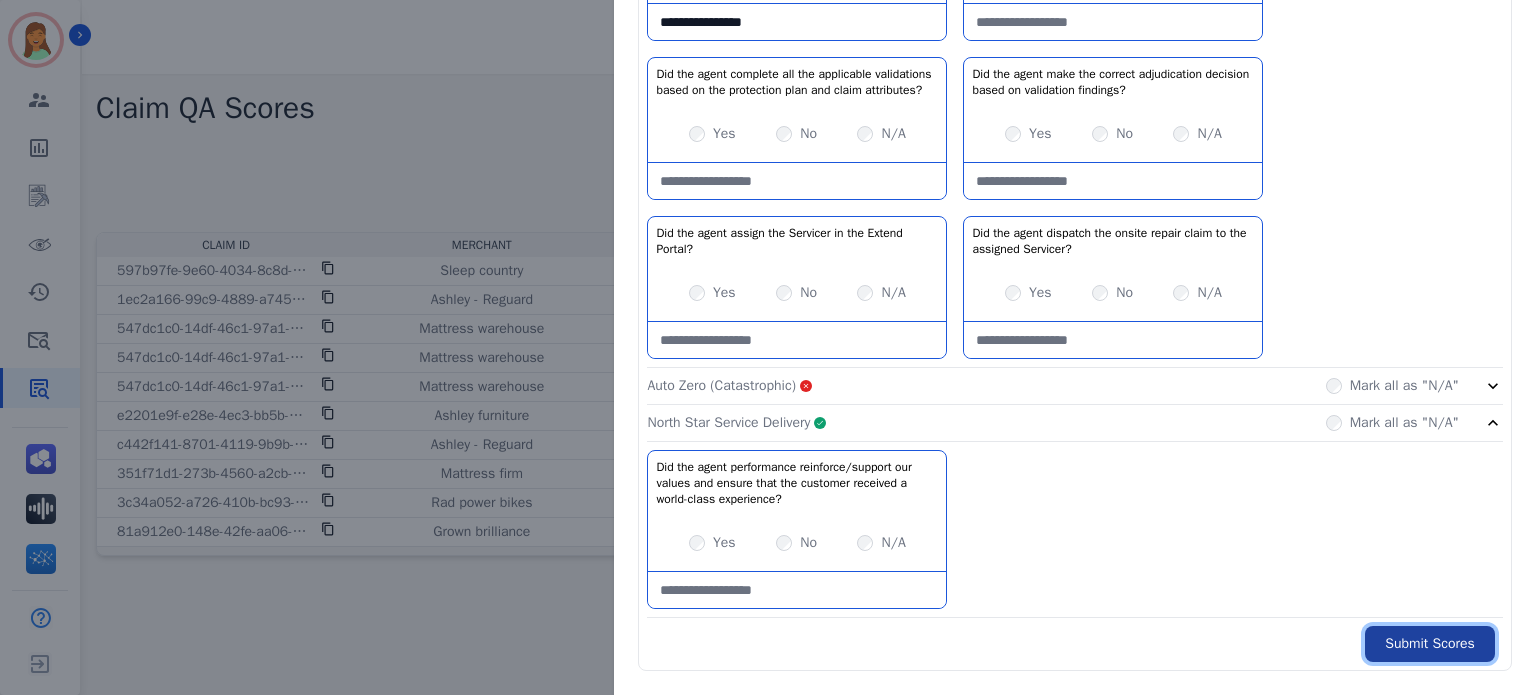 click on "Submit Scores" at bounding box center [1430, 644] 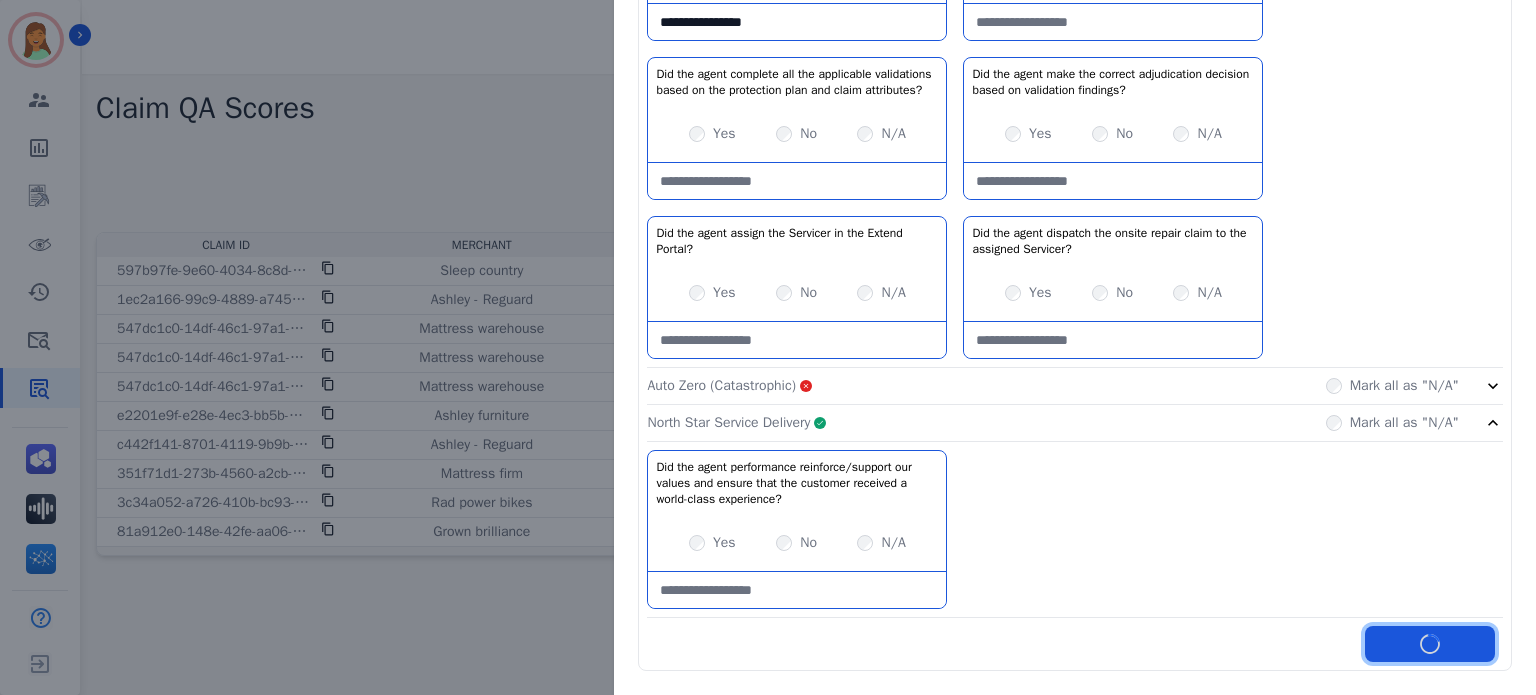 scroll, scrollTop: 783, scrollLeft: 0, axis: vertical 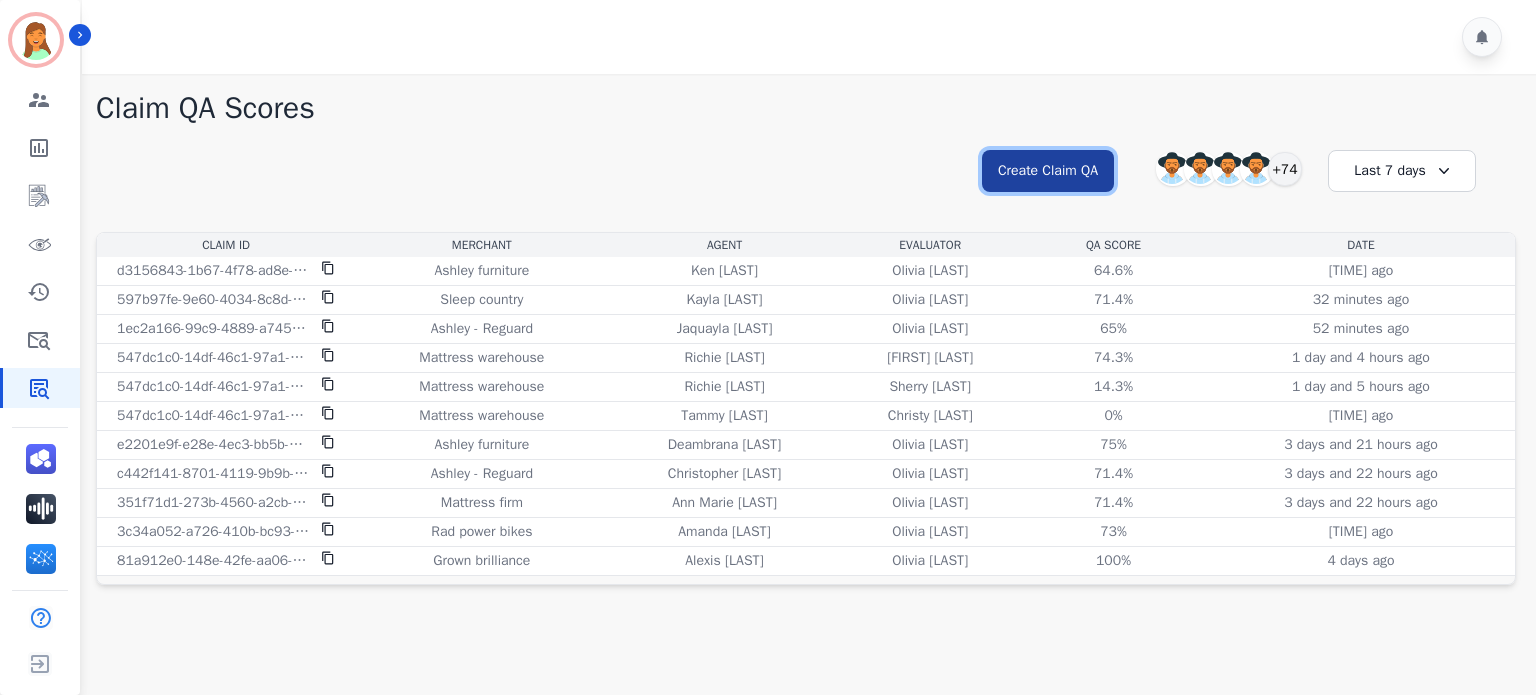 click on "Create Claim QA" at bounding box center [1048, 171] 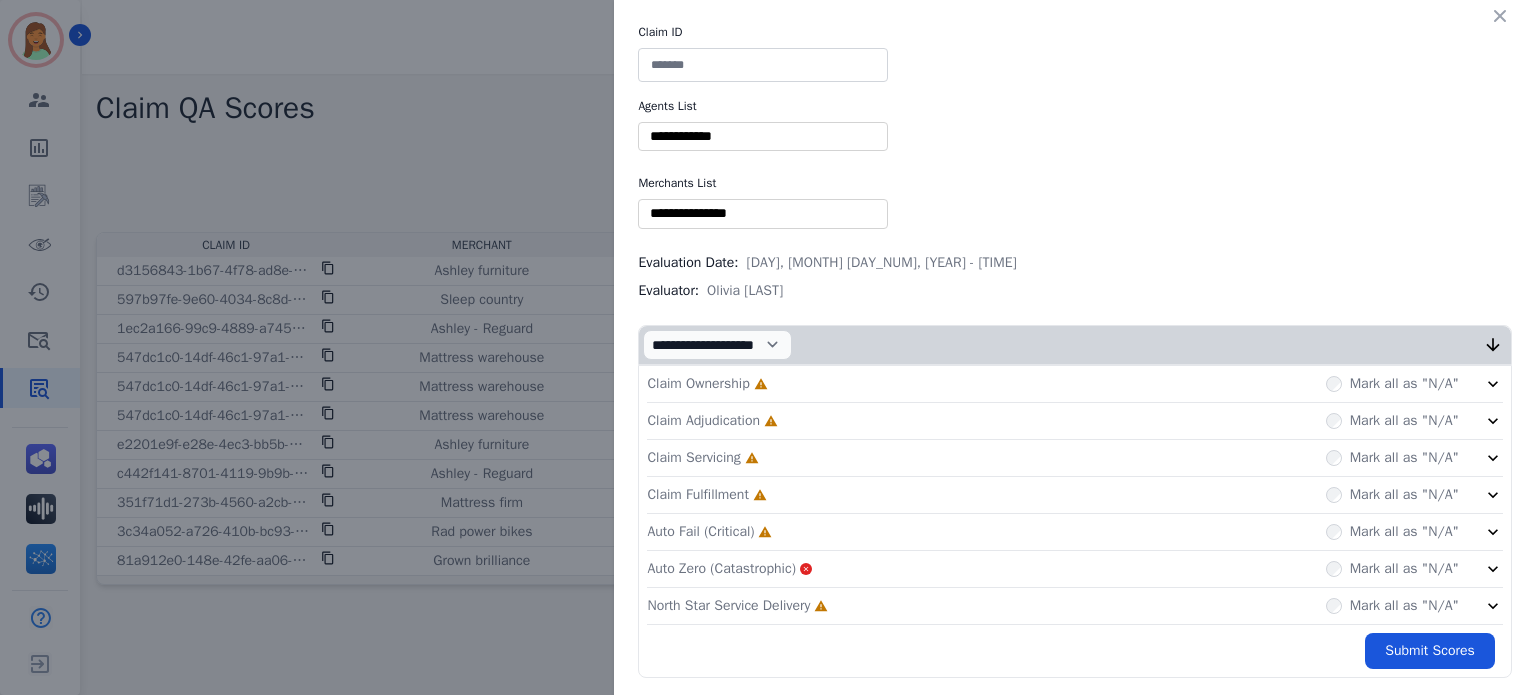 click at bounding box center (763, 65) 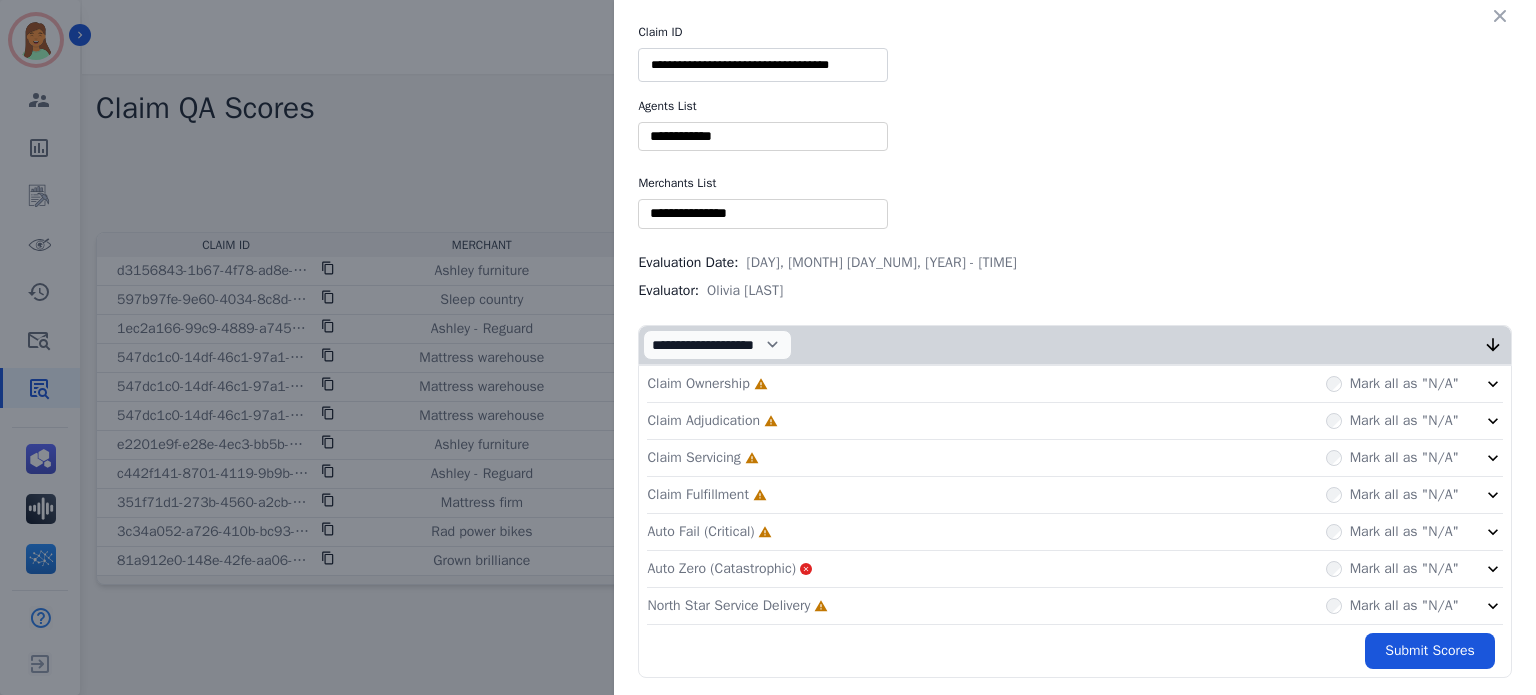 scroll, scrollTop: 0, scrollLeft: 3, axis: horizontal 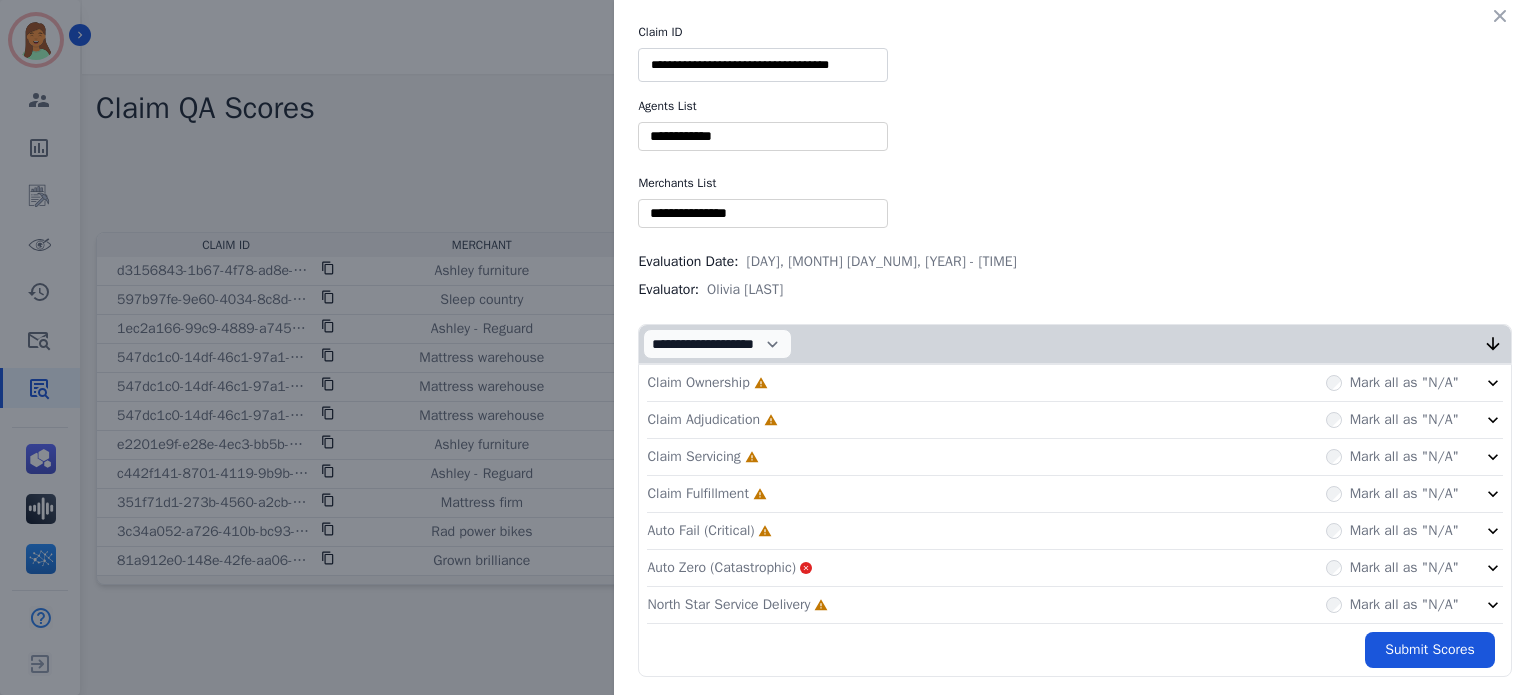 type on "**********" 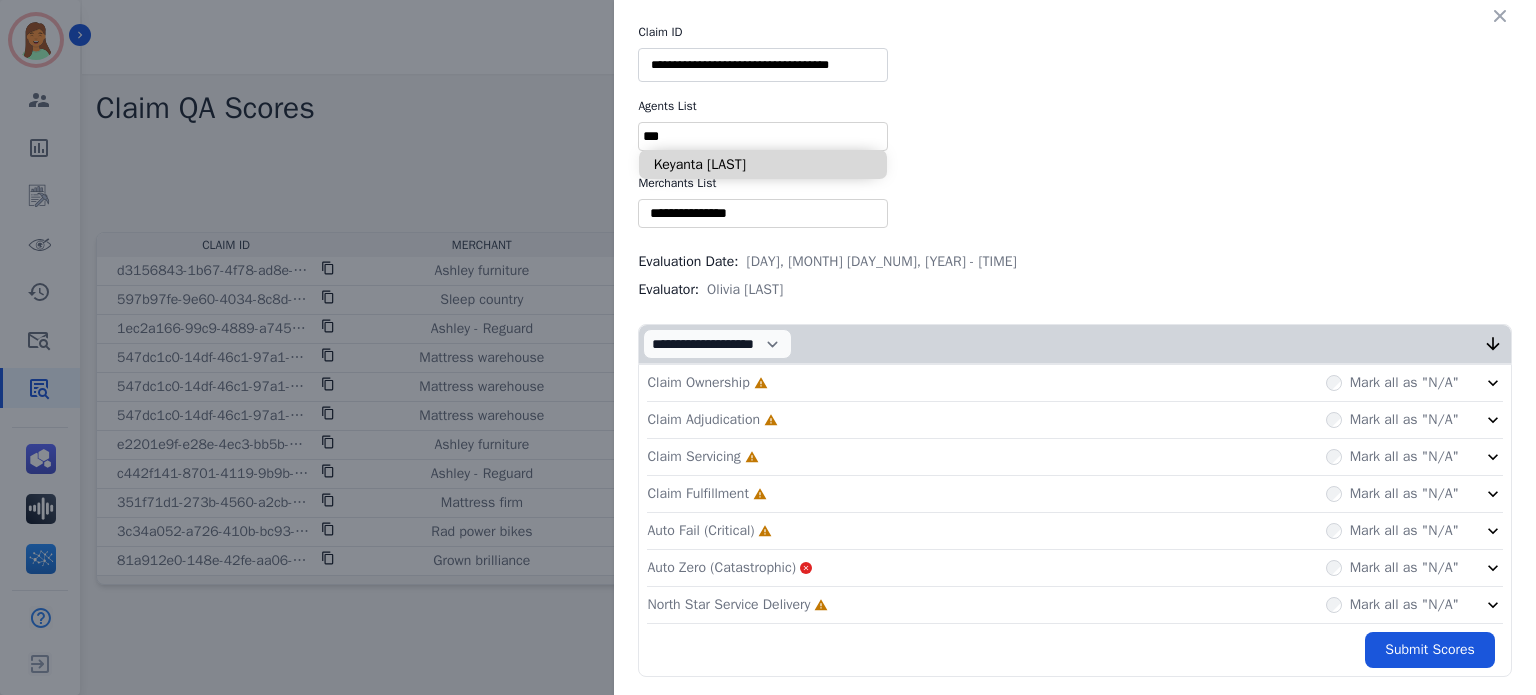 type on "***" 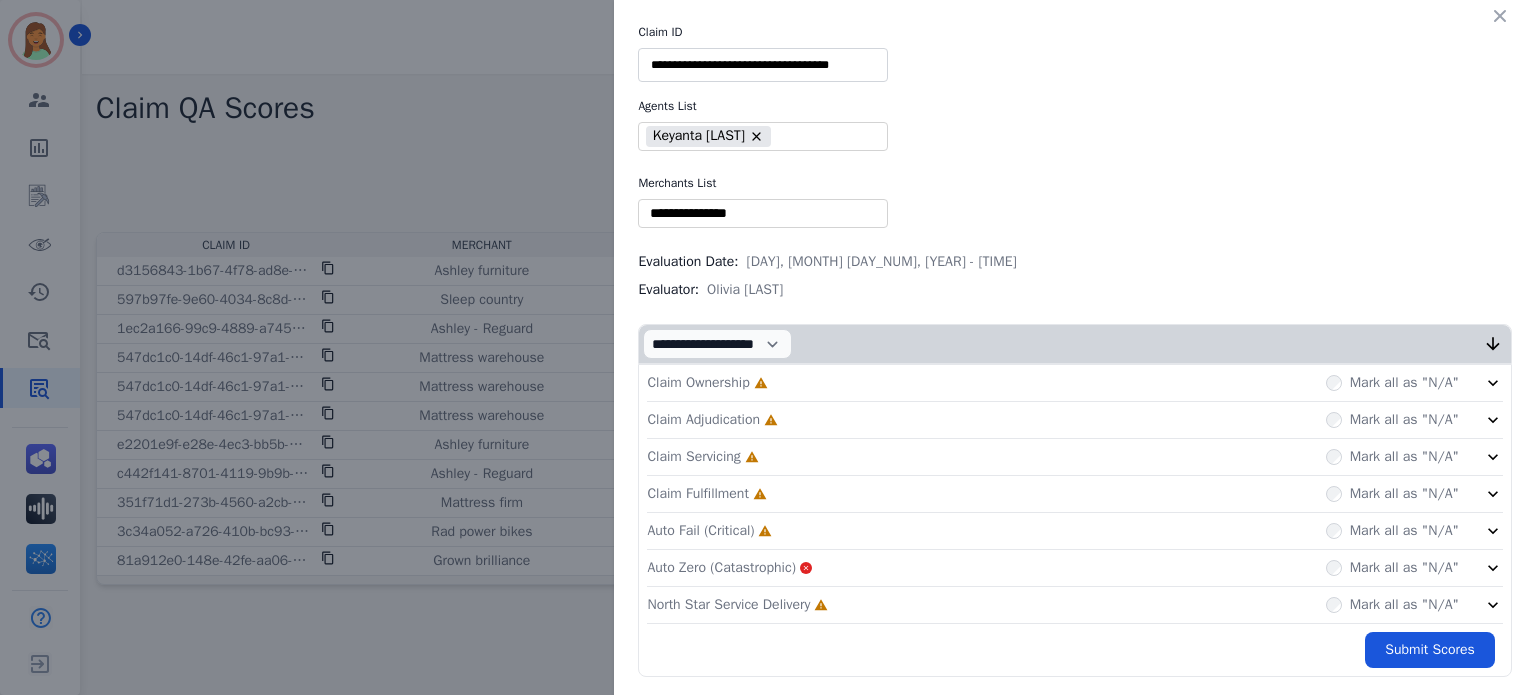 click at bounding box center (763, 213) 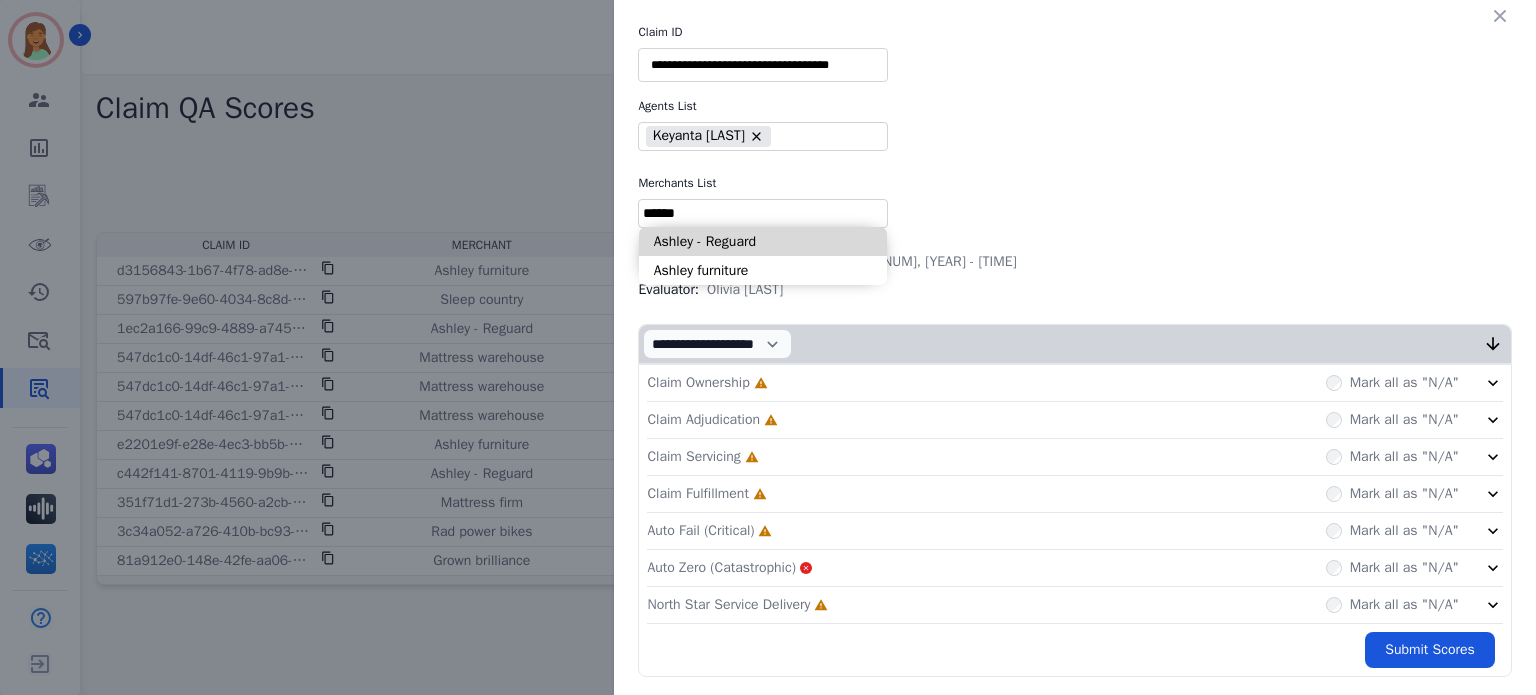 type on "******" 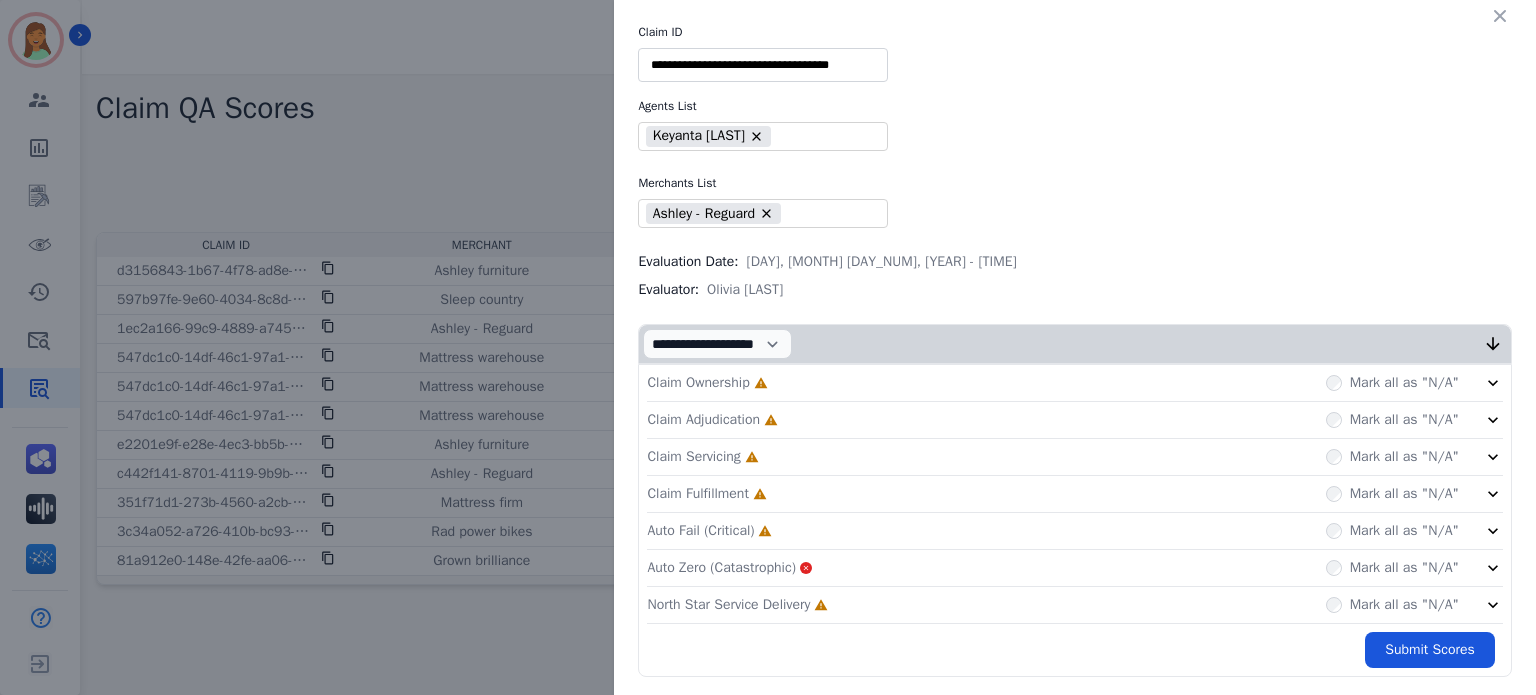 click on "North Star Service Delivery     Incomplete         Mark all as "N/A"" 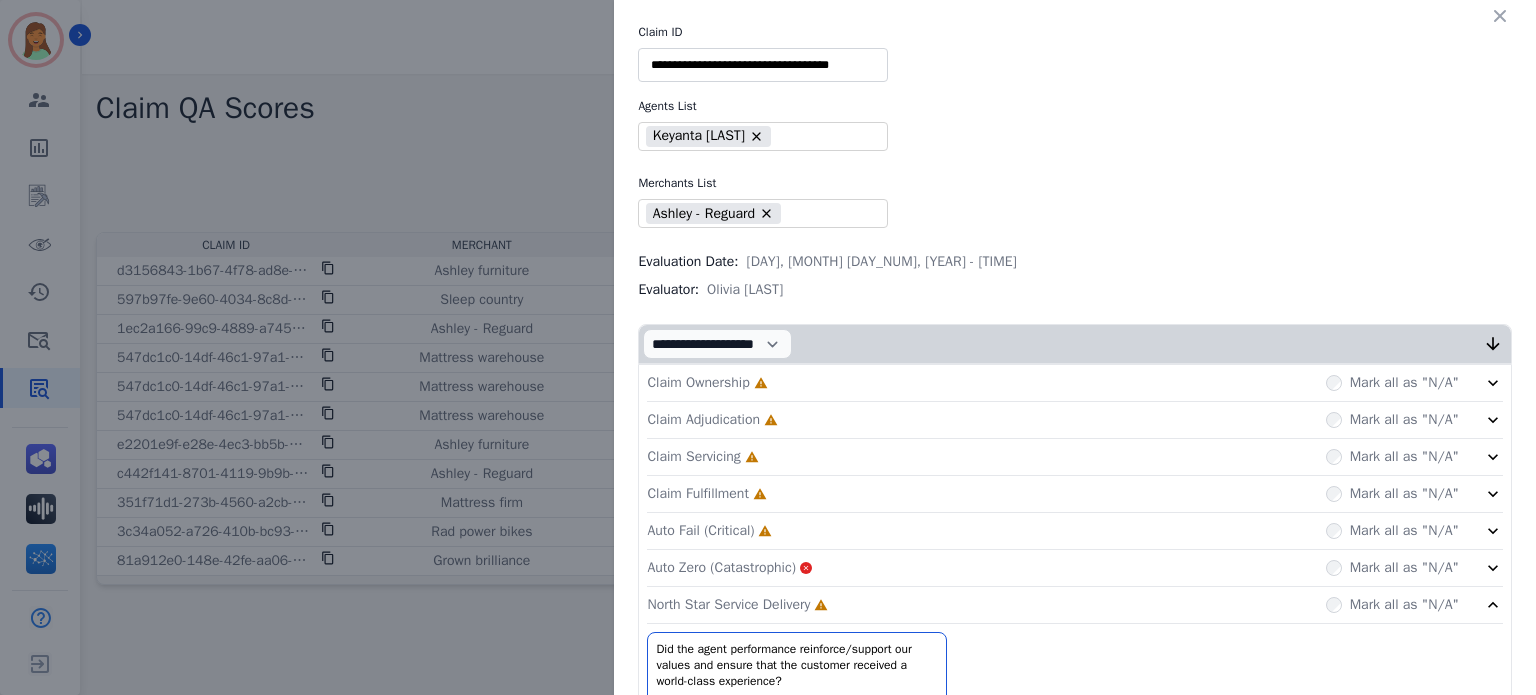 click on "Claim Fulfillment     Incomplete         Mark all as "N/A"" 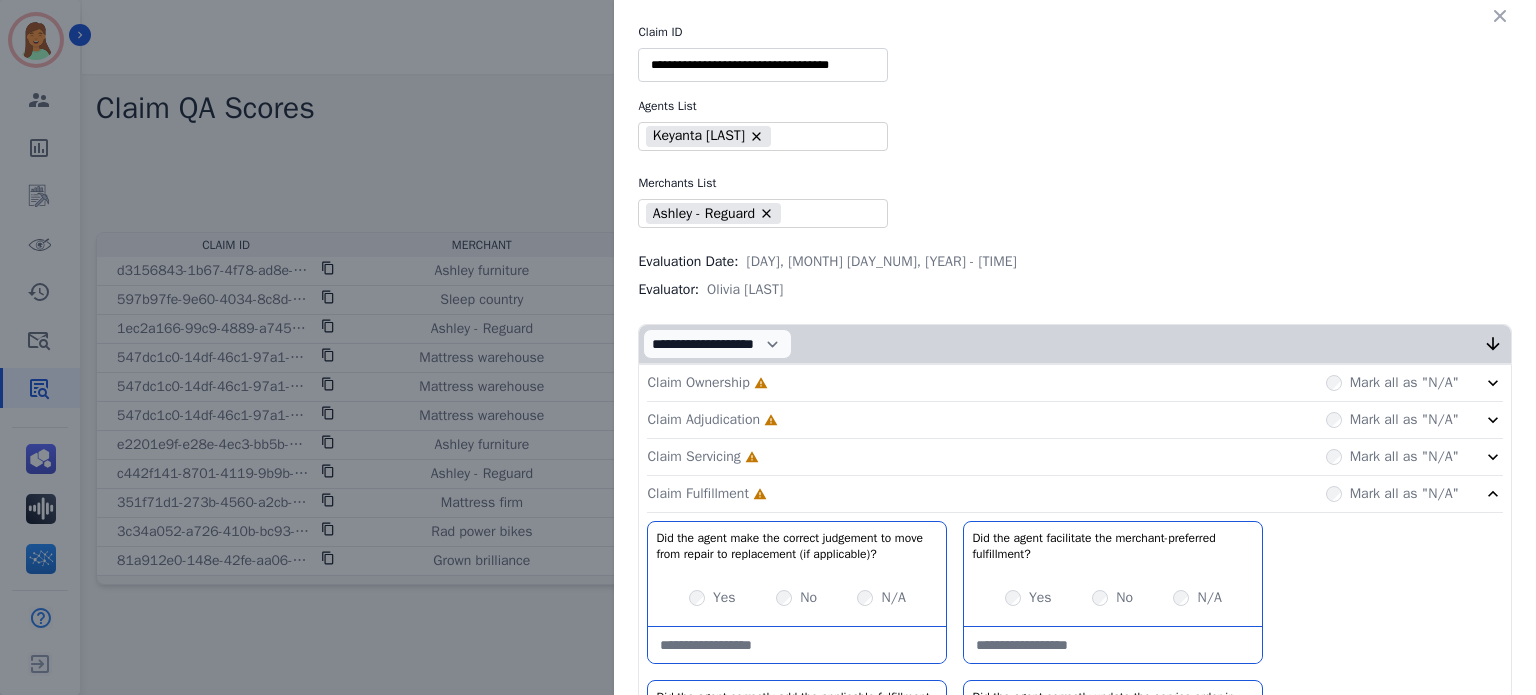 click on "Claim Fulfillment     Incomplete         Mark all as "N/A"" 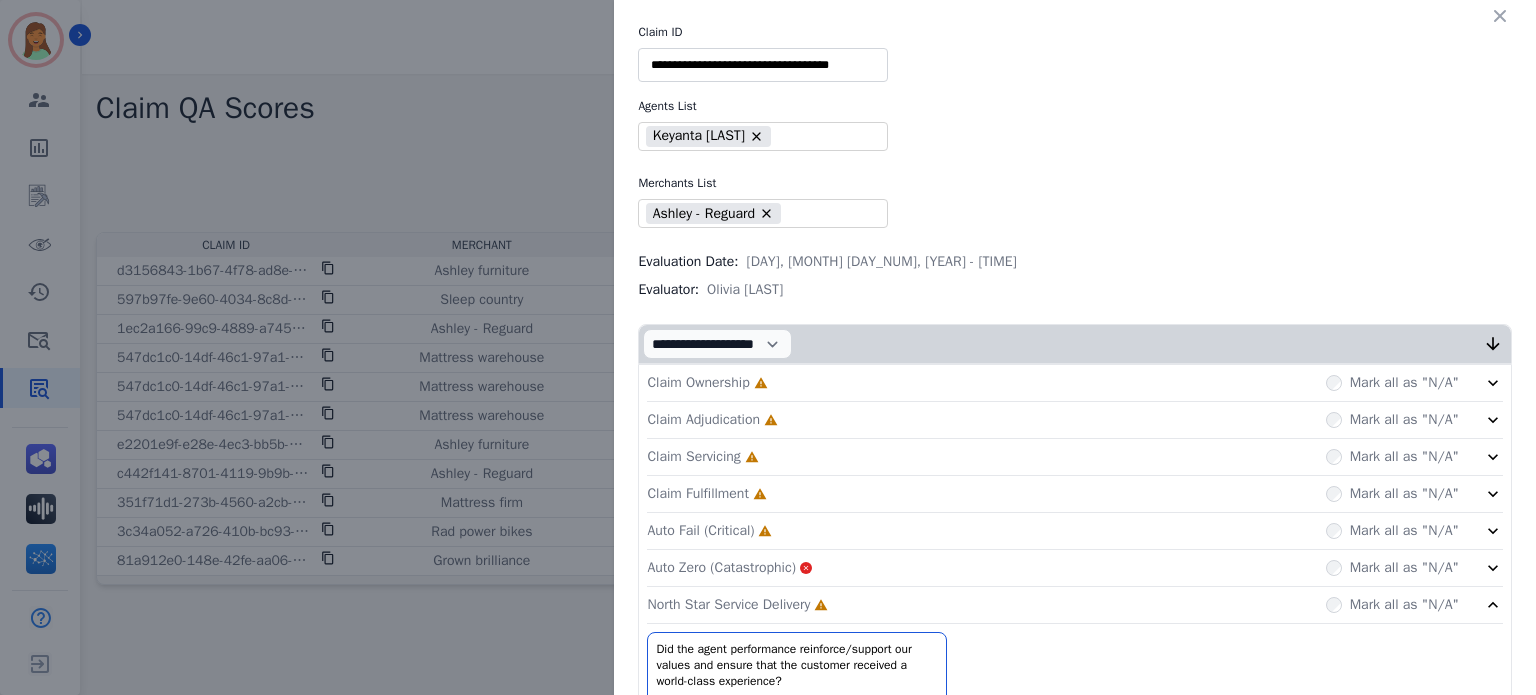 click on "Auto Fail (Critical)     Incomplete         Mark all as "N/A"" 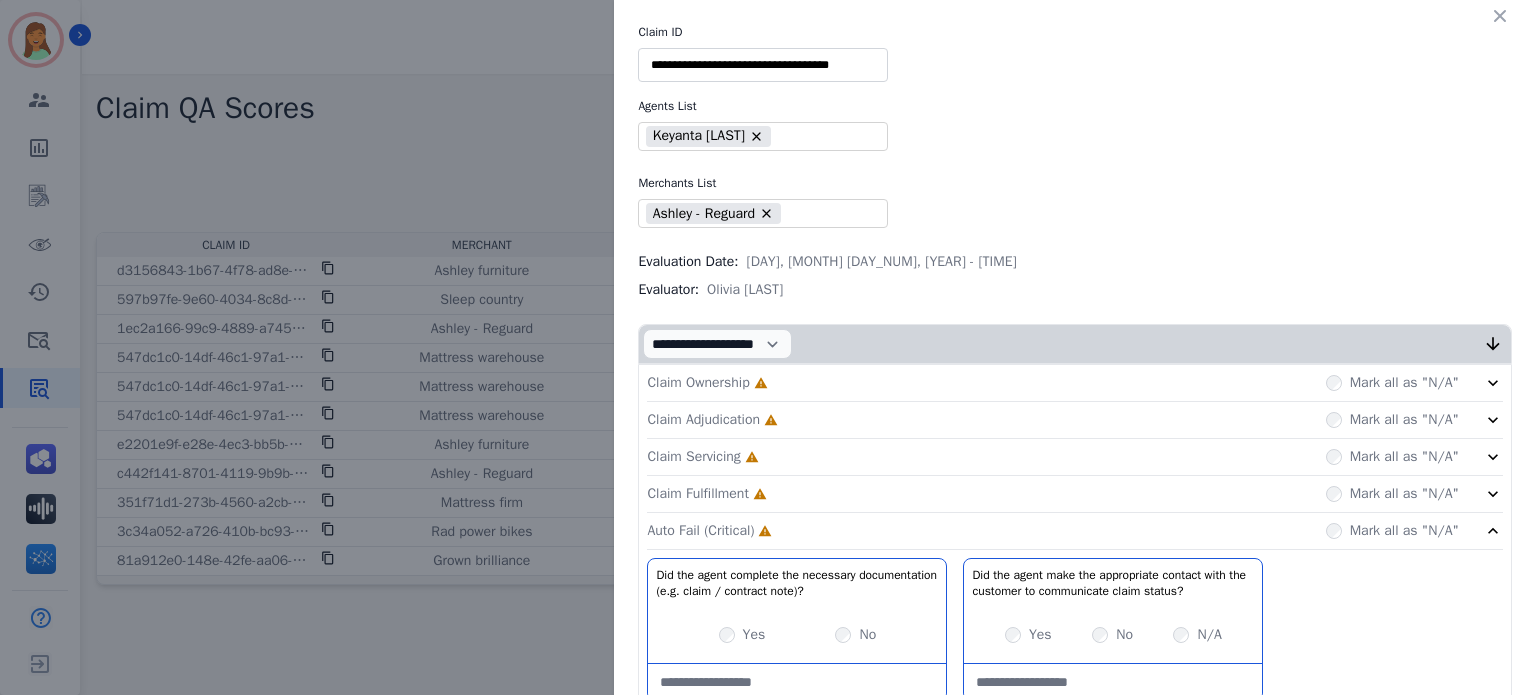 click on "Claim Fulfillment     Incomplete         Mark all as "N/A"" 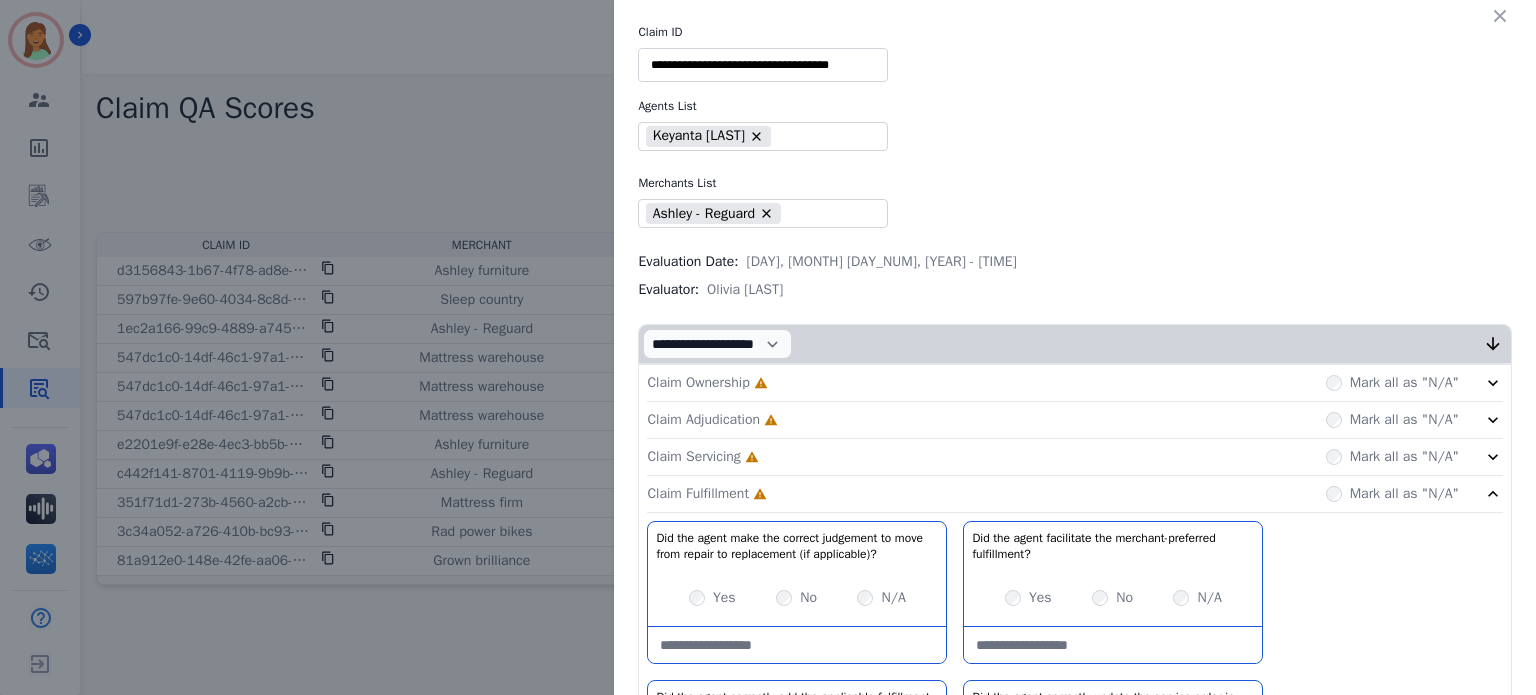 click on "Claim Servicing     Incomplete         Mark all as "N/A"" 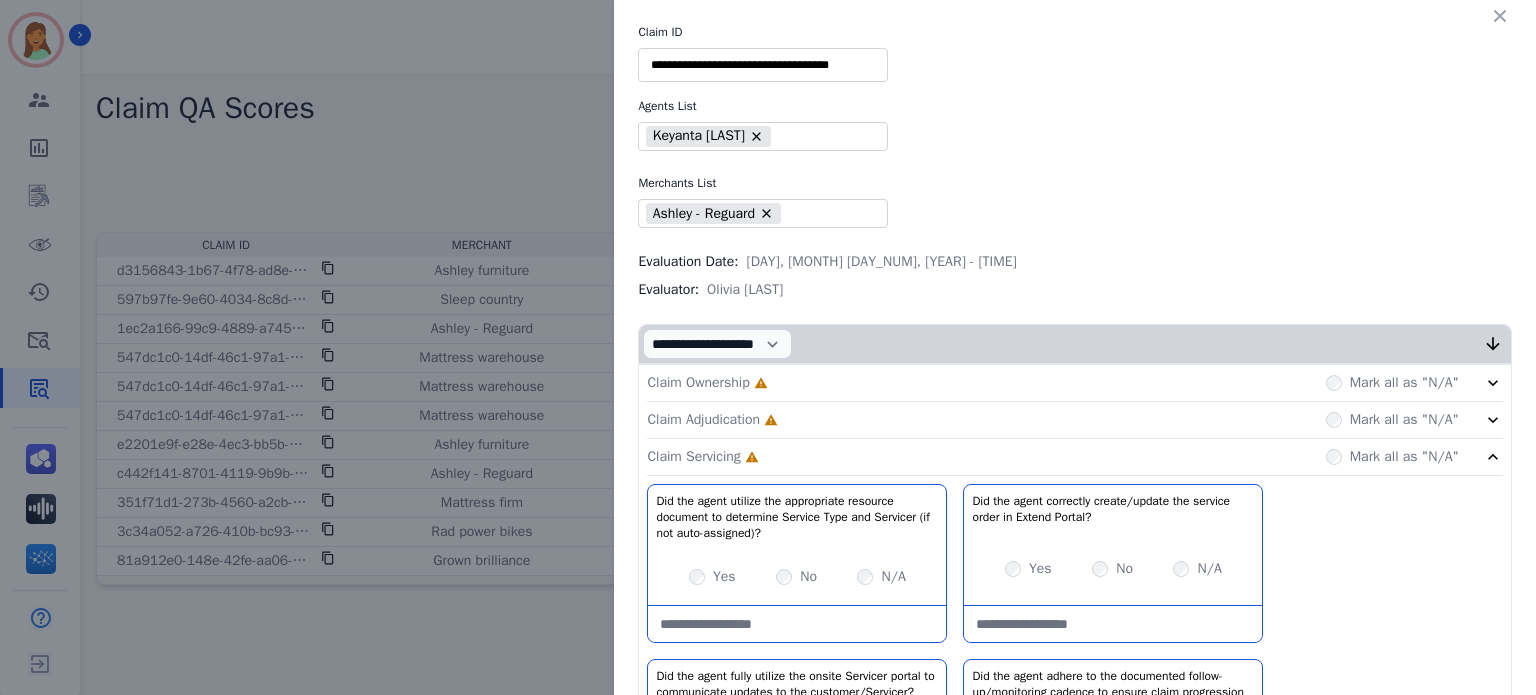 click on "Claim Adjudication     Incomplete         Mark all as "N/A"" 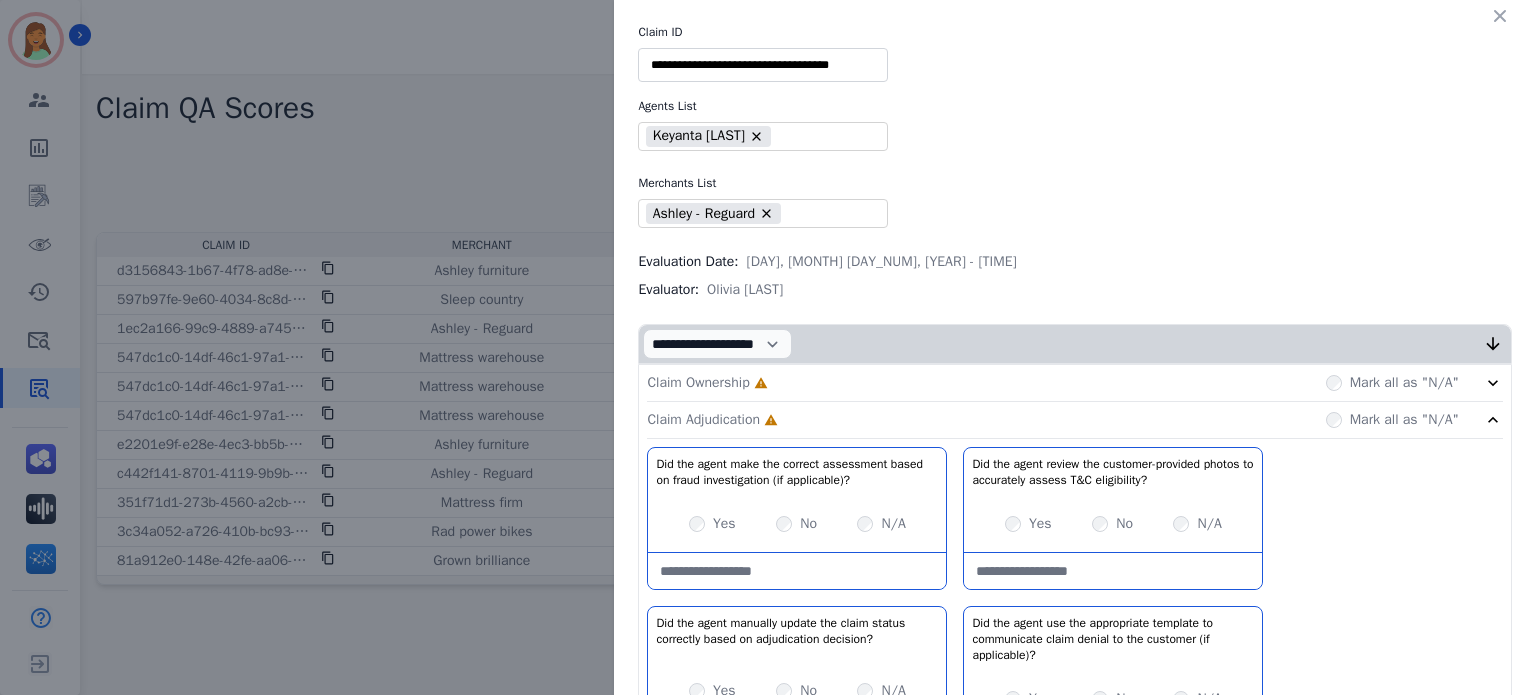 click on "Claim Ownership     Incomplete         Mark all as "N/A"" at bounding box center [1075, 383] 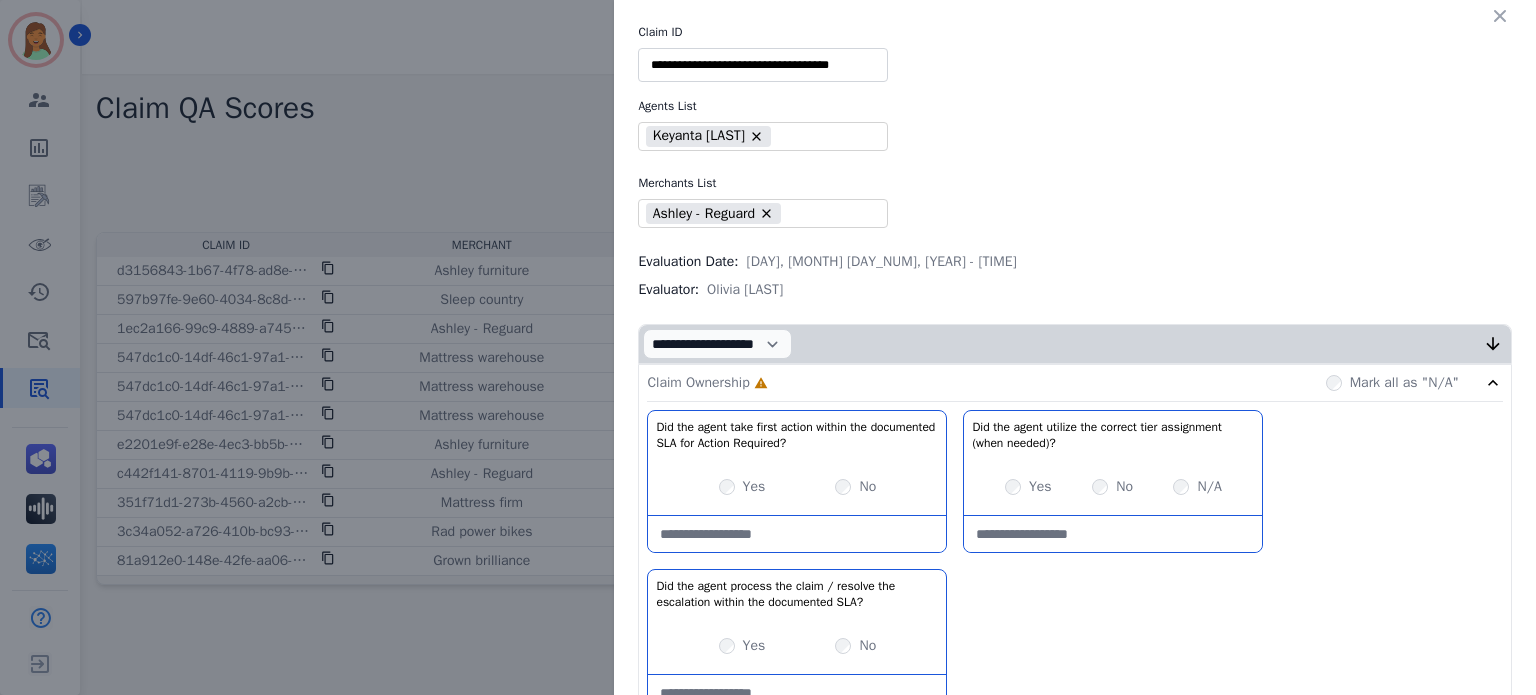 scroll, scrollTop: 133, scrollLeft: 0, axis: vertical 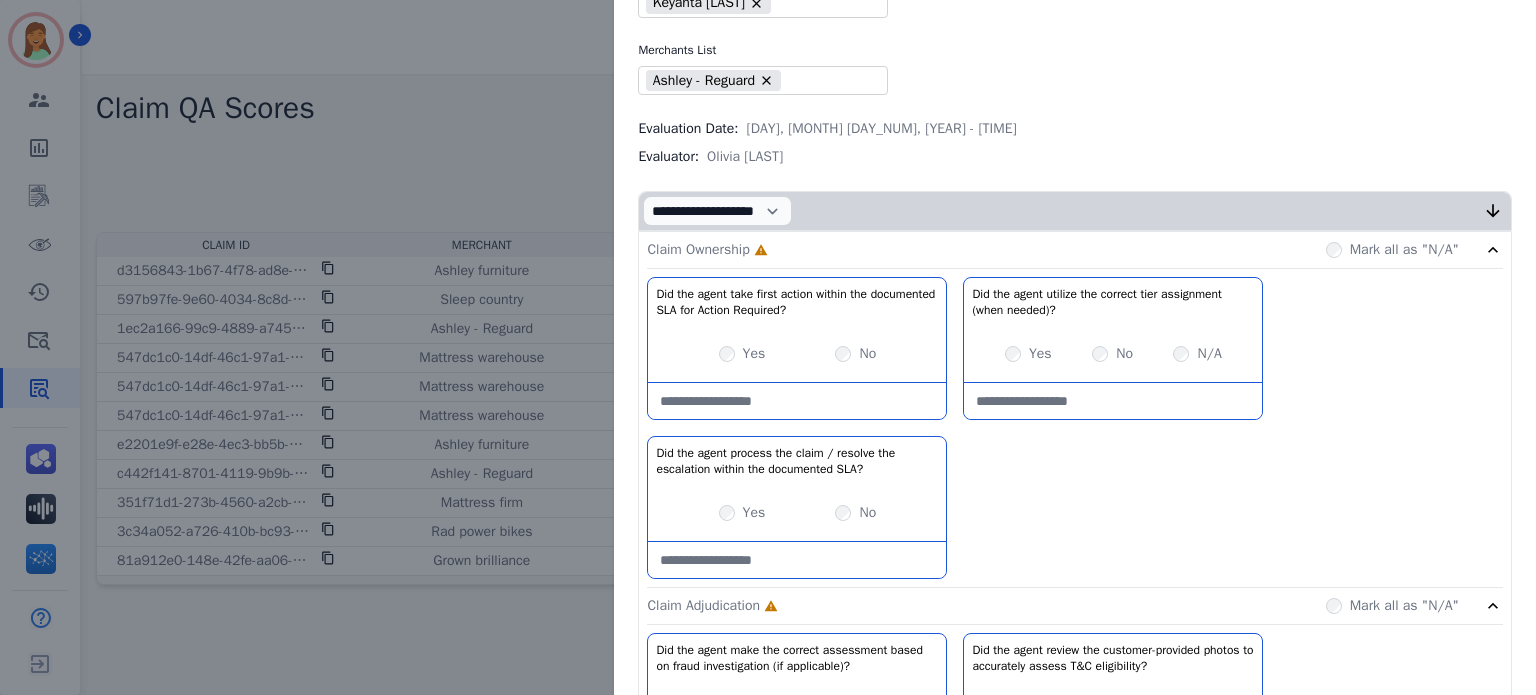 click on "Yes     No" at bounding box center [797, 354] 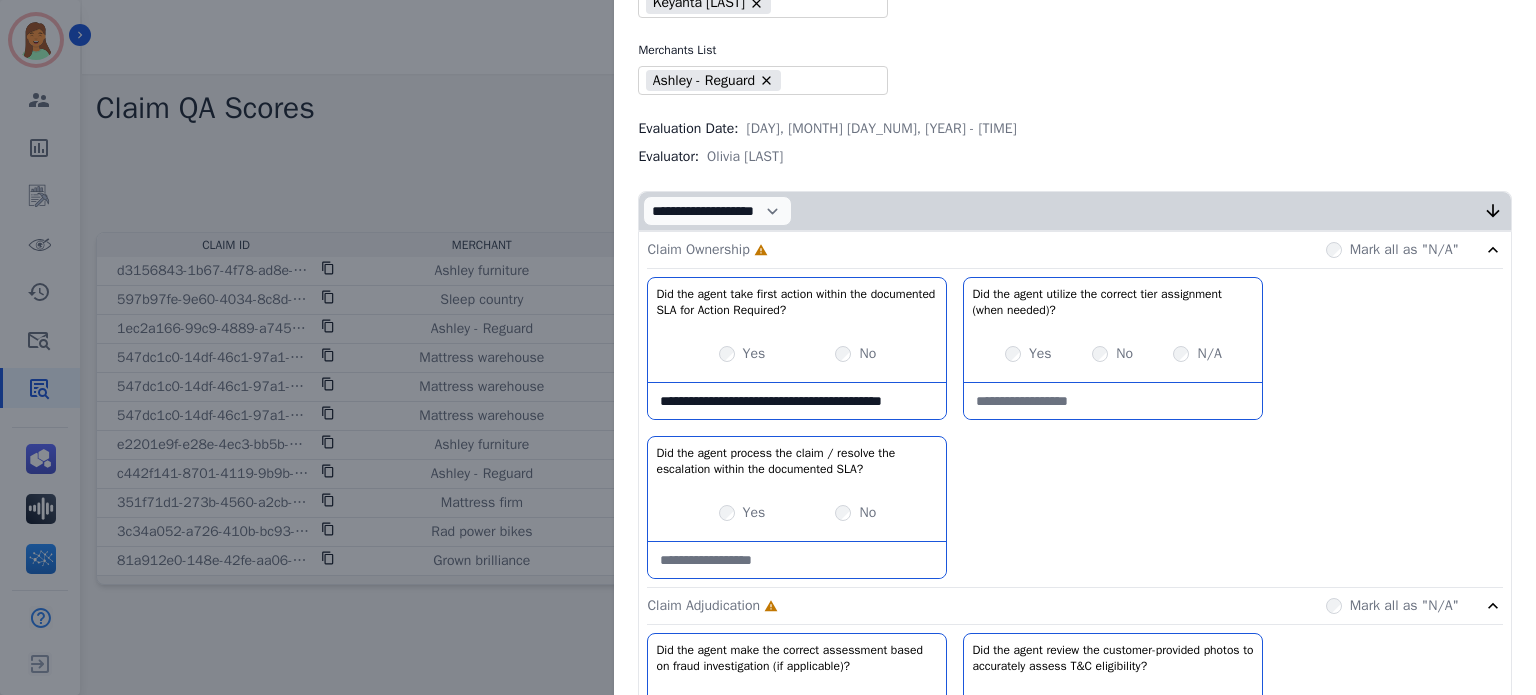 scroll, scrollTop: 11, scrollLeft: 0, axis: vertical 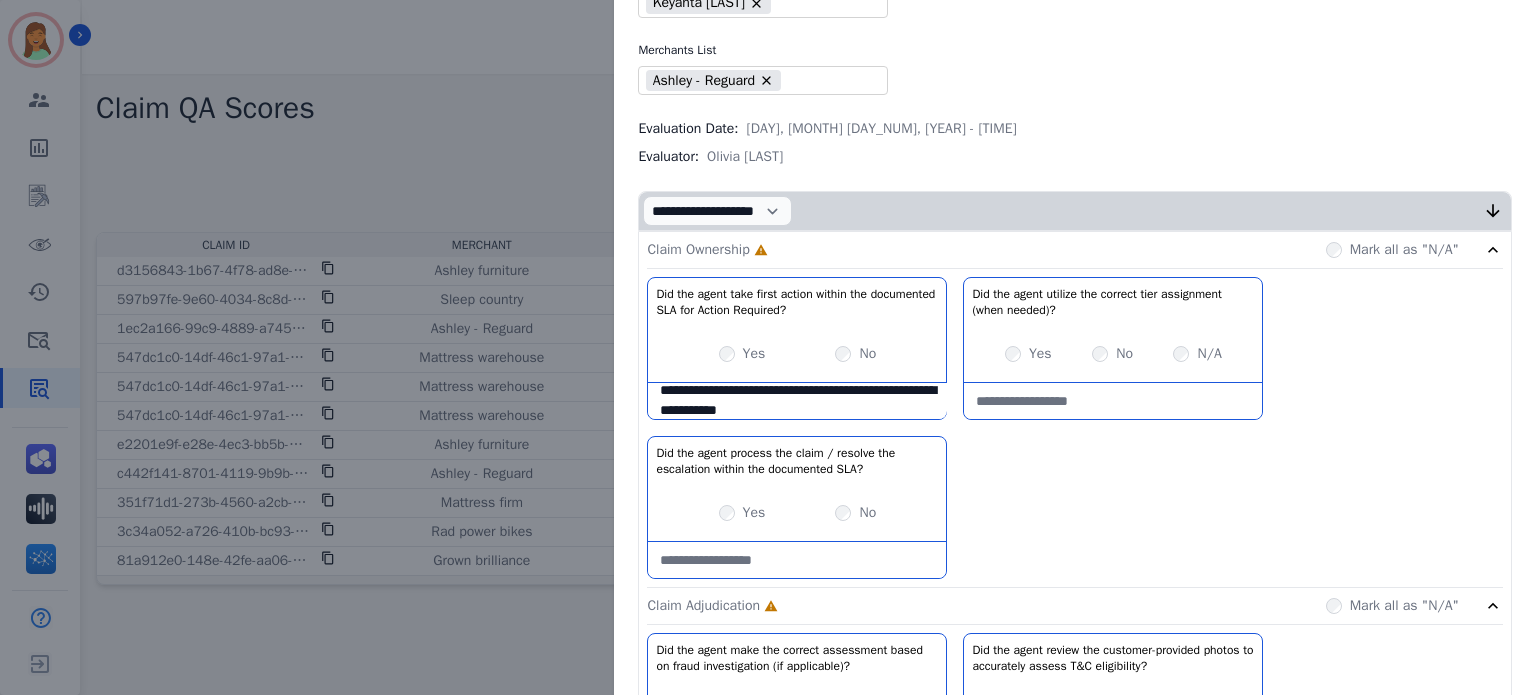 drag, startPoint x: 738, startPoint y: 397, endPoint x: 760, endPoint y: 398, distance: 22.022715 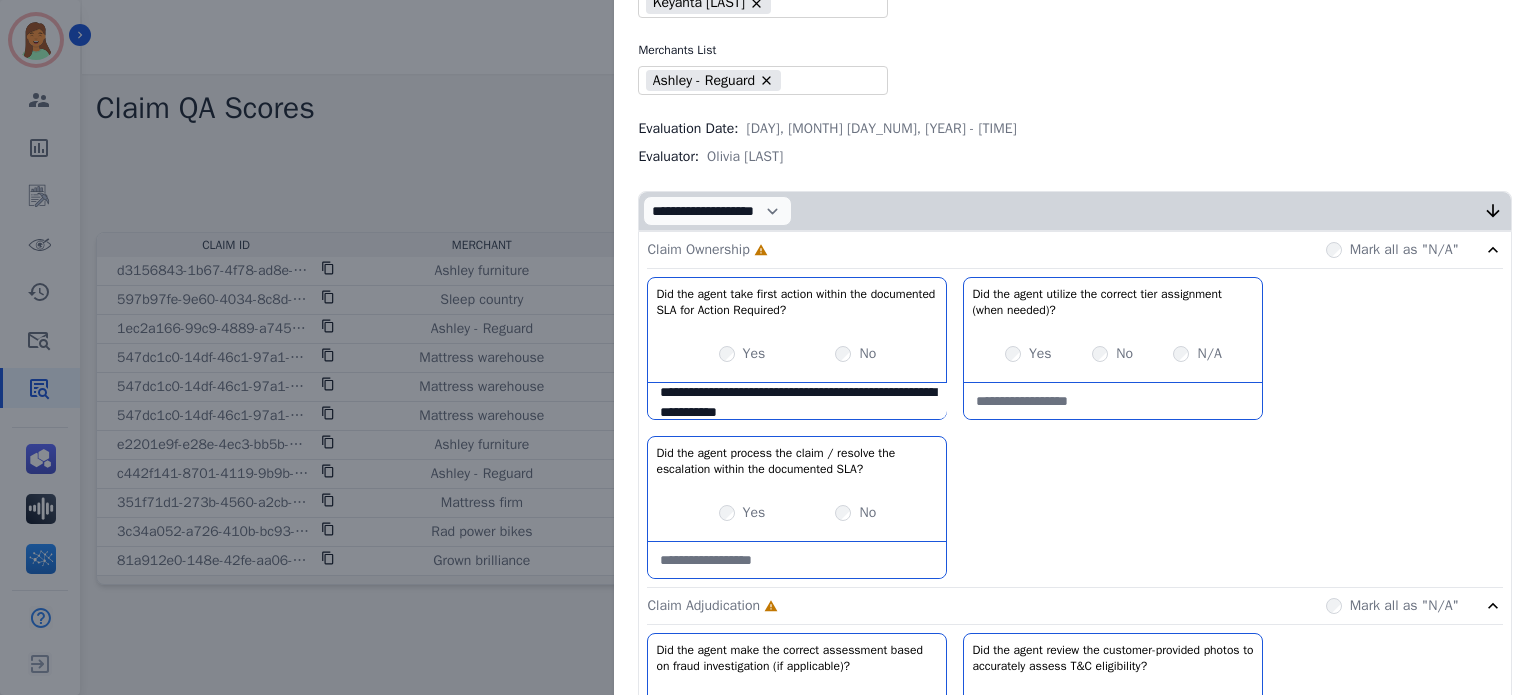 scroll, scrollTop: 8, scrollLeft: 0, axis: vertical 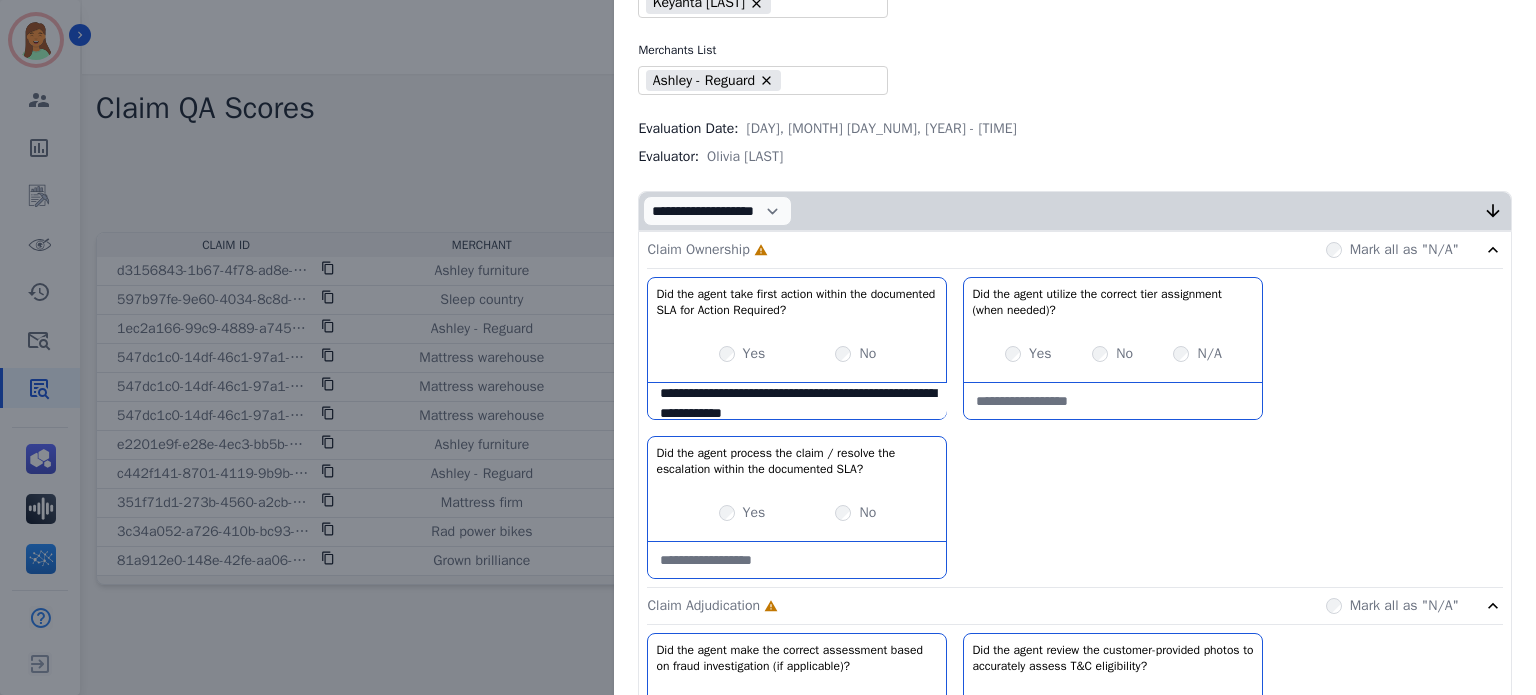 type on "**********" 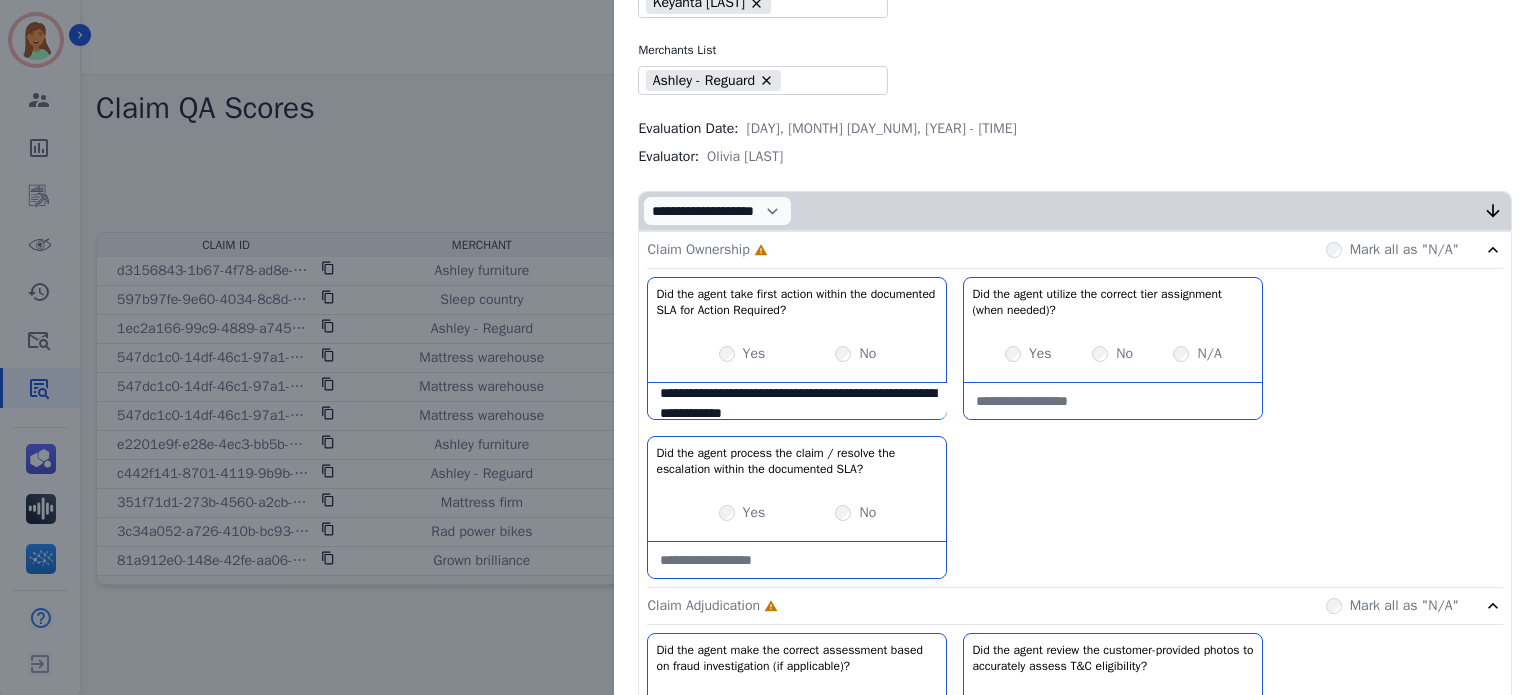 click at bounding box center [1113, 401] 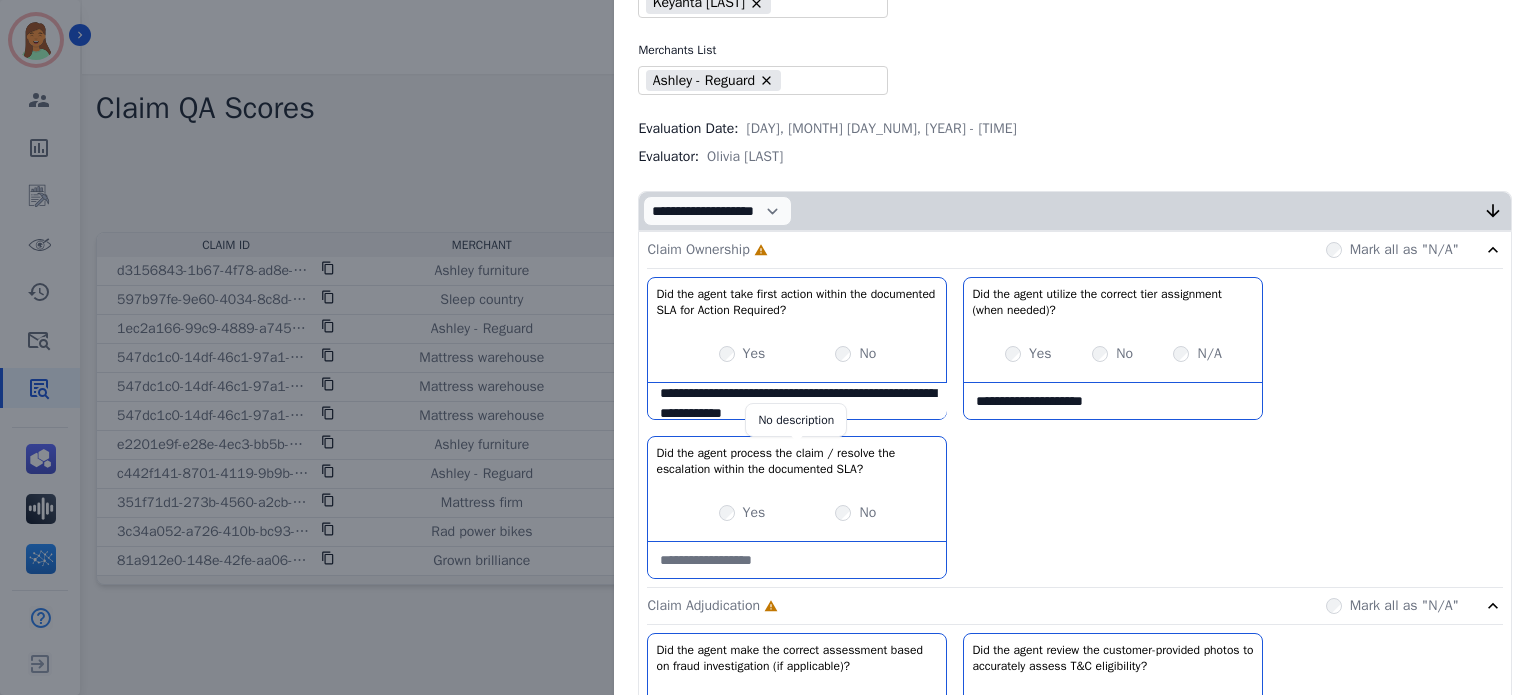 type on "**********" 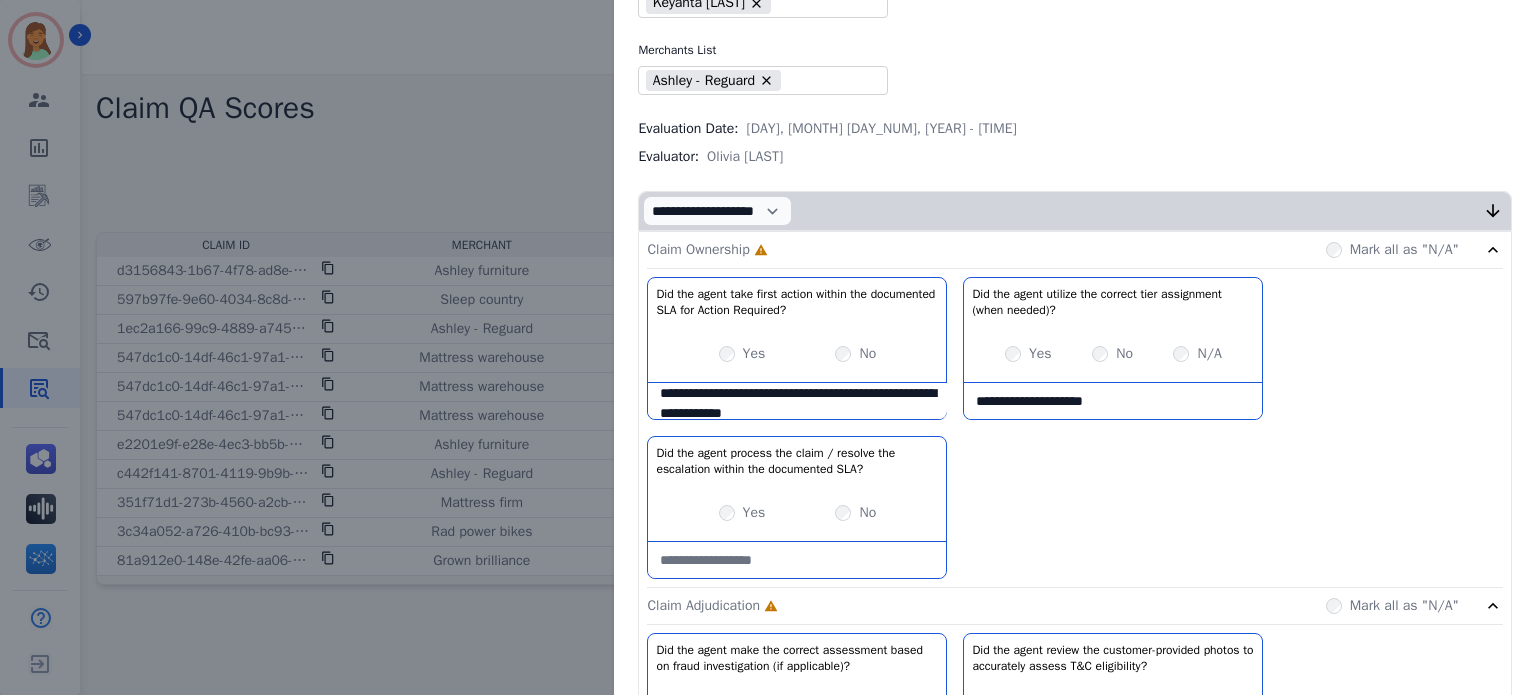 scroll, scrollTop: 266, scrollLeft: 0, axis: vertical 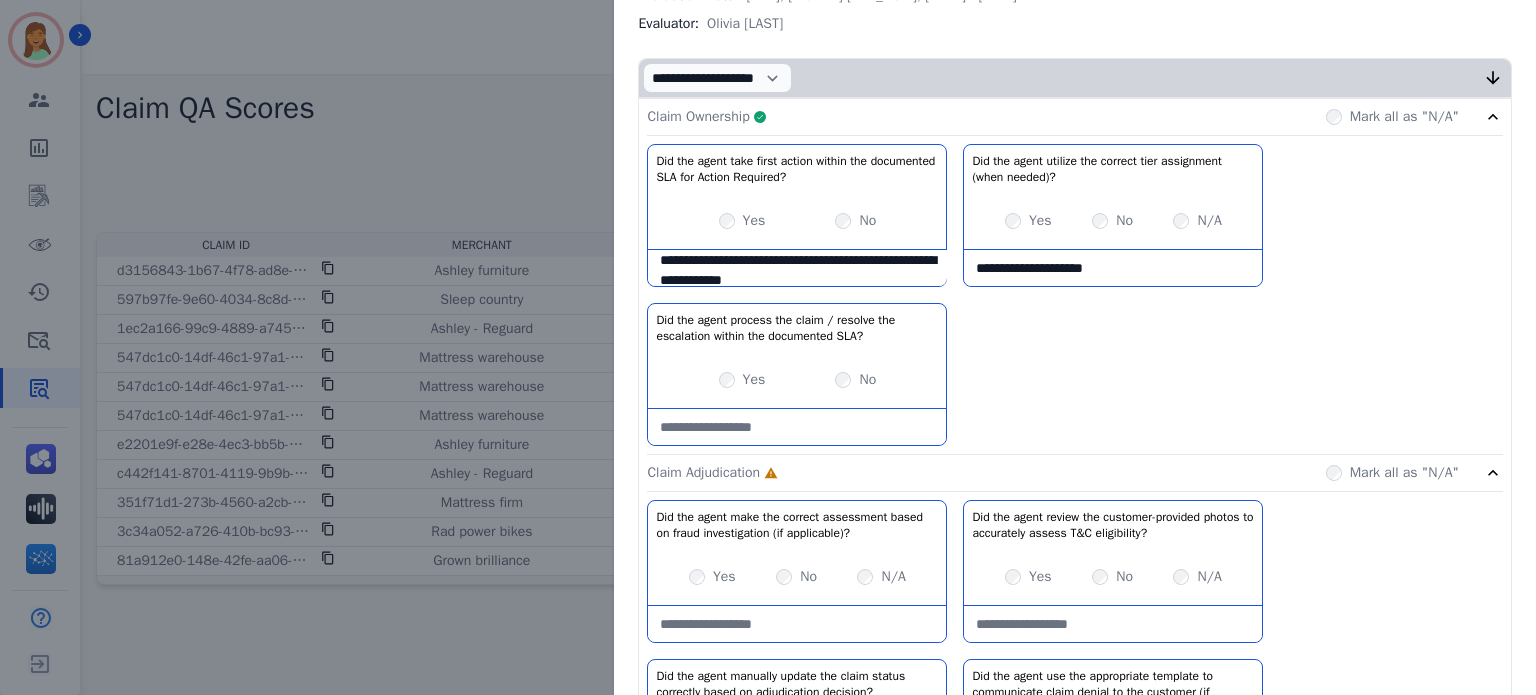 click on "Claim Ownership     Complete         Mark all as "N/A"" at bounding box center [1075, 117] 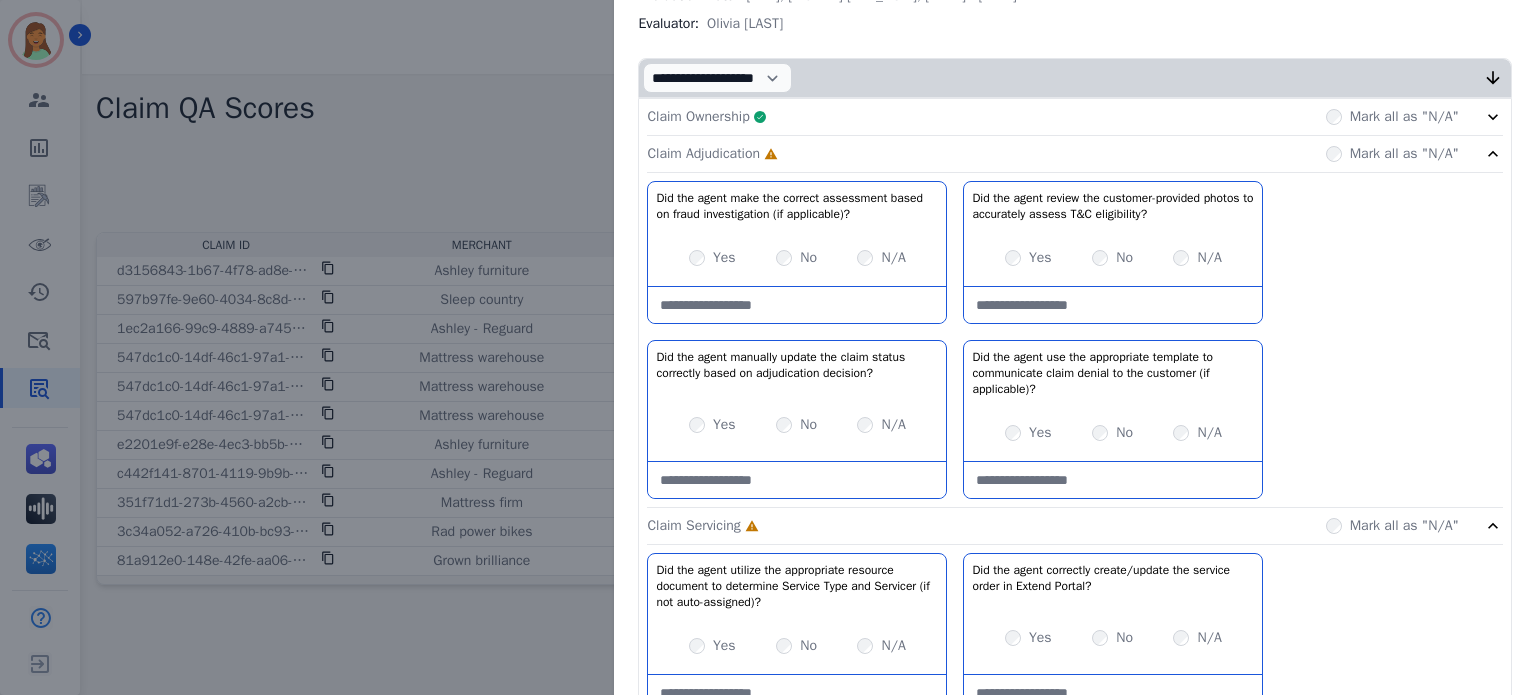 click at bounding box center [797, 305] 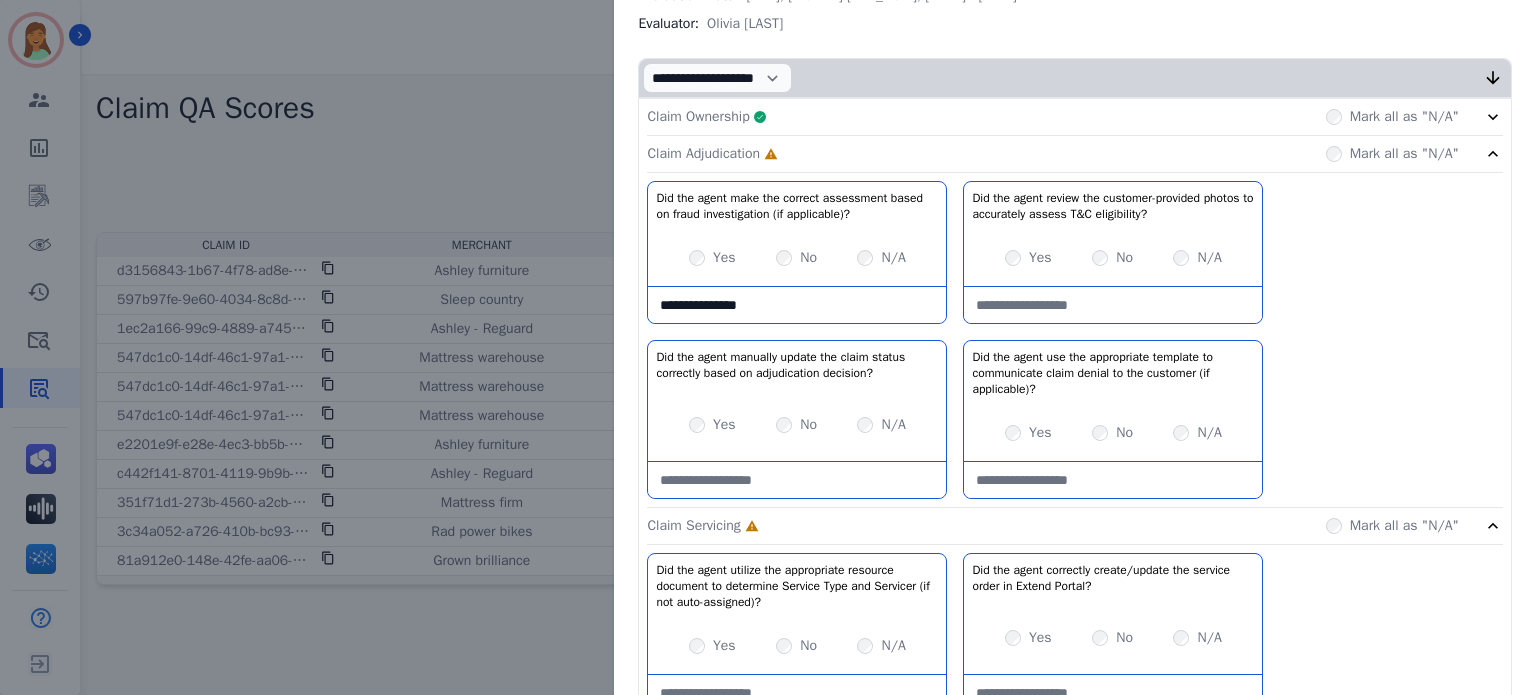 type on "**********" 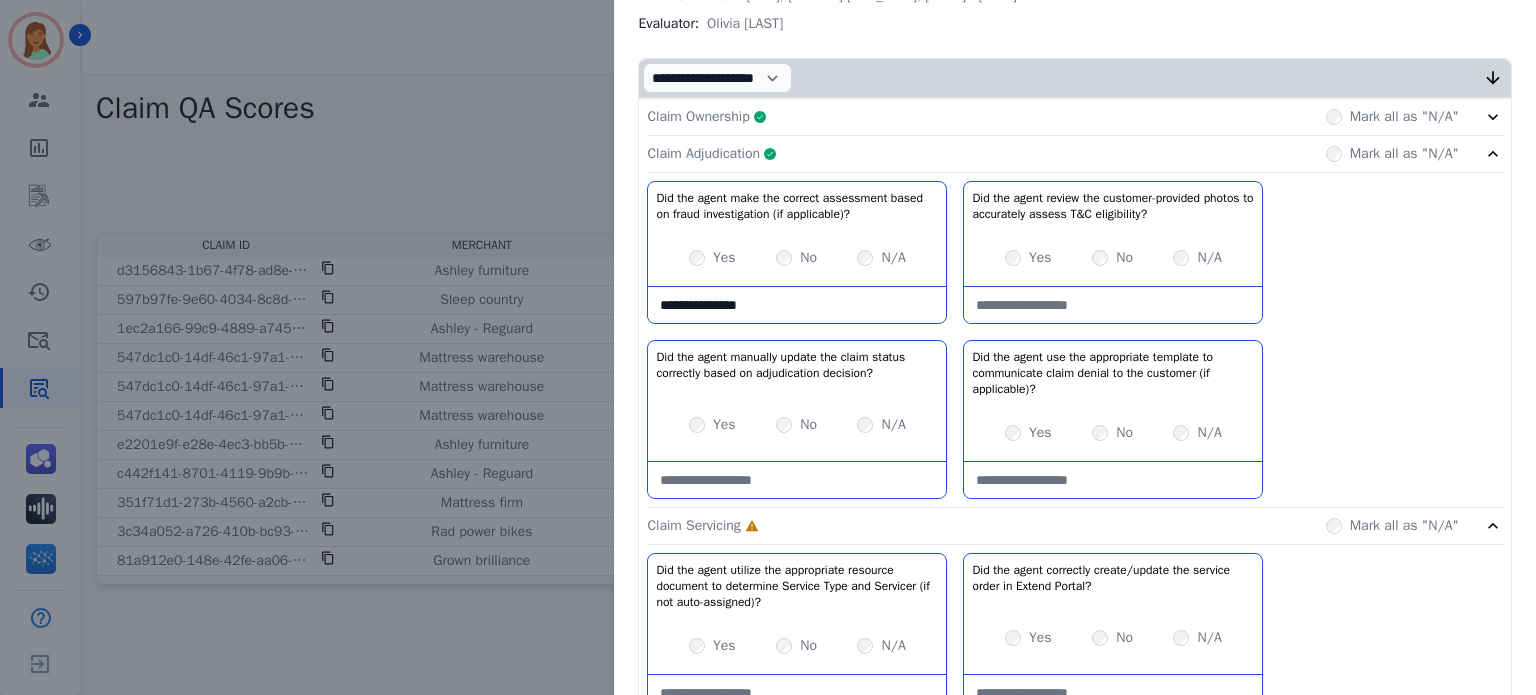 click on "Yes     No     N/A" at bounding box center (1113, 433) 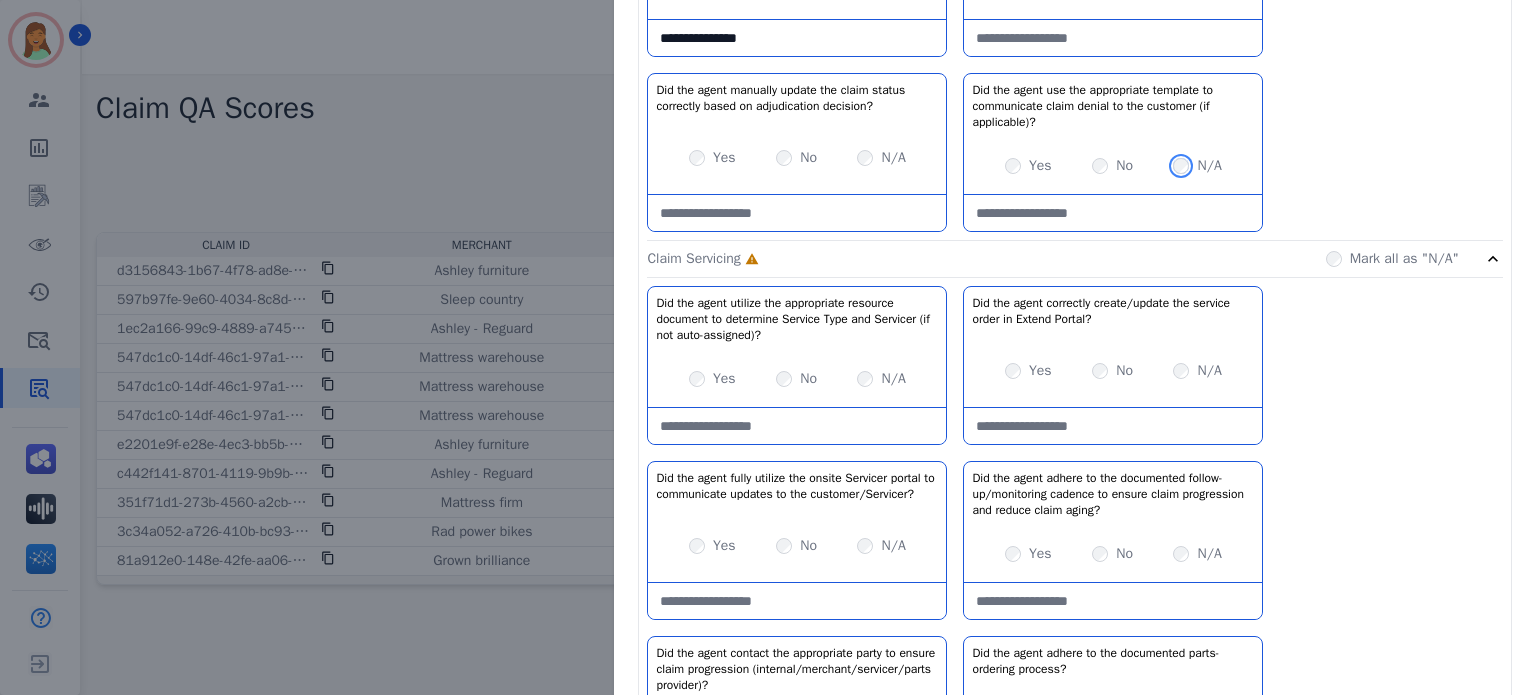 scroll, scrollTop: 266, scrollLeft: 0, axis: vertical 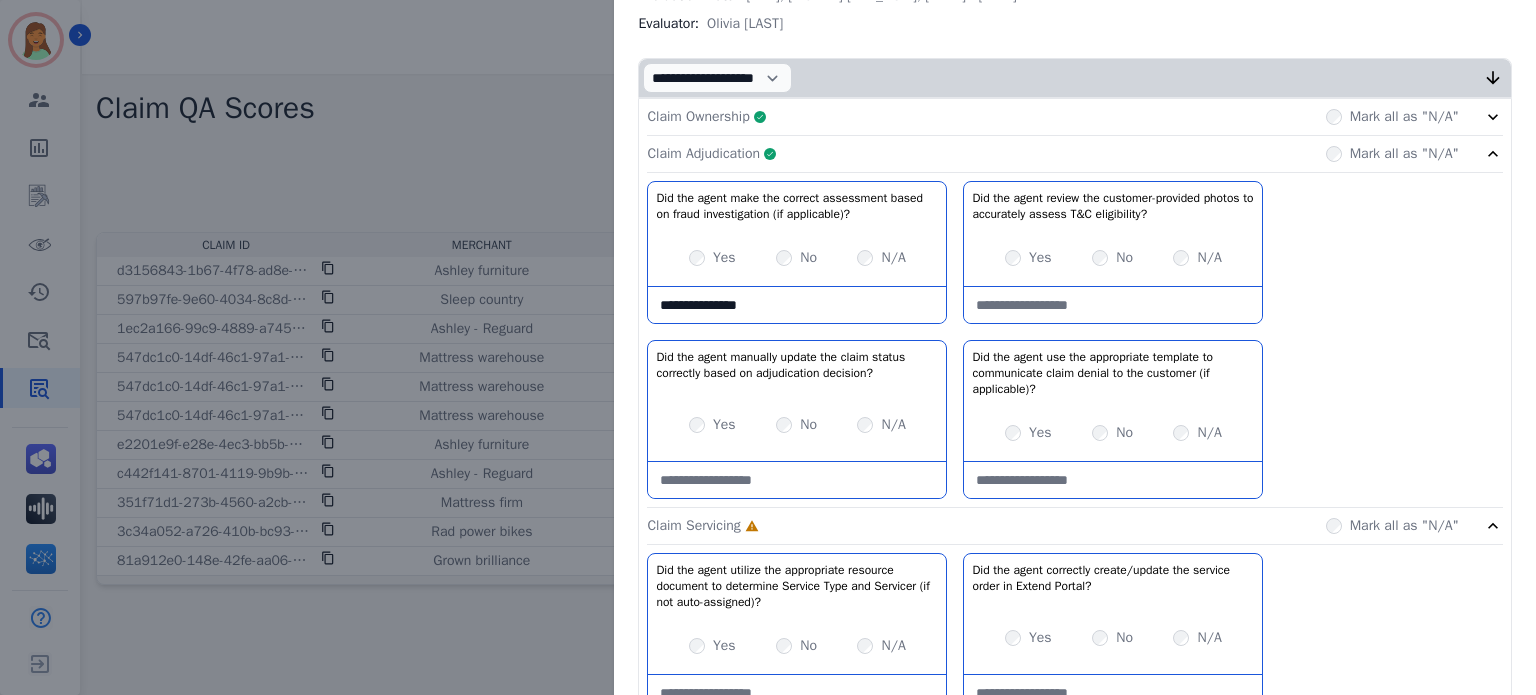 drag, startPoint x: 801, startPoint y: 153, endPoint x: 1090, endPoint y: 82, distance: 297.5937 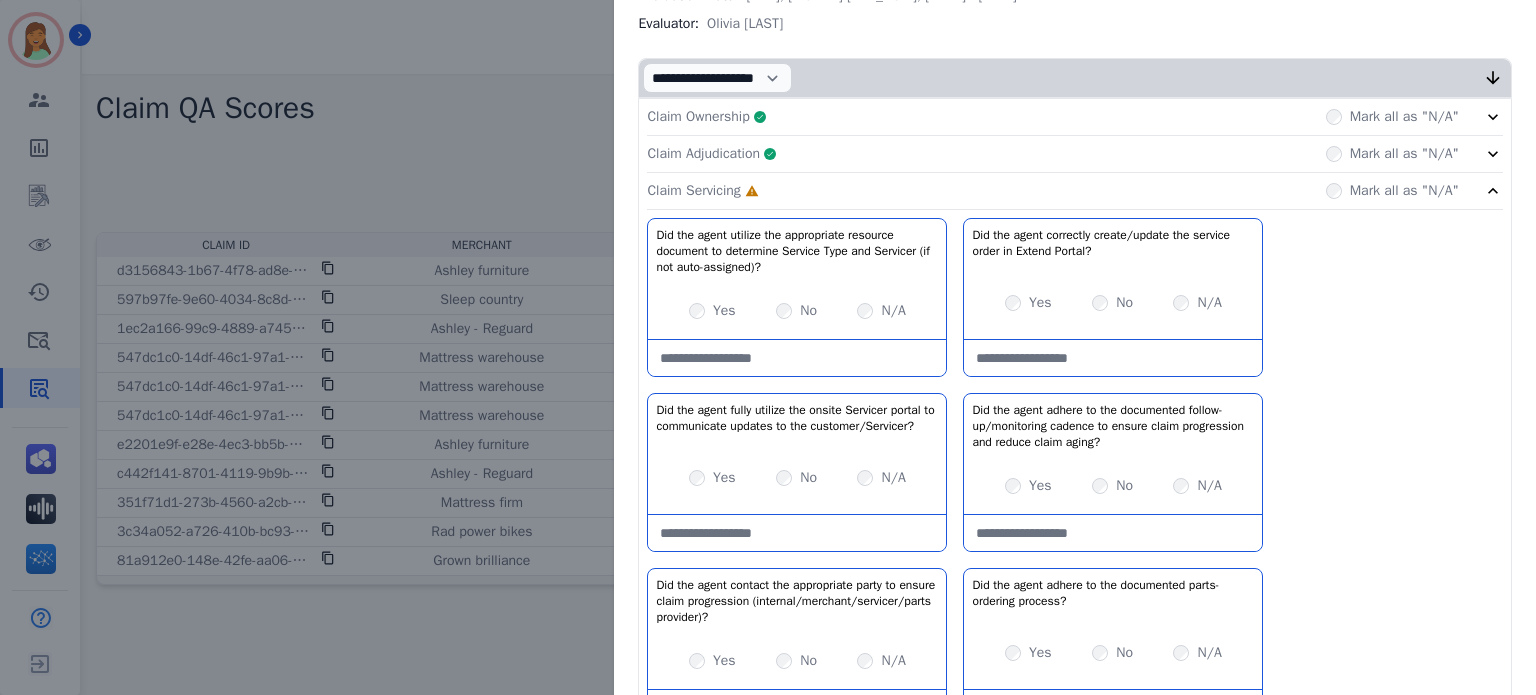 click on "Claim Adjudication     Complete         Mark all as "N/A"" 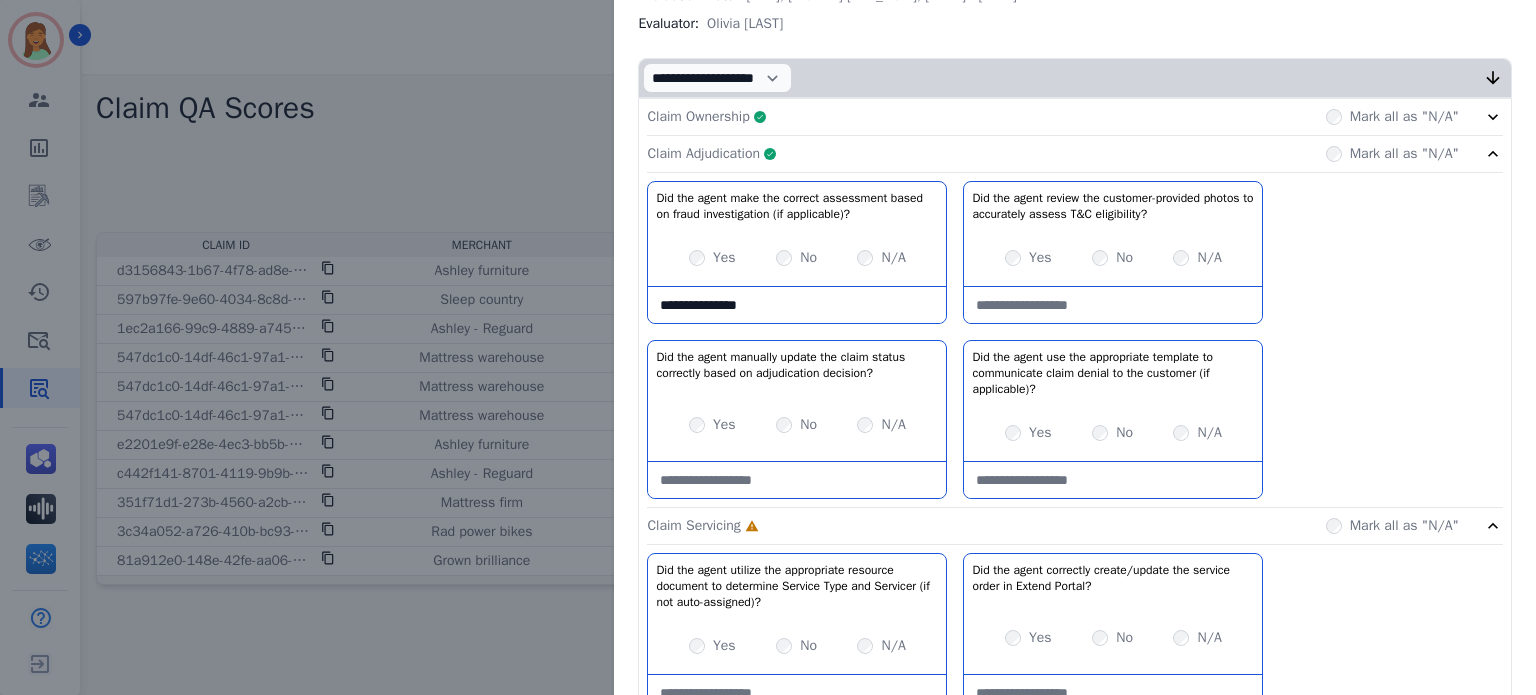 click on "**********" at bounding box center [797, 305] 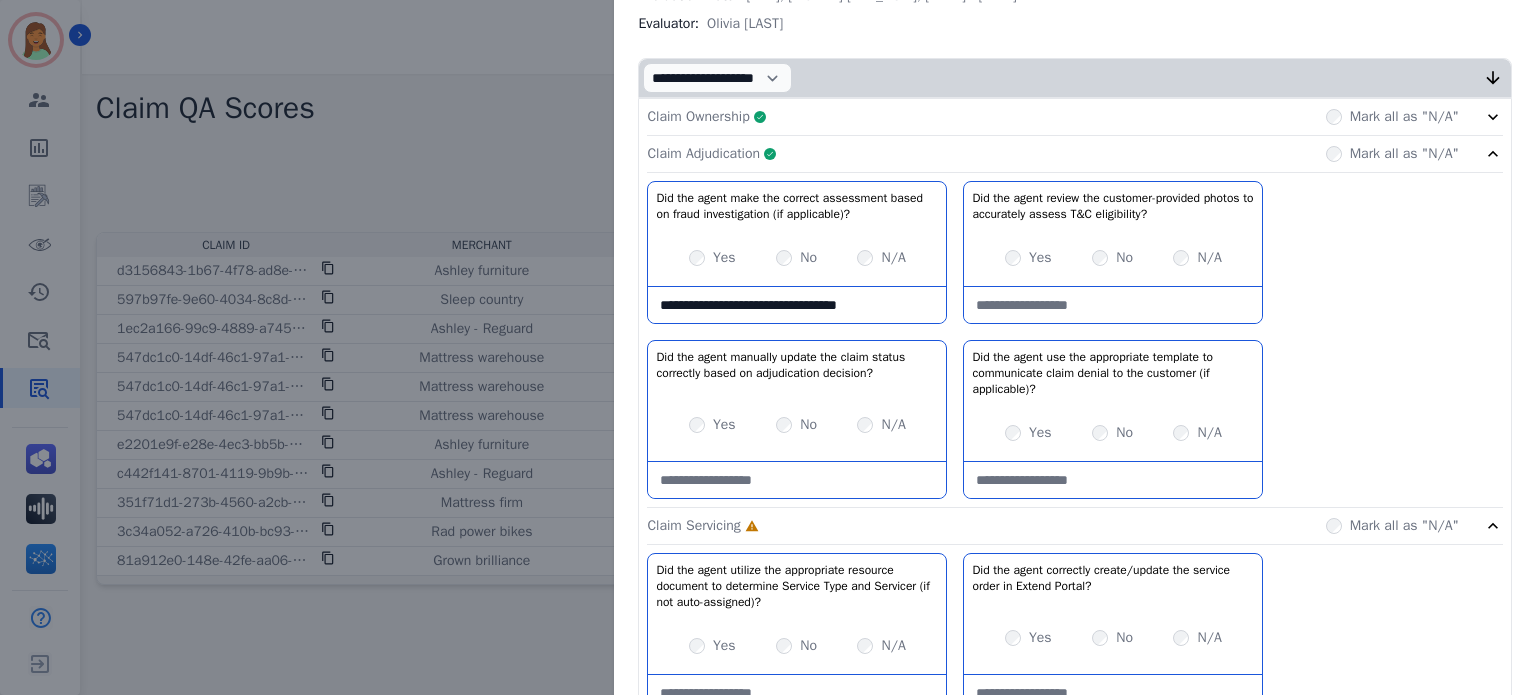 paste on "**********" 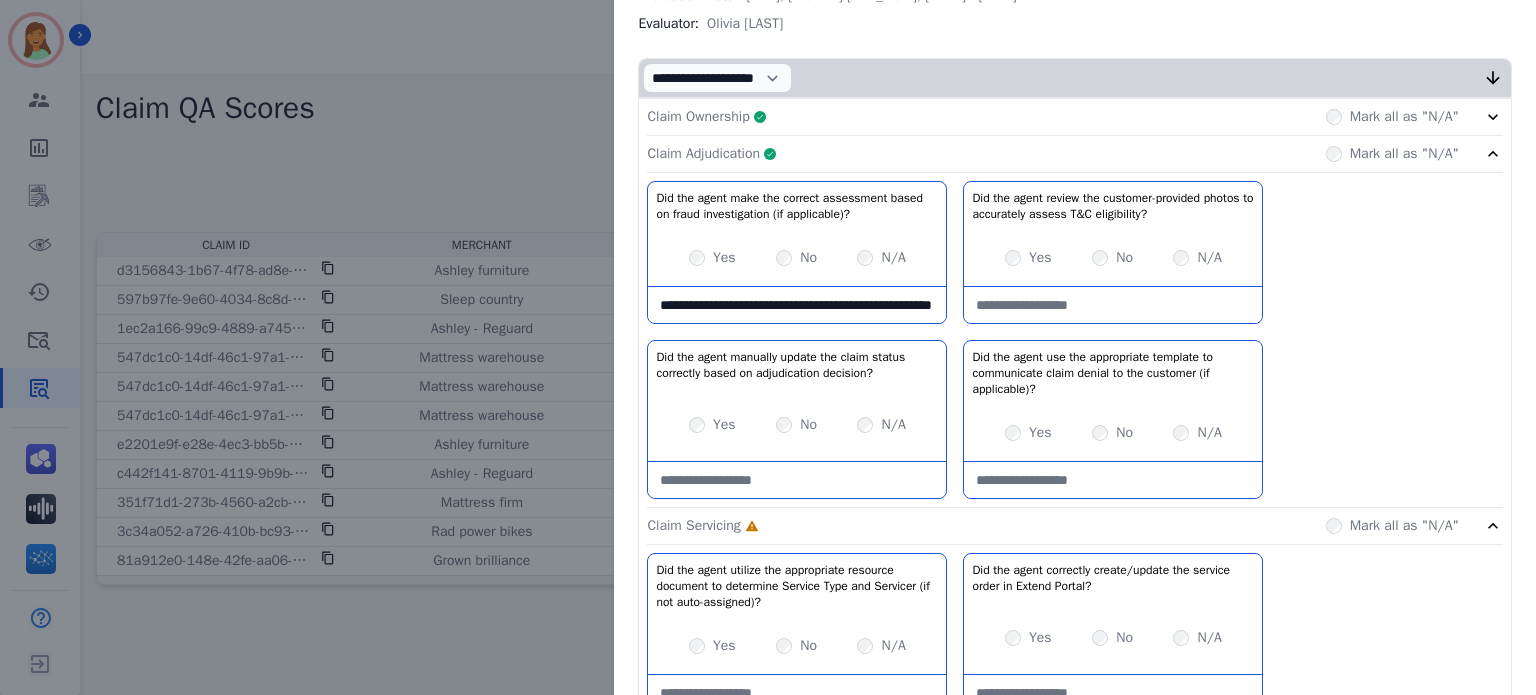 scroll, scrollTop: 11, scrollLeft: 0, axis: vertical 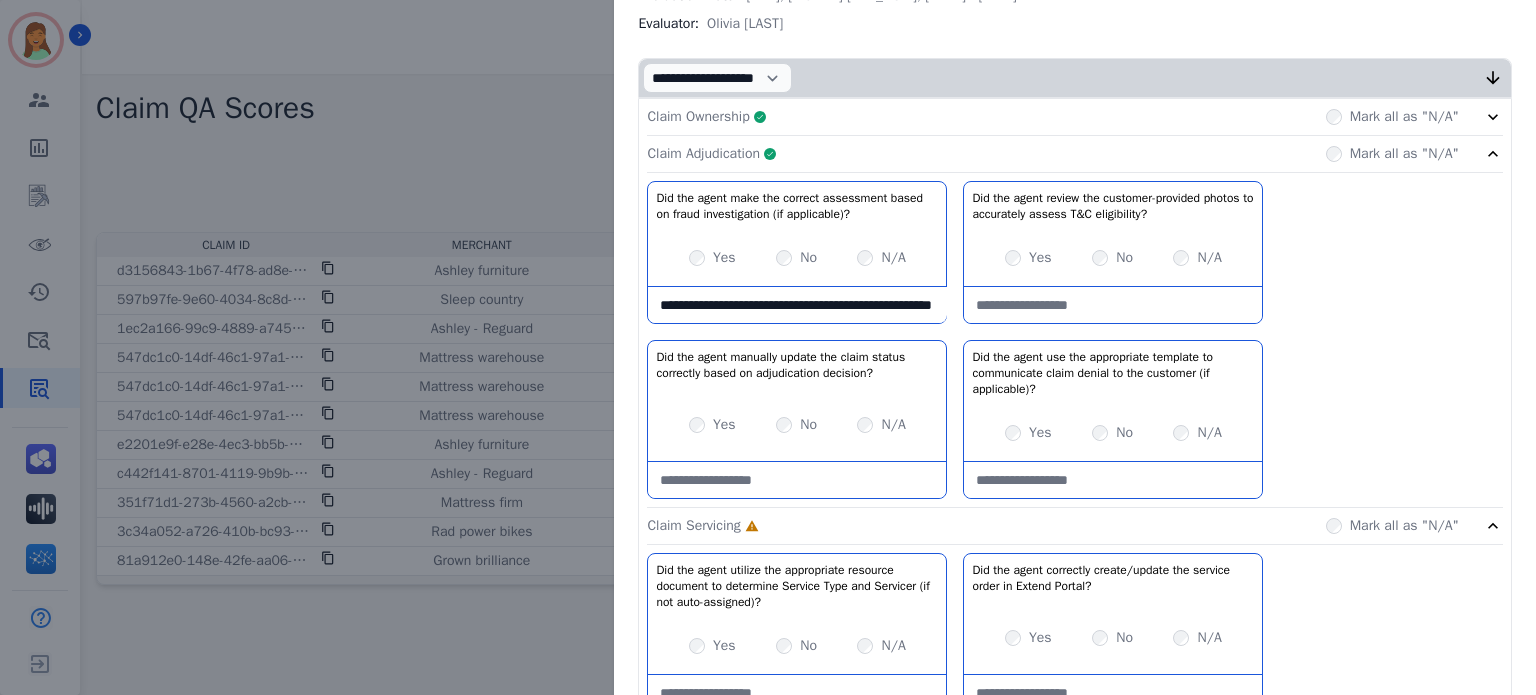 type on "**********" 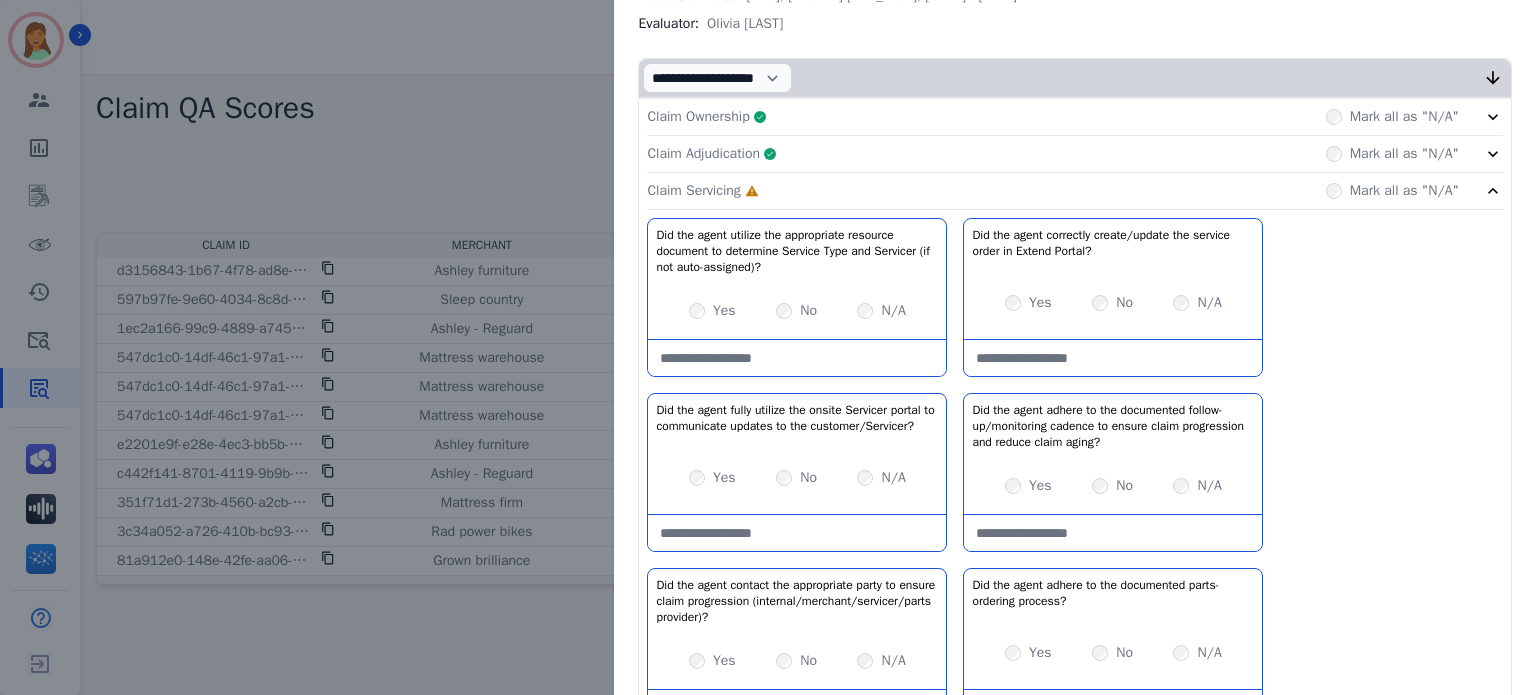 click on "No" at bounding box center [796, 311] 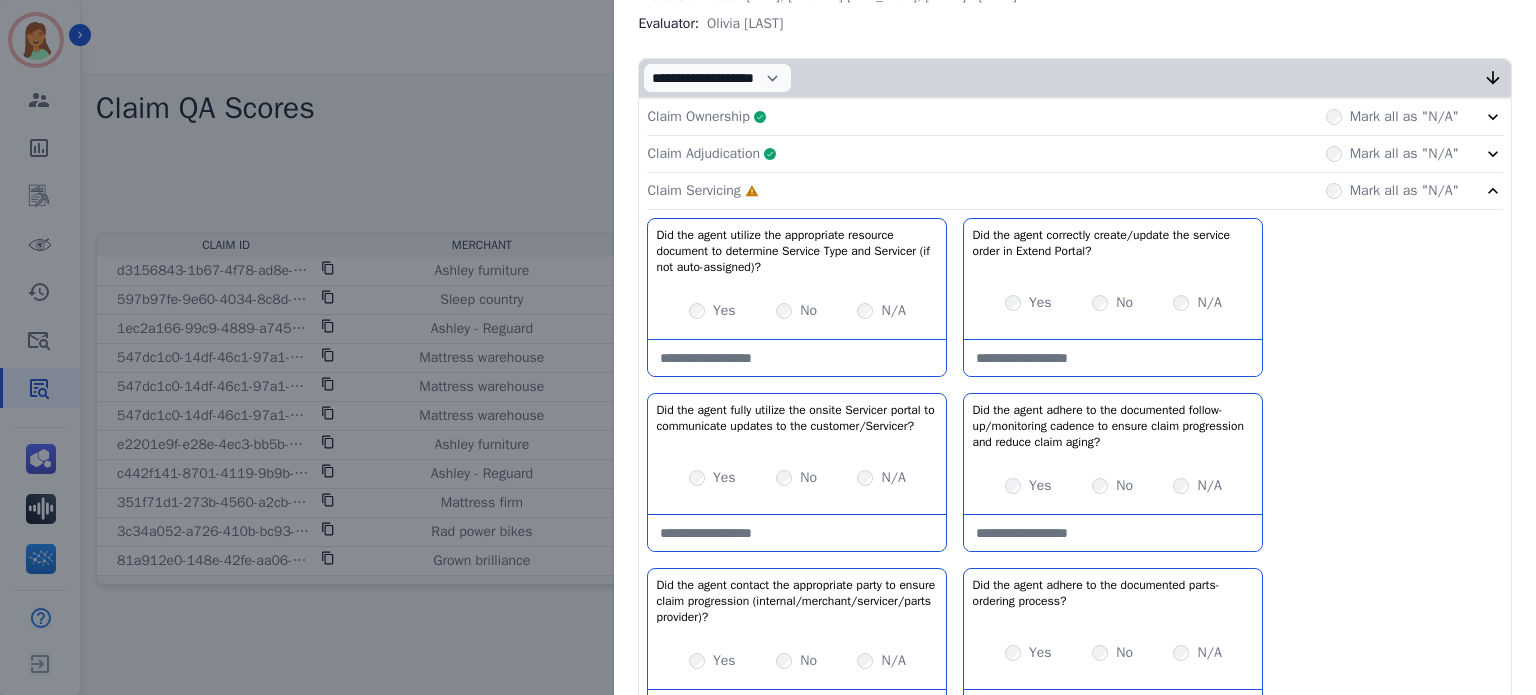 drag, startPoint x: 790, startPoint y: 338, endPoint x: 801, endPoint y: 338, distance: 11 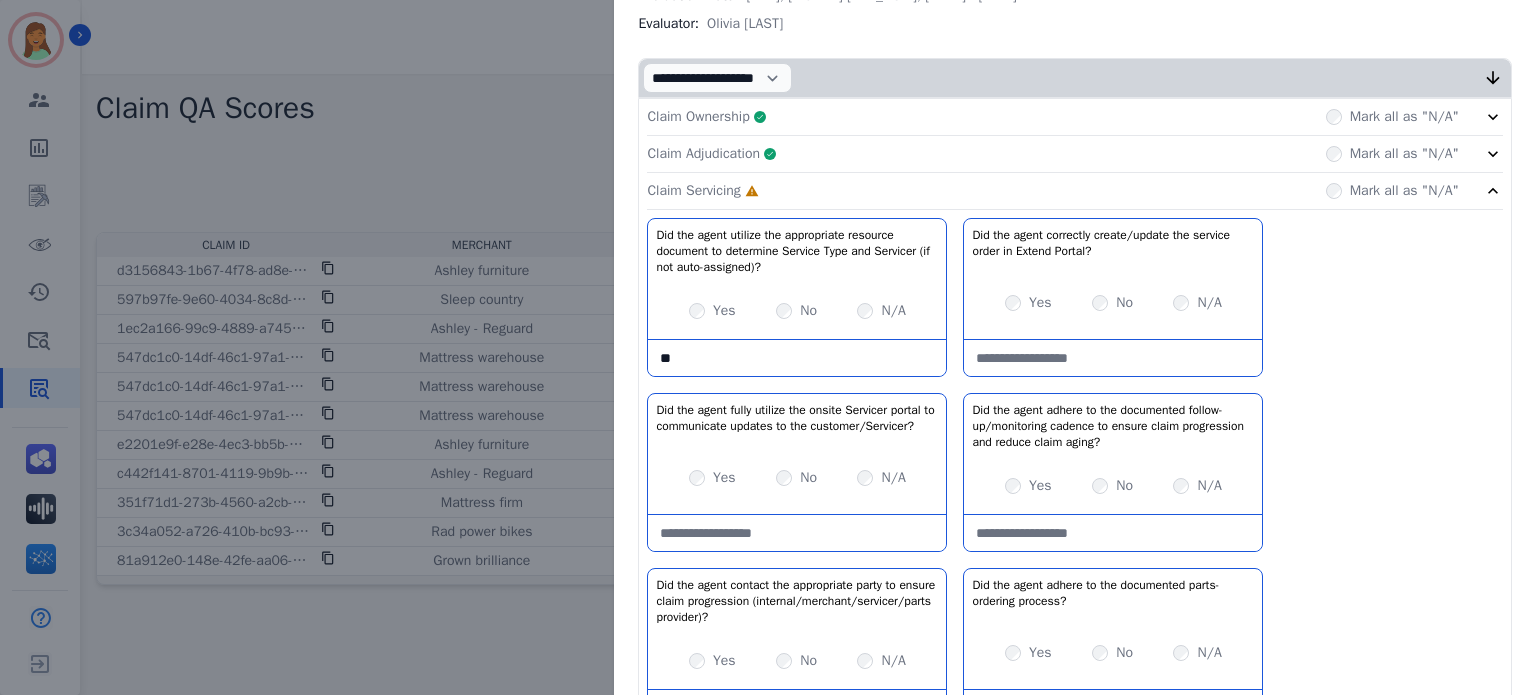 type on "*" 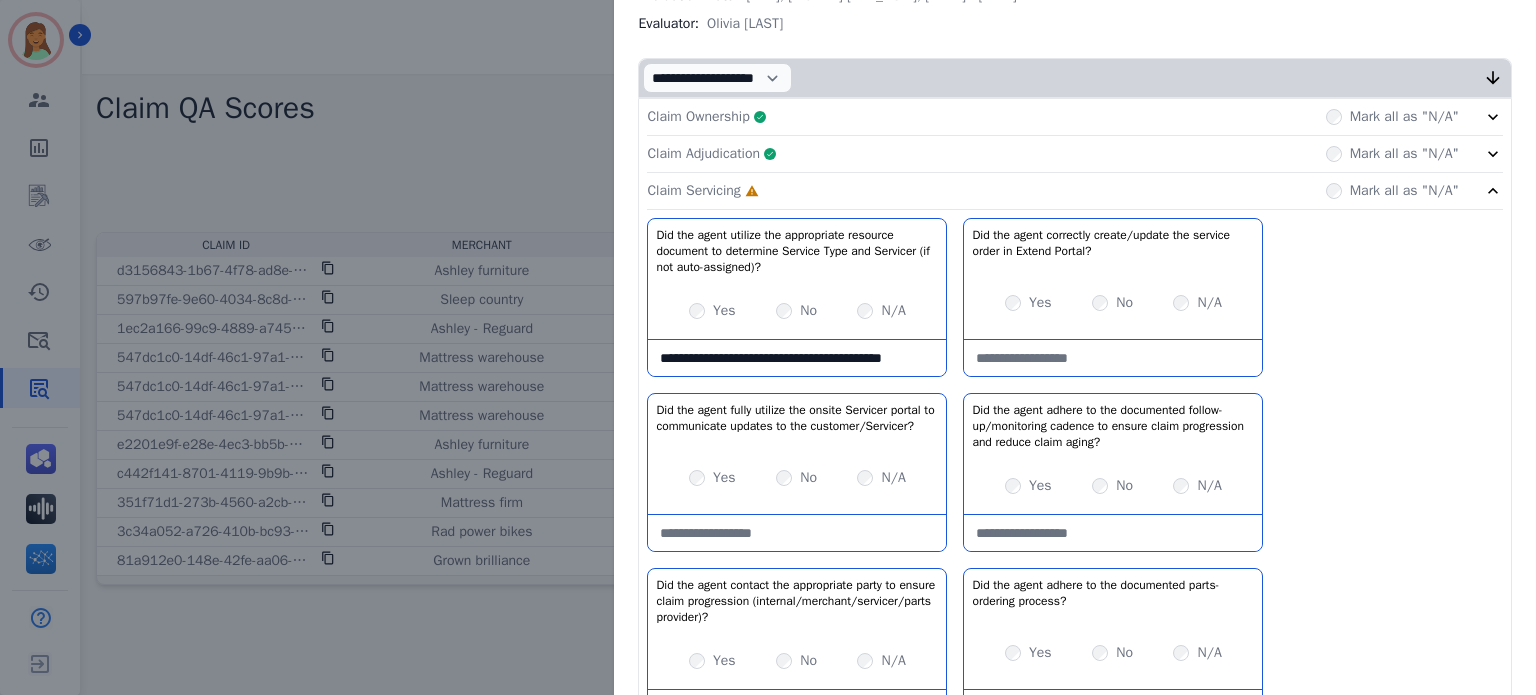 scroll, scrollTop: 11, scrollLeft: 0, axis: vertical 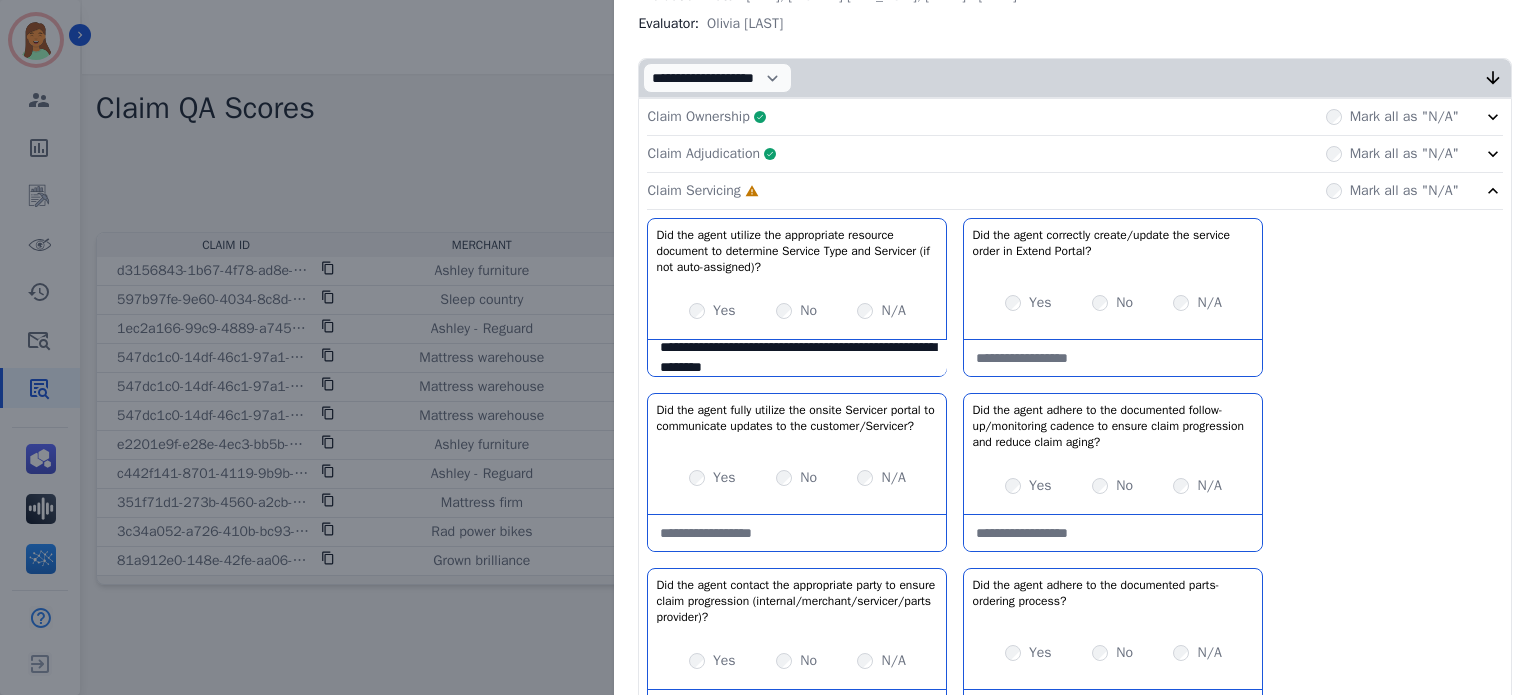 type on "**********" 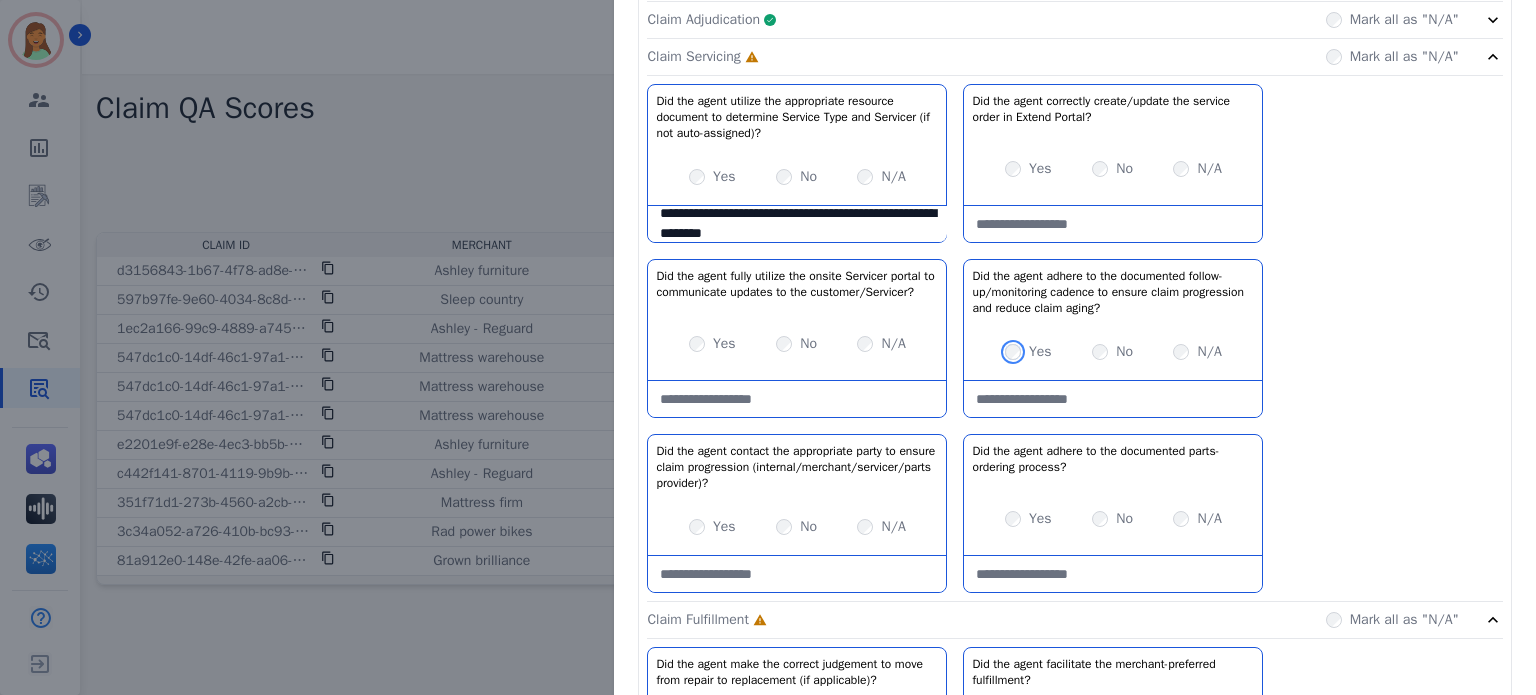 scroll, scrollTop: 533, scrollLeft: 0, axis: vertical 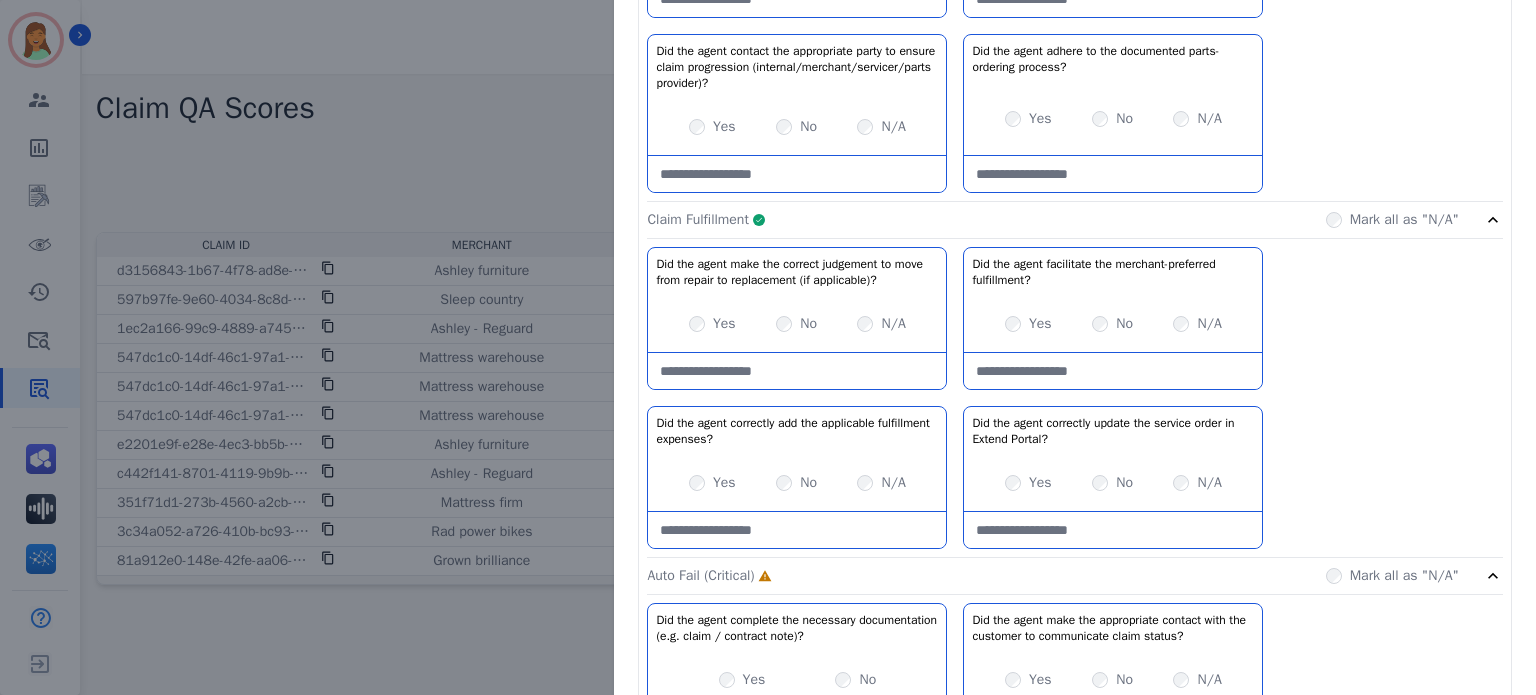 click on "Claim Fulfillment     Complete         Mark all as "N/A"" 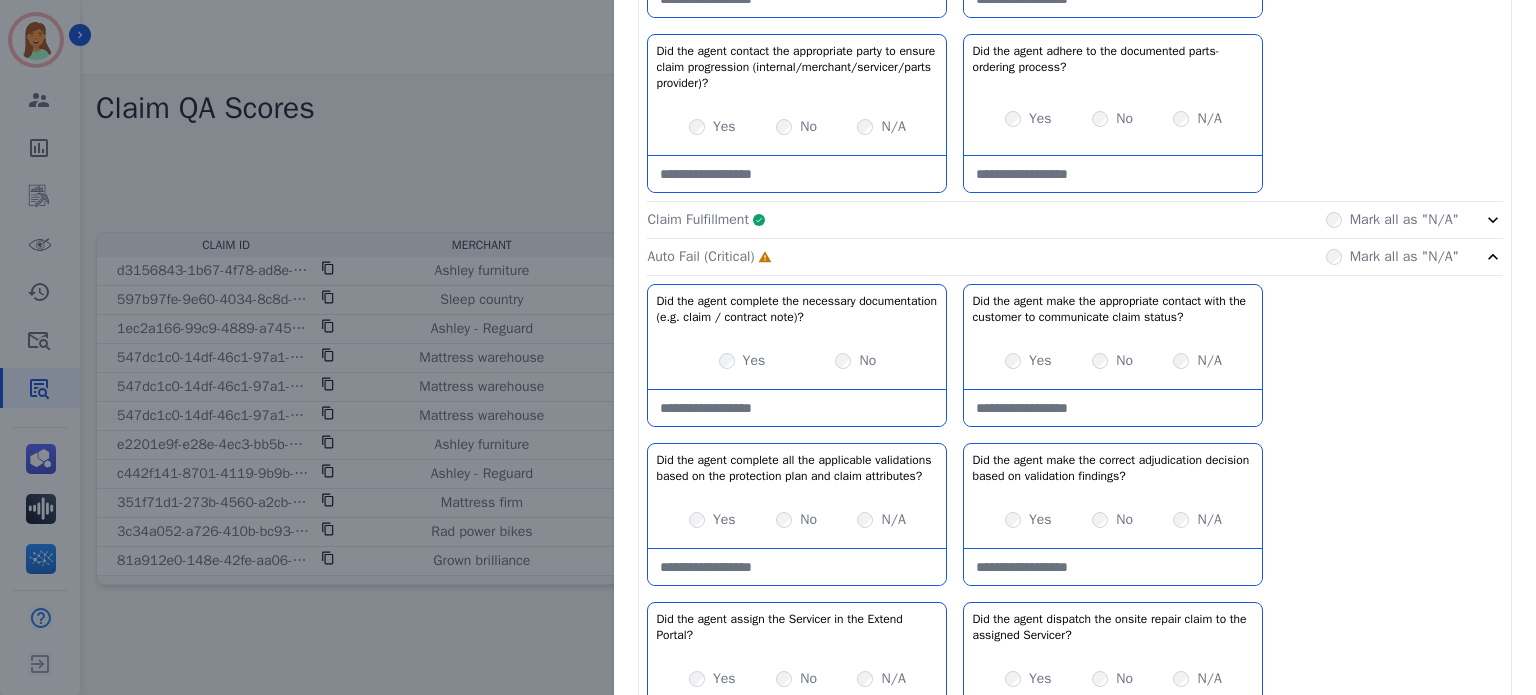 click at bounding box center [797, 408] 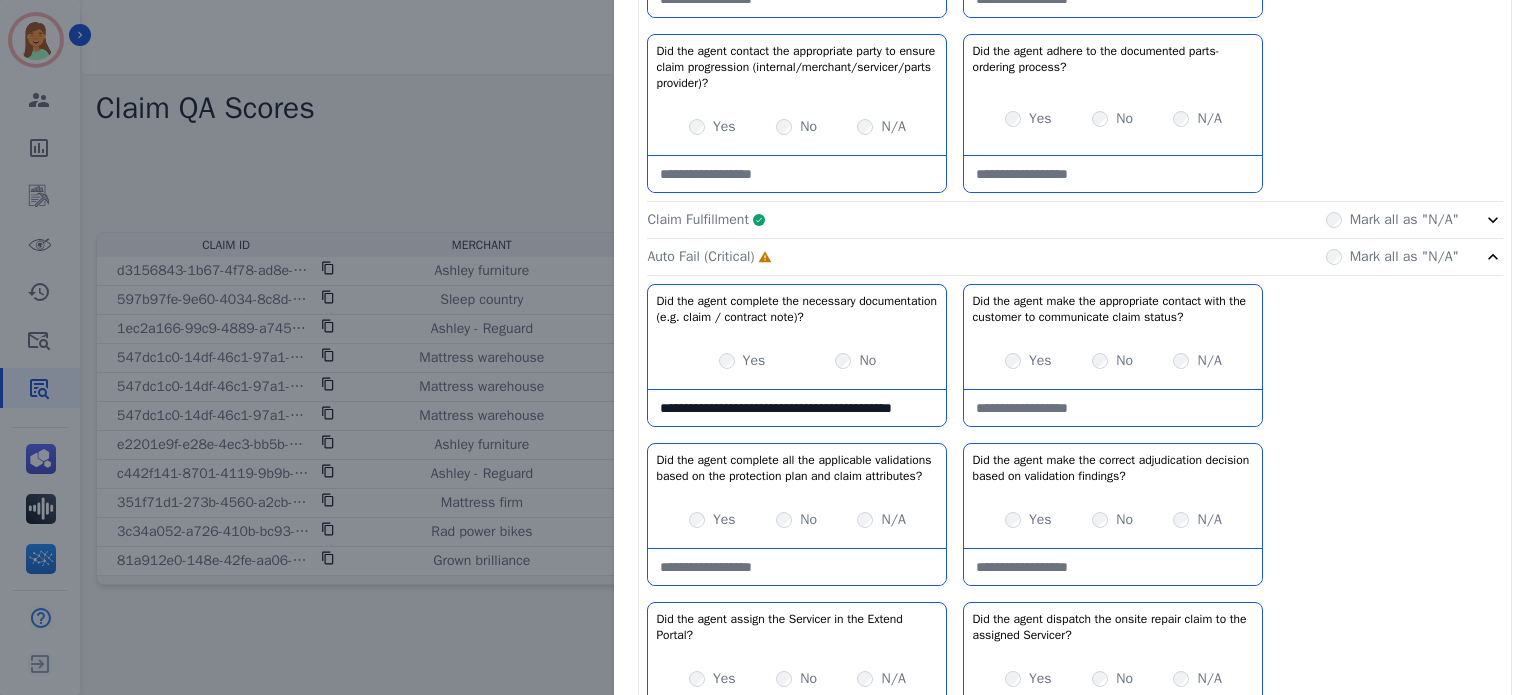 scroll, scrollTop: 12, scrollLeft: 0, axis: vertical 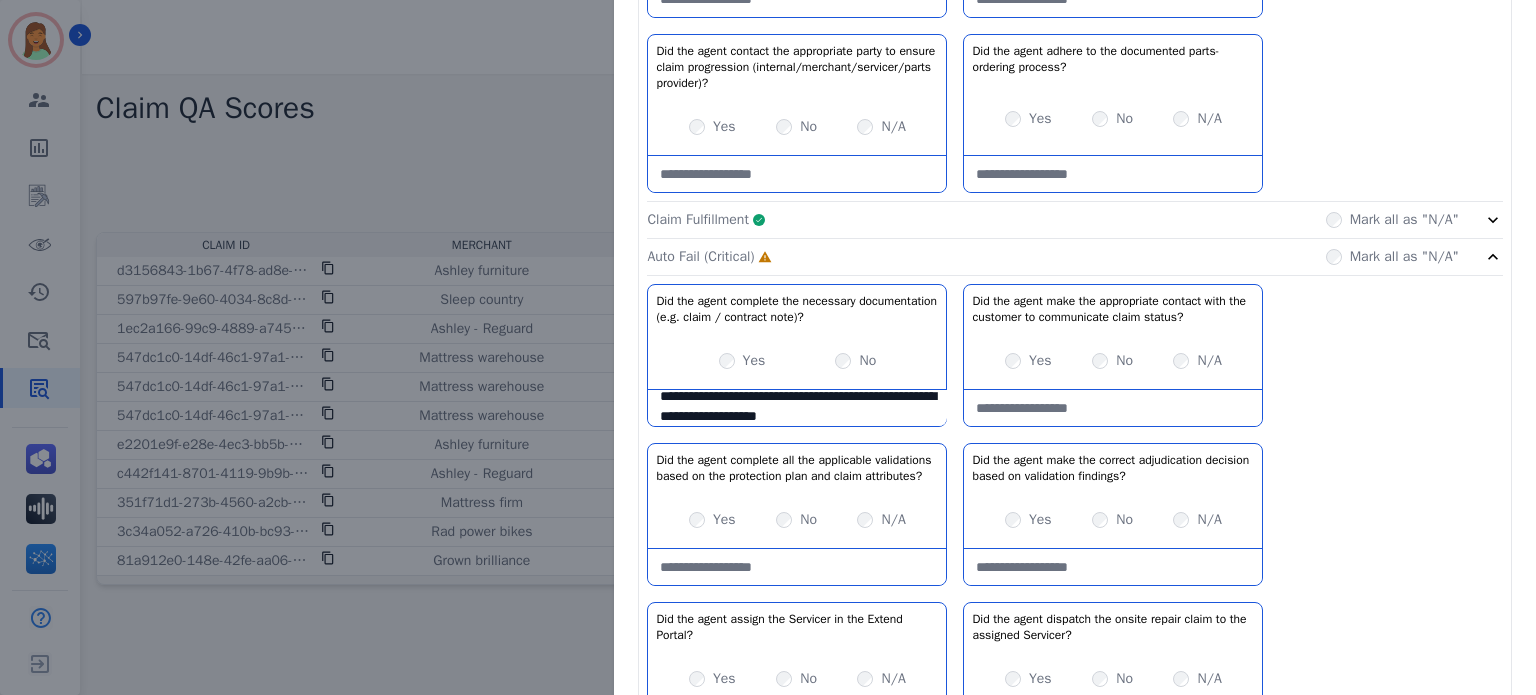 type on "**********" 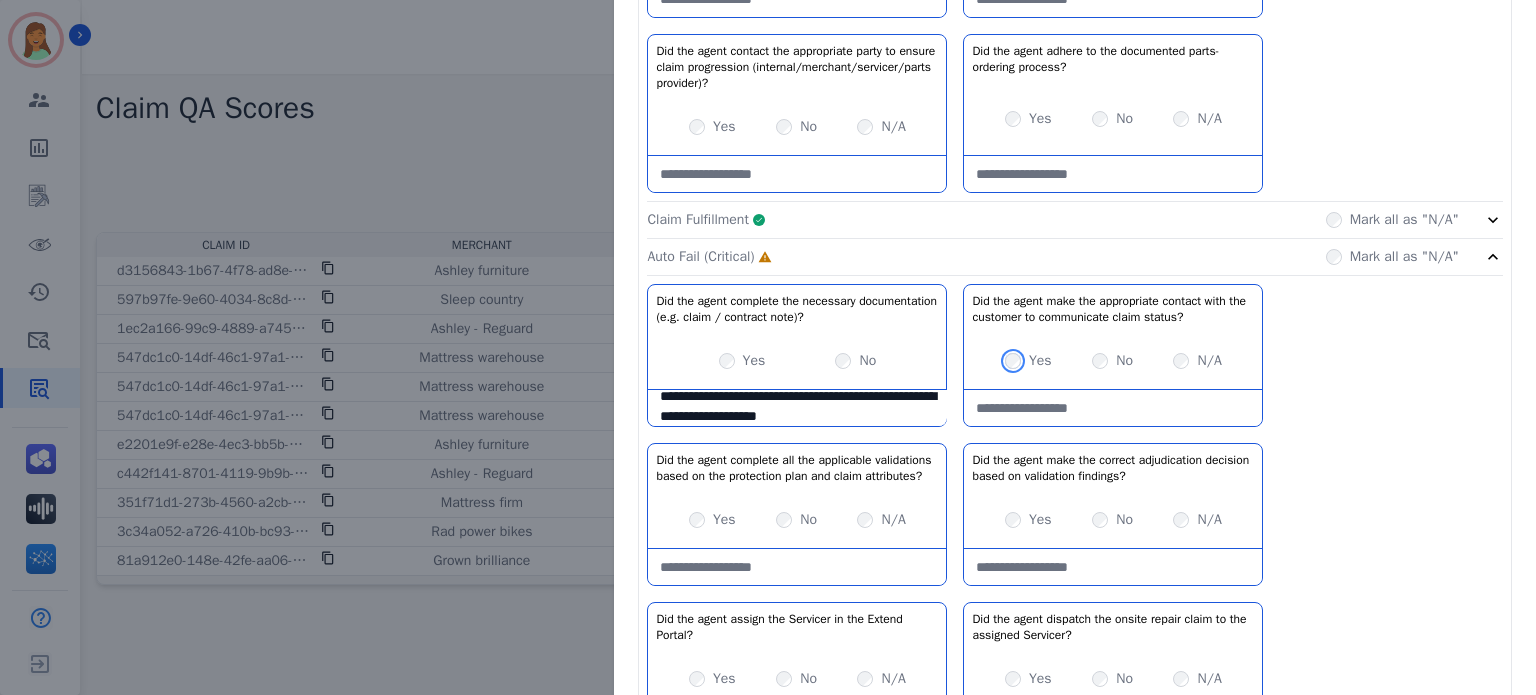 scroll, scrollTop: 933, scrollLeft: 0, axis: vertical 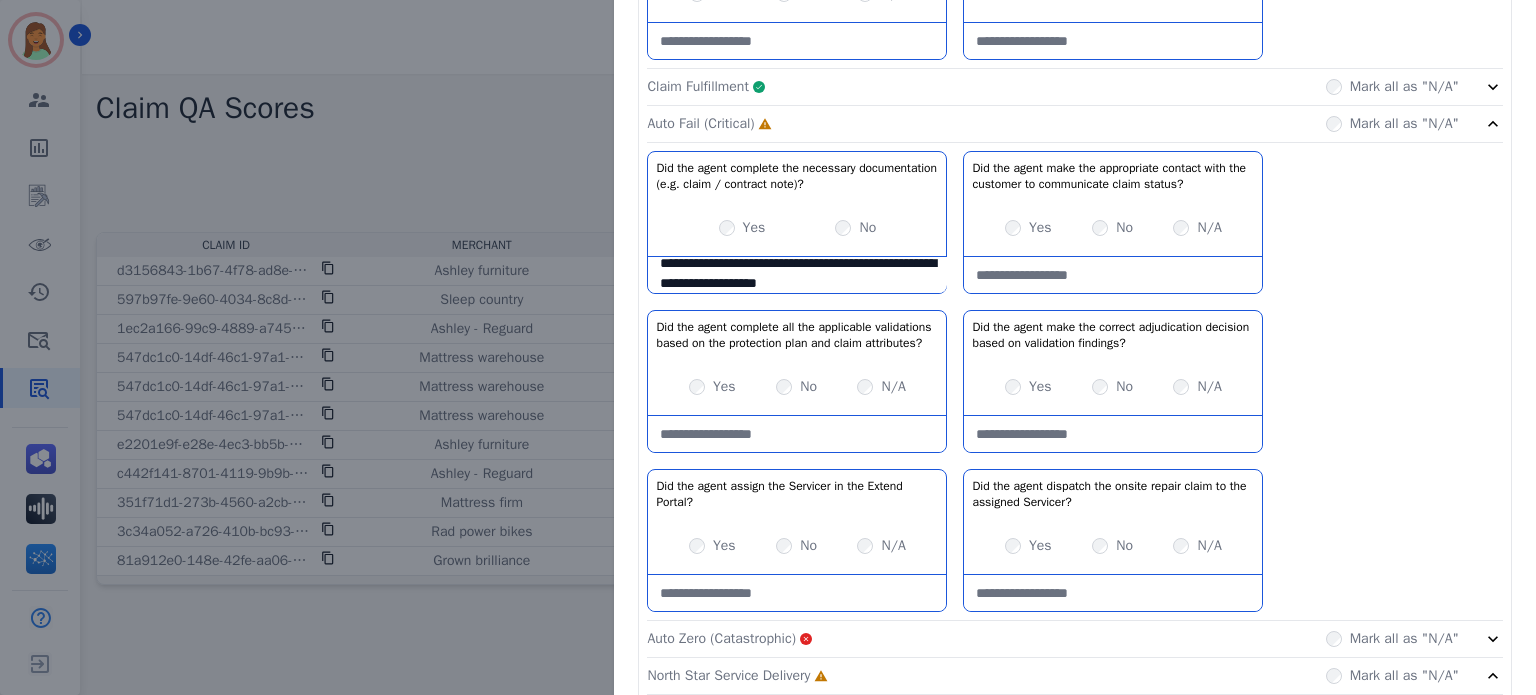 click on "Yes" at bounding box center [712, 546] 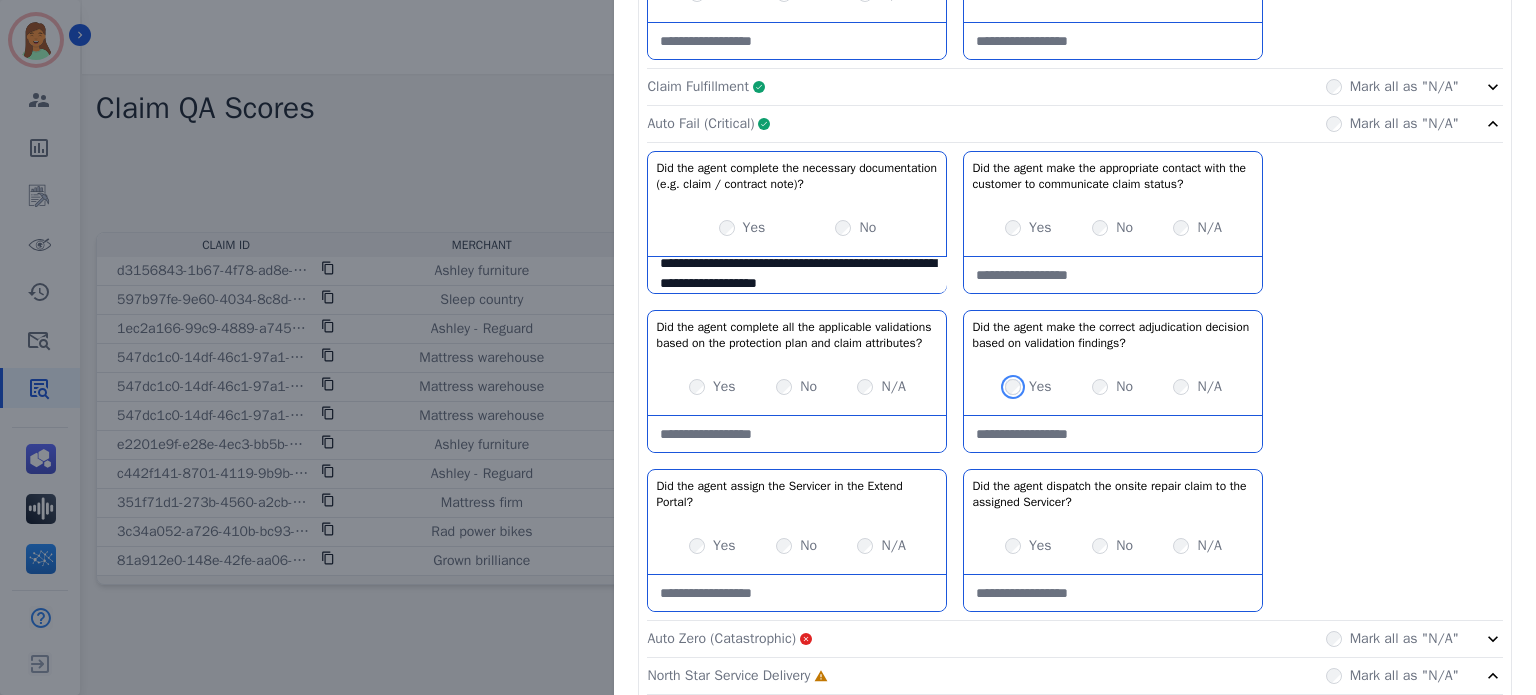 scroll, scrollTop: 1196, scrollLeft: 0, axis: vertical 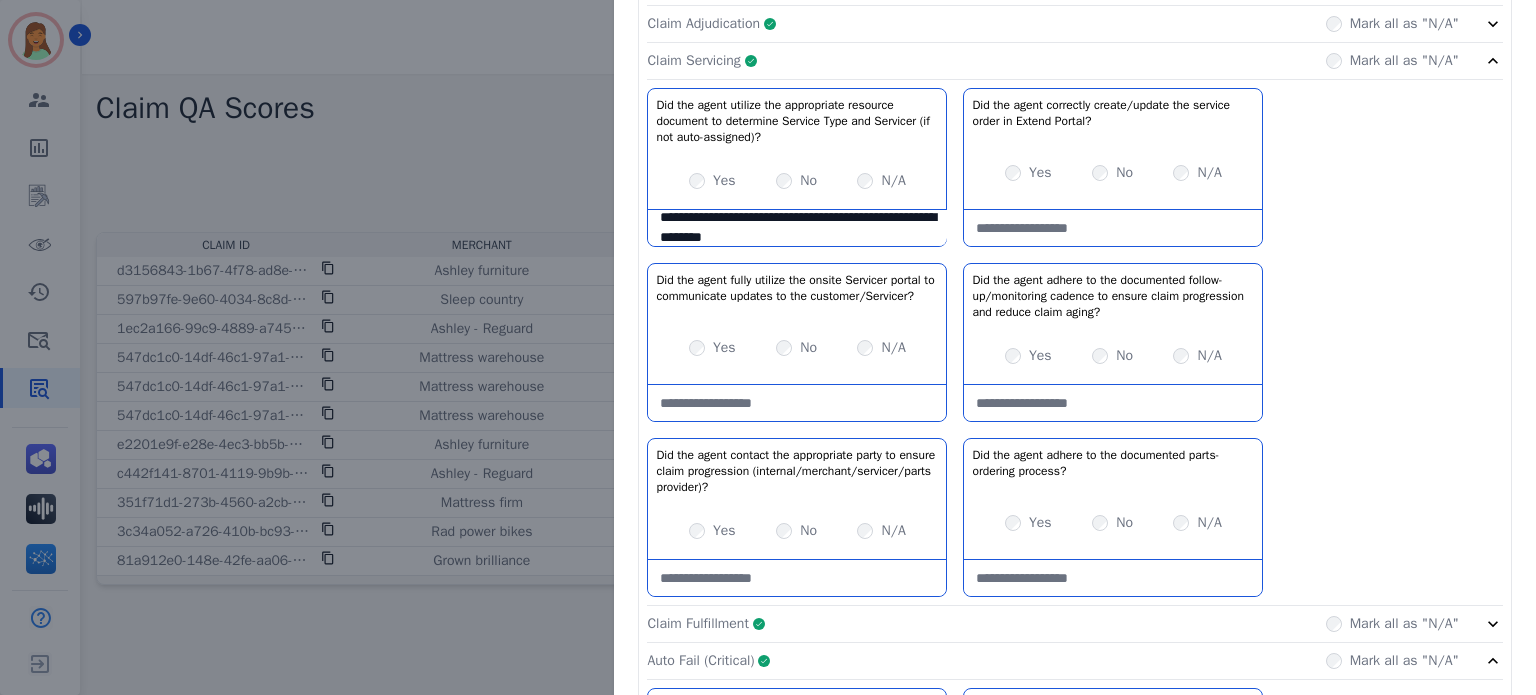 click on "Claim Servicing     Complete         Mark all as "N/A"" 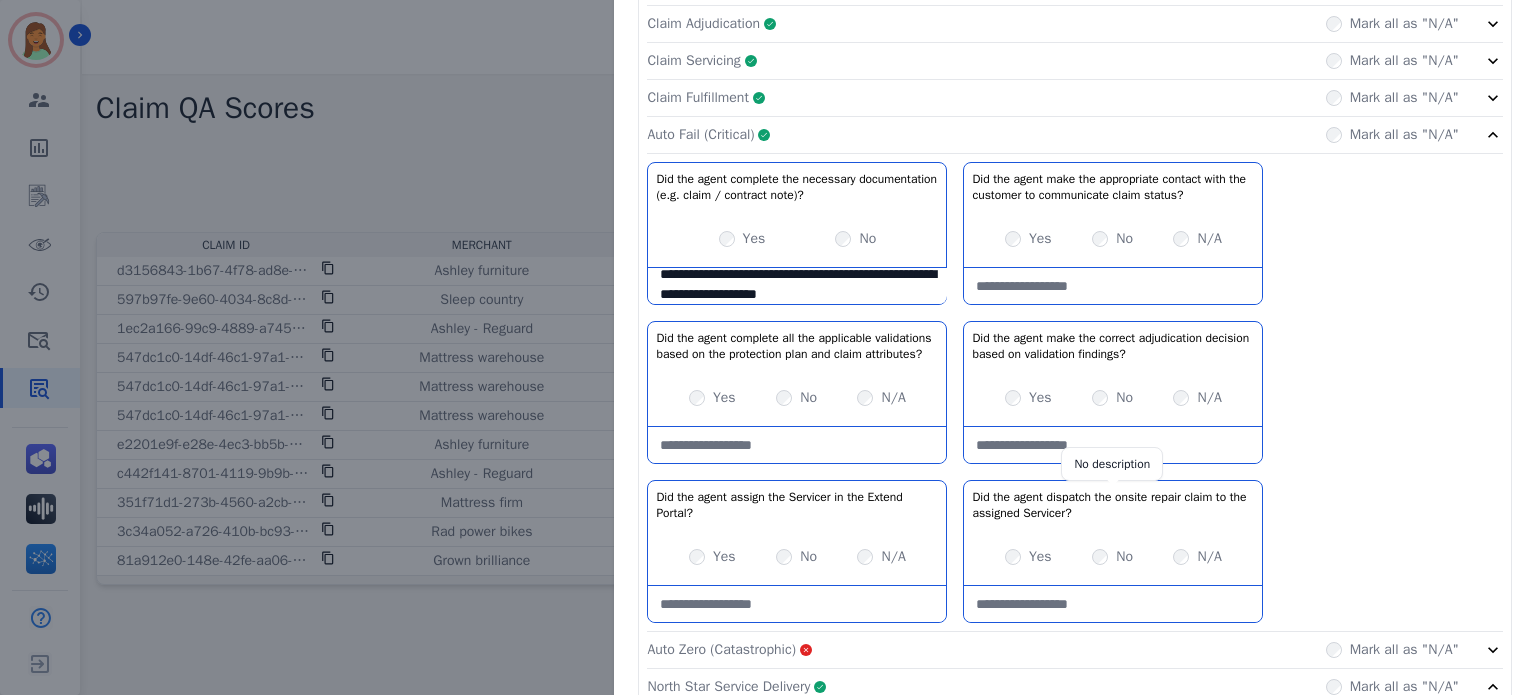 scroll, scrollTop: 671, scrollLeft: 0, axis: vertical 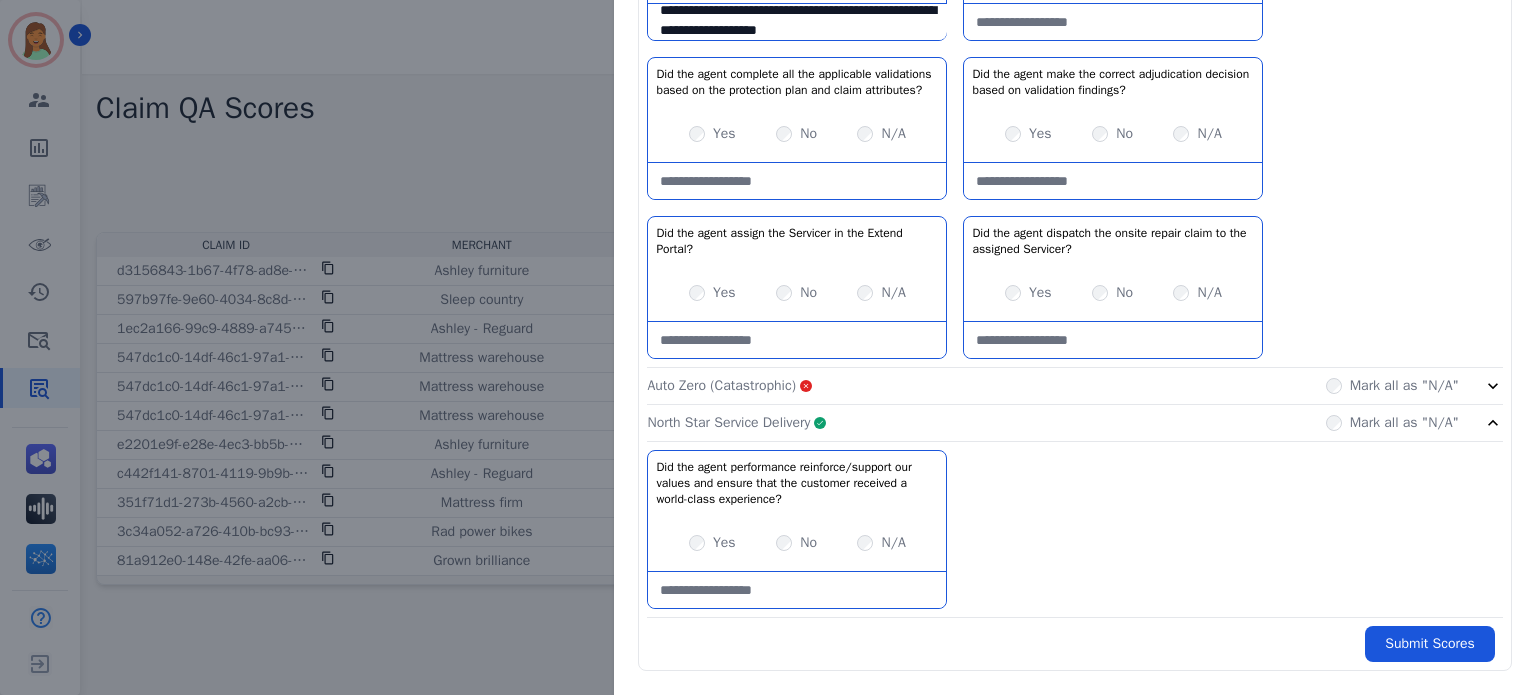 drag, startPoint x: 1442, startPoint y: 622, endPoint x: 571, endPoint y: 304, distance: 927.2351 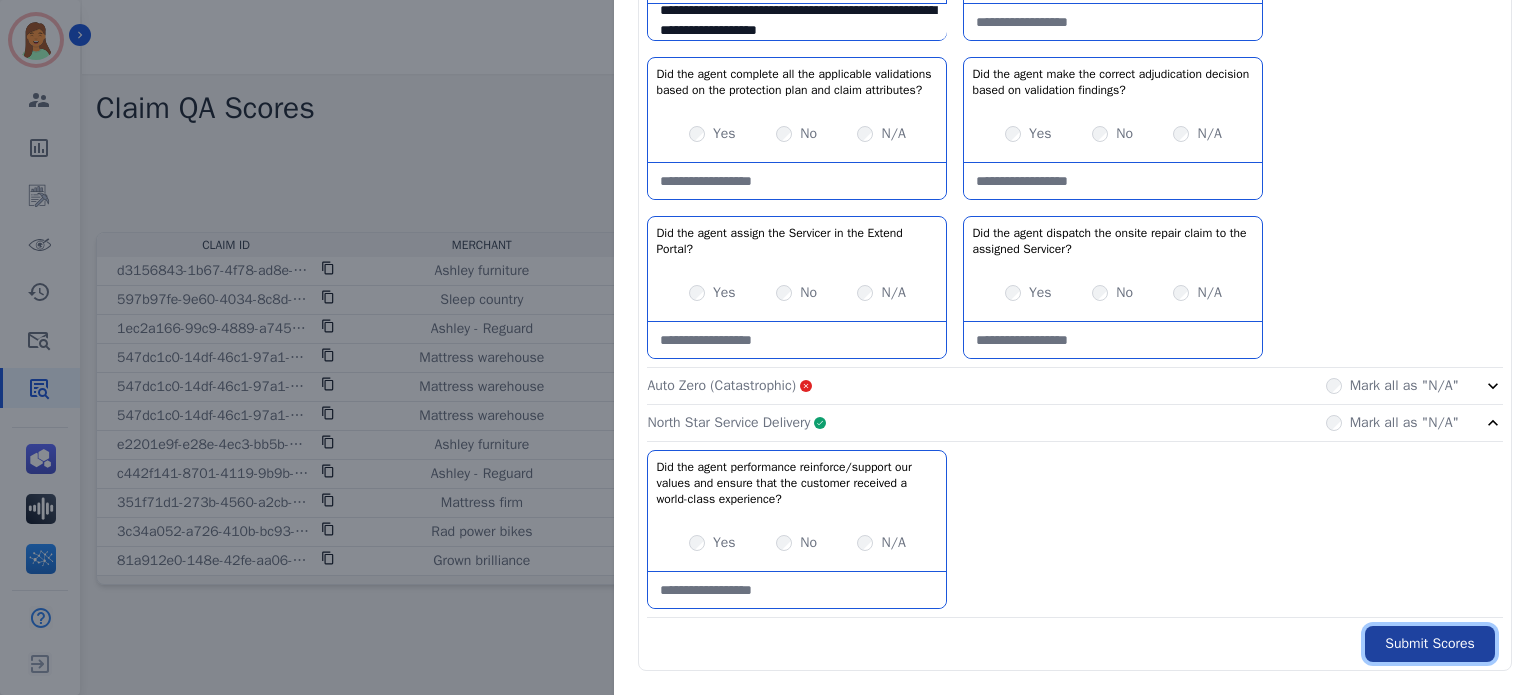 drag, startPoint x: 1400, startPoint y: 647, endPoint x: 802, endPoint y: 451, distance: 629.3012 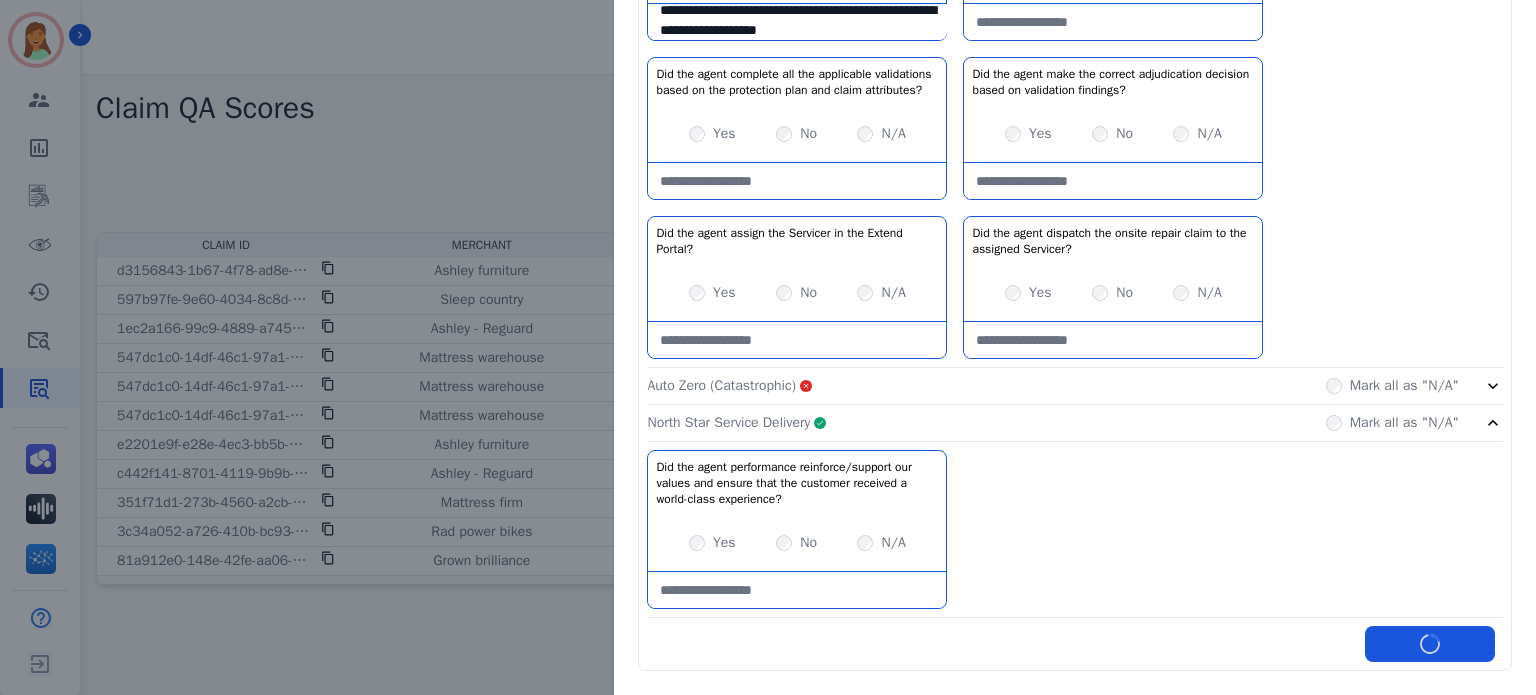 scroll, scrollTop: 783, scrollLeft: 0, axis: vertical 